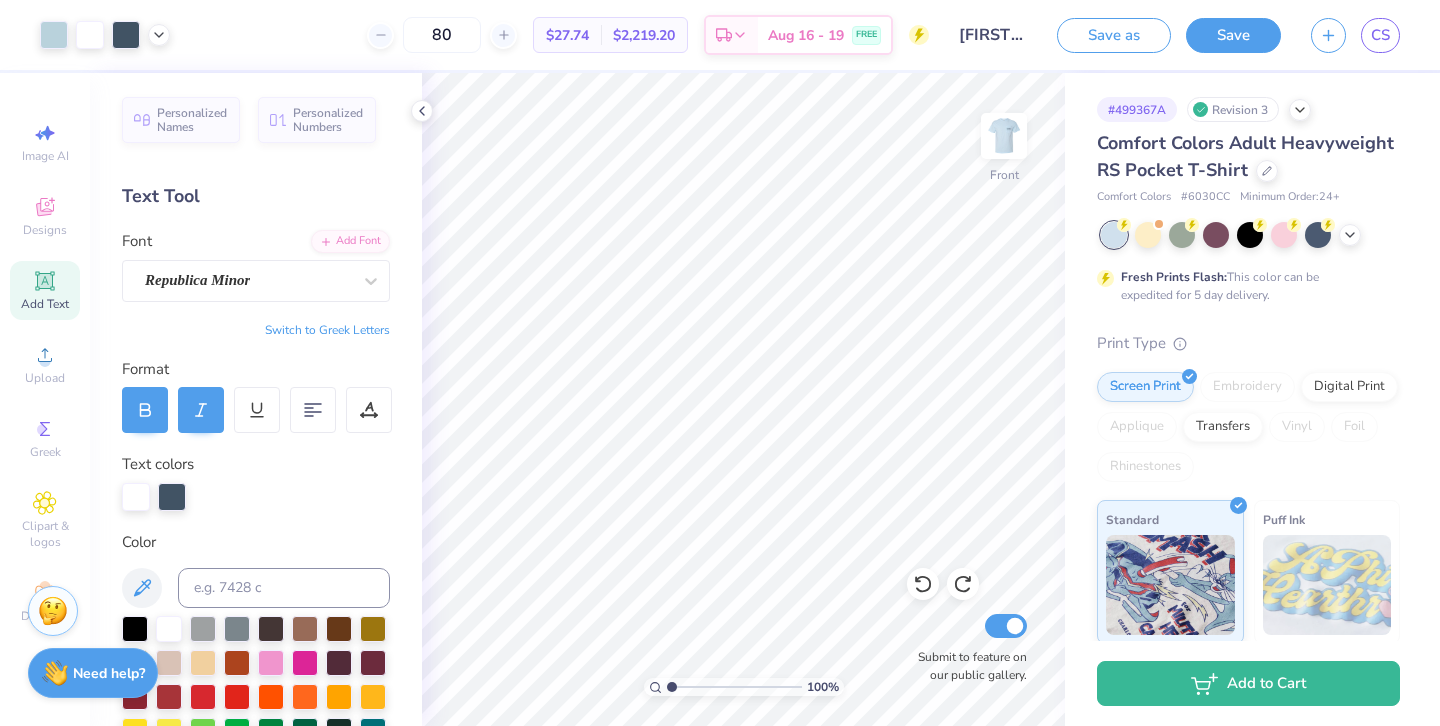 scroll, scrollTop: 0, scrollLeft: 0, axis: both 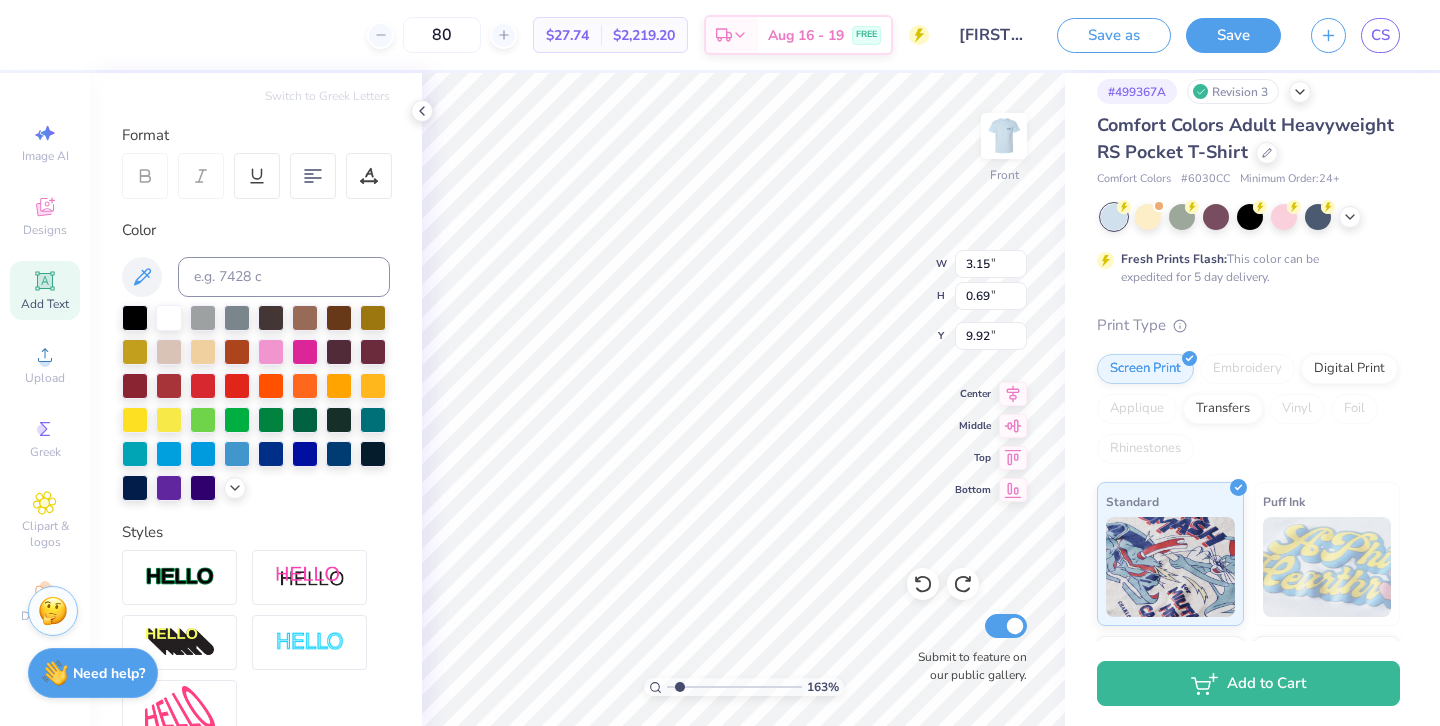 click at bounding box center [734, 687] 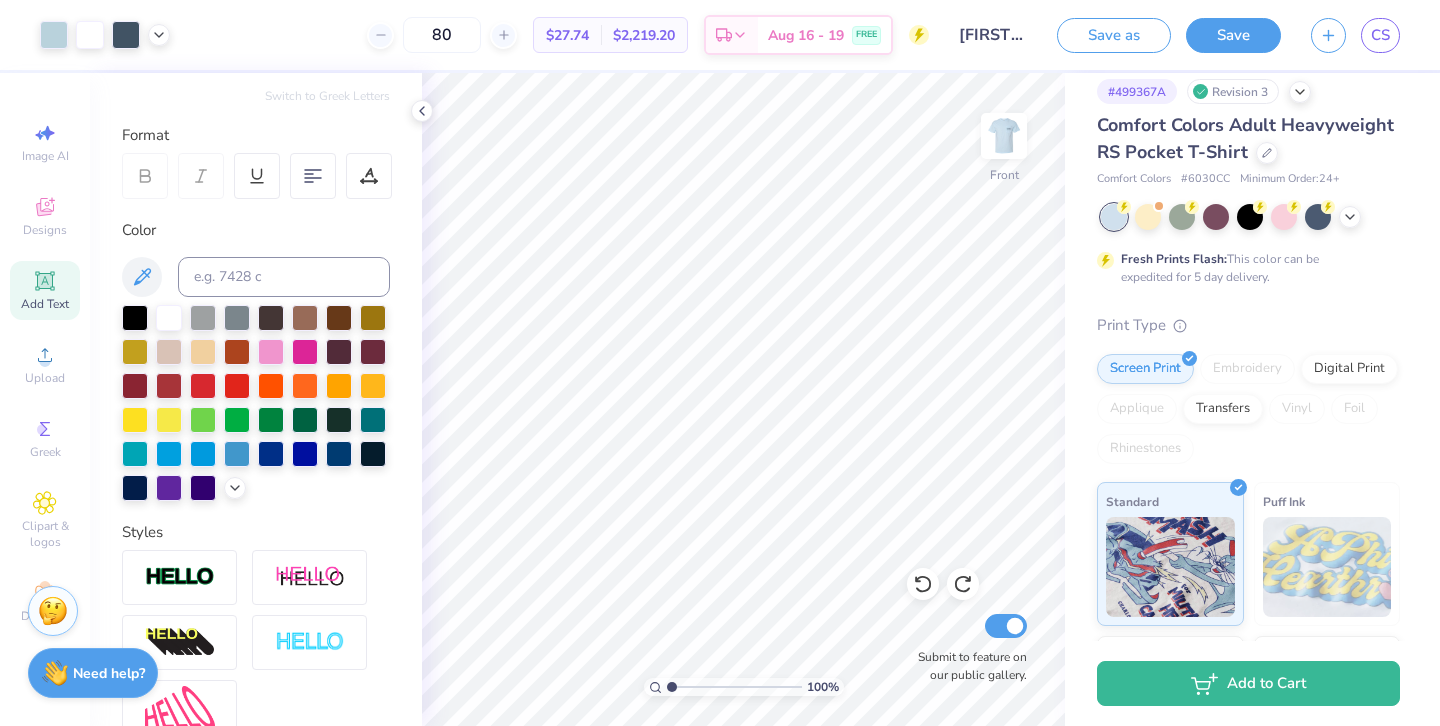 drag, startPoint x: 680, startPoint y: 687, endPoint x: 665, endPoint y: 688, distance: 15.033297 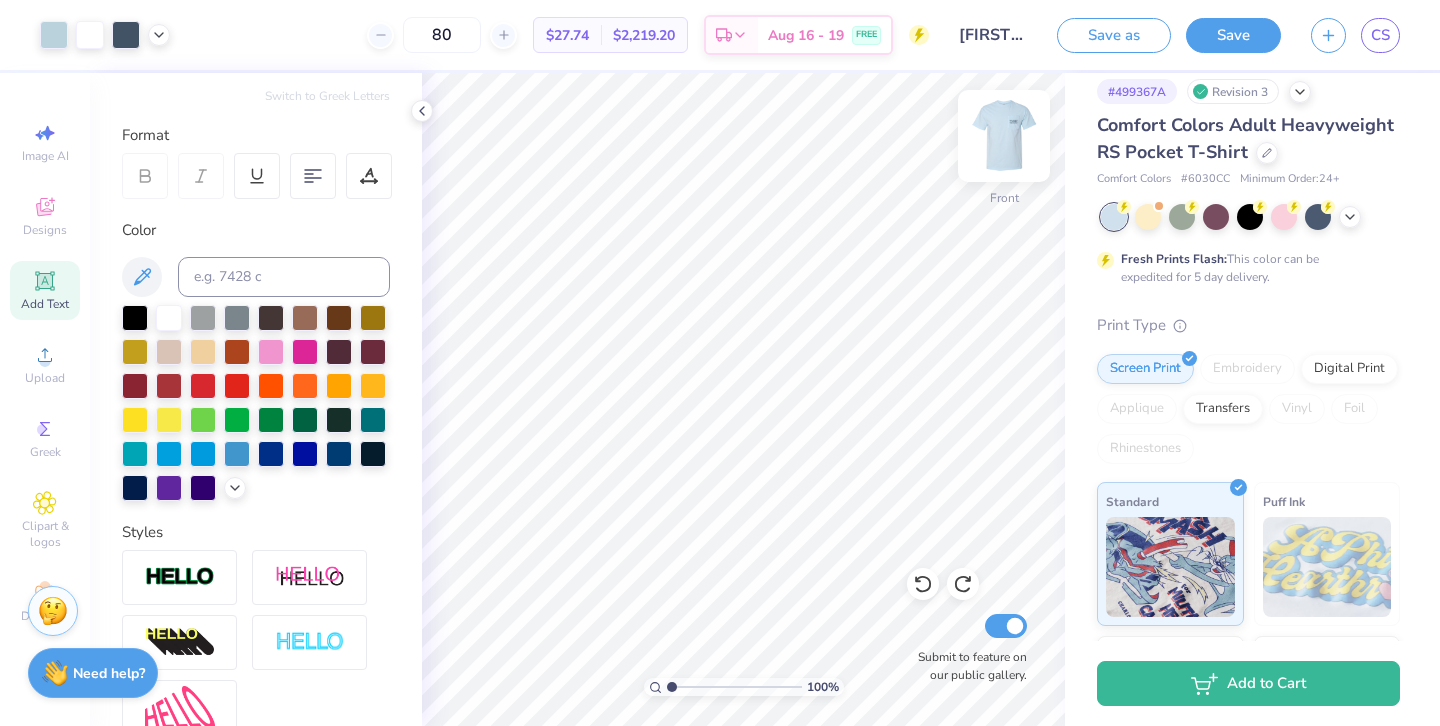 click at bounding box center (1004, 136) 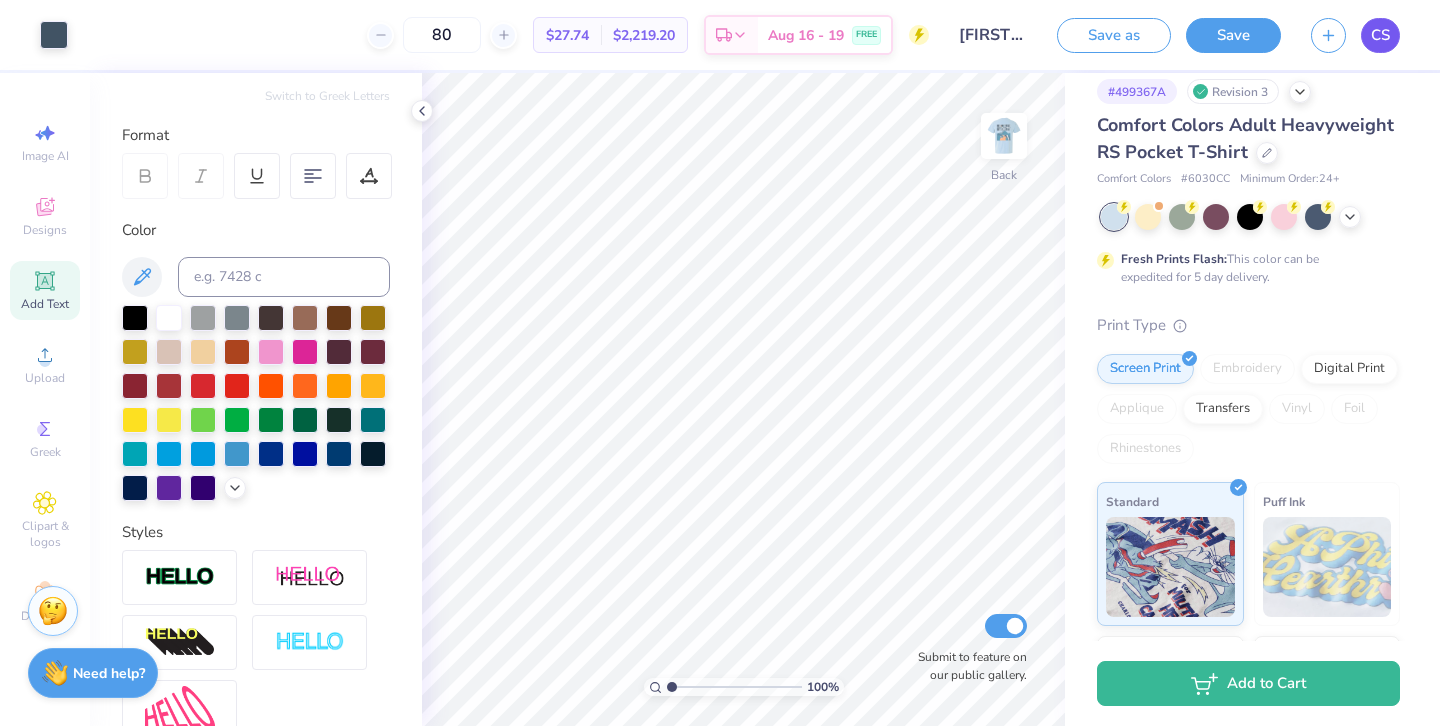 click on "CS" at bounding box center [1380, 35] 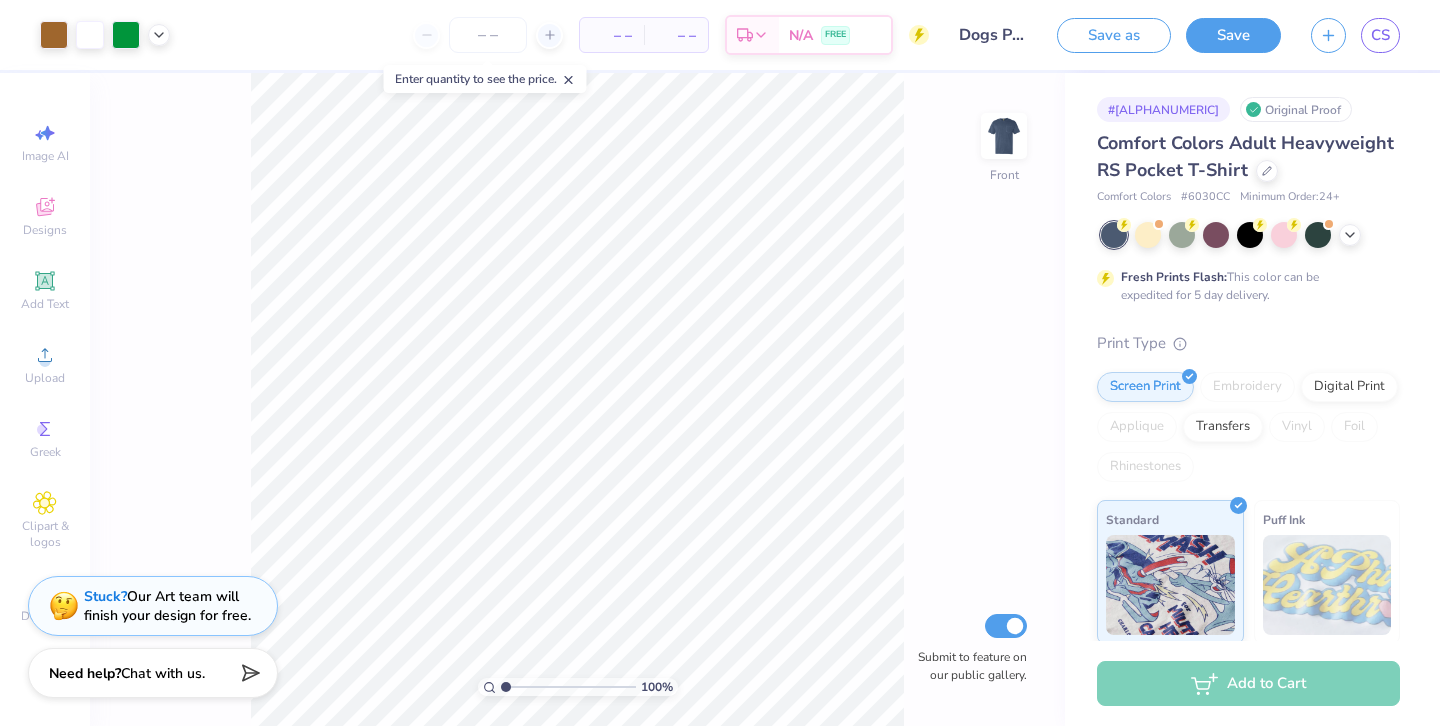scroll, scrollTop: 0, scrollLeft: 0, axis: both 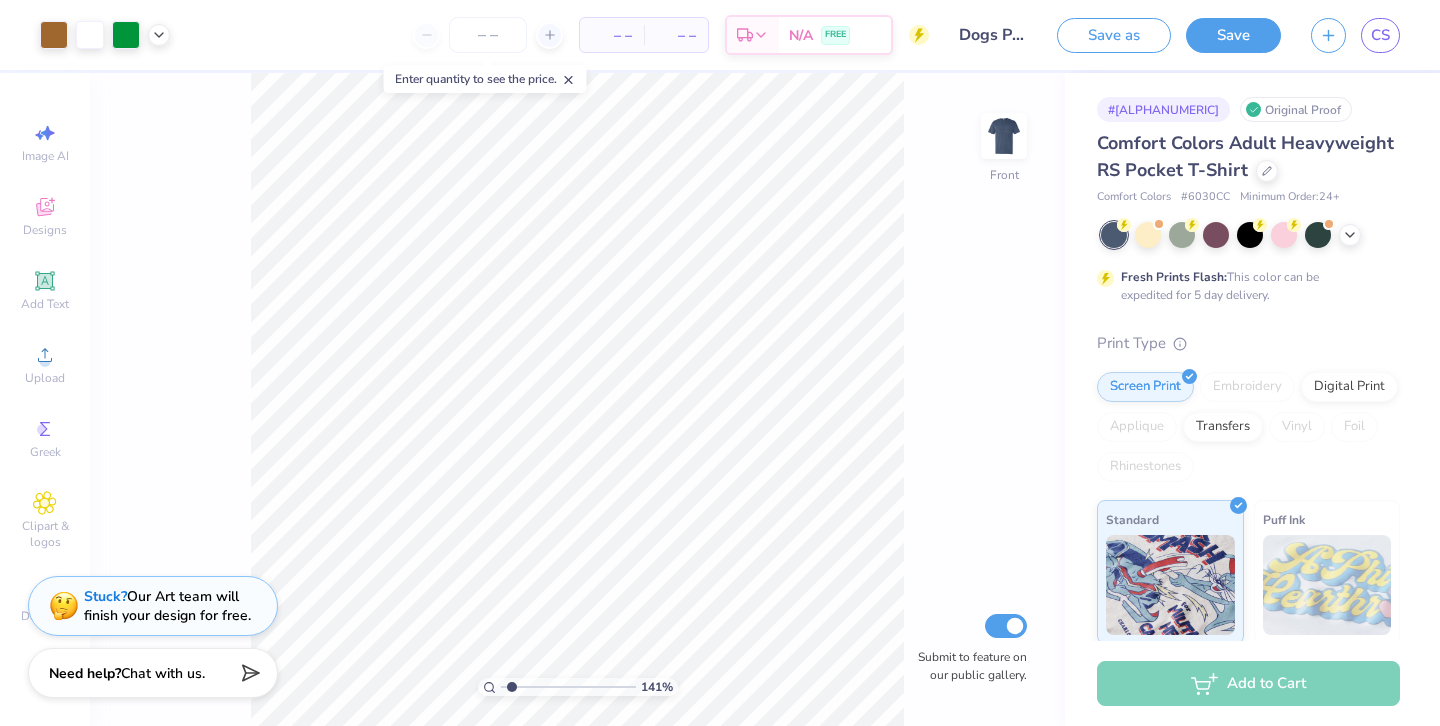 type on "1.48" 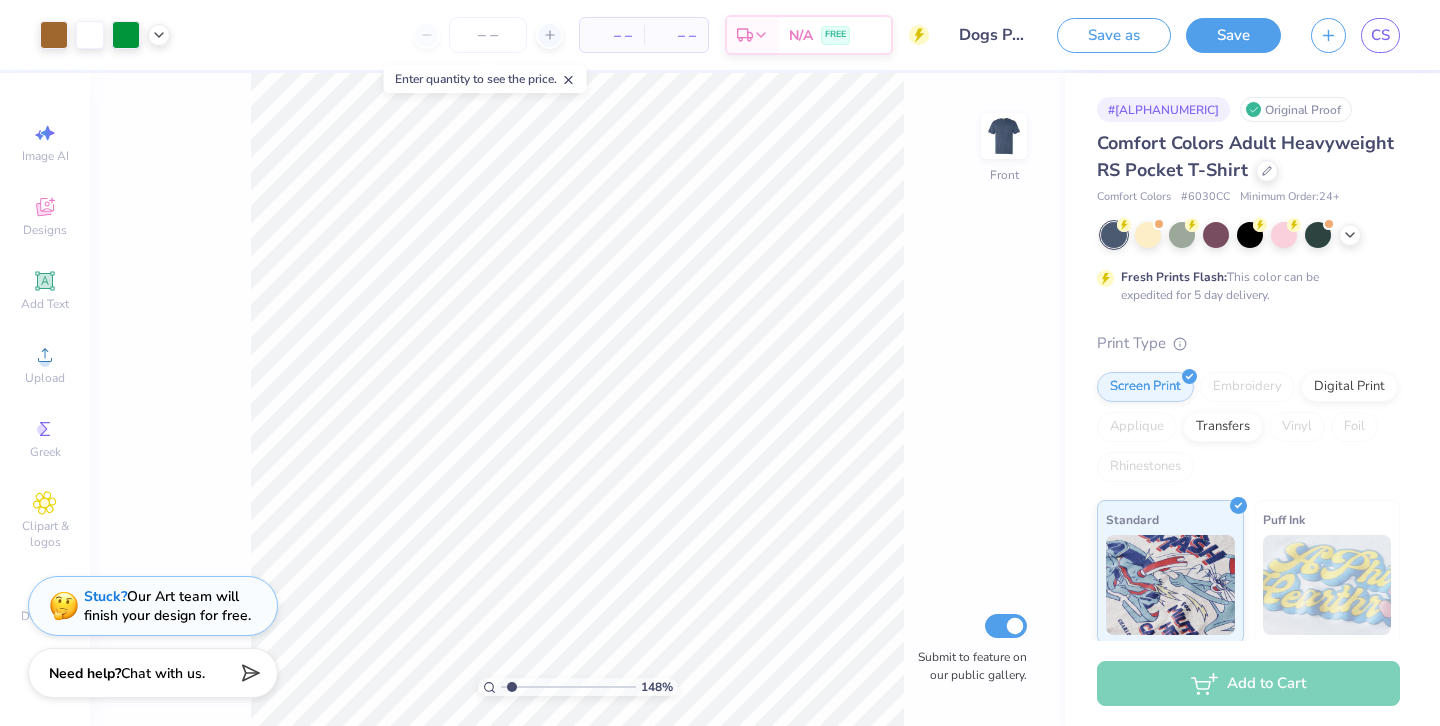 click at bounding box center [568, 687] 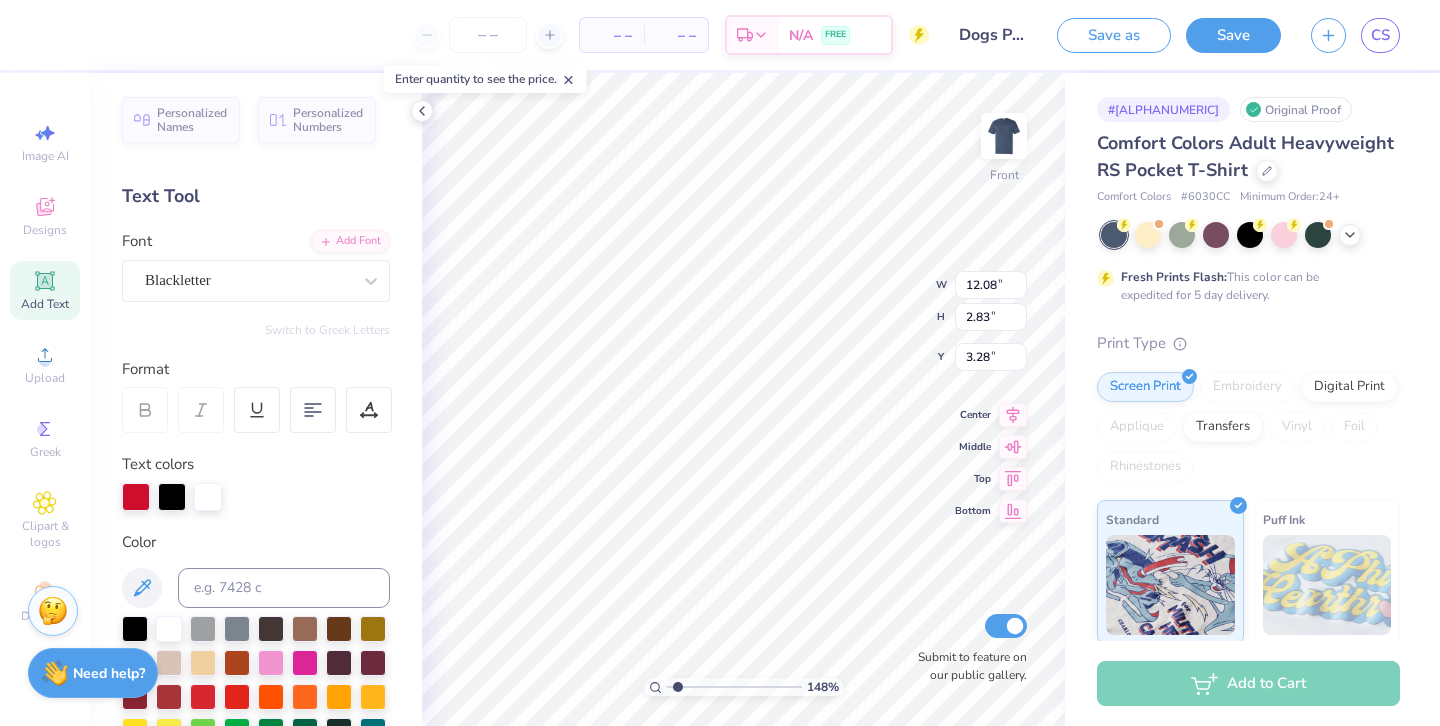 scroll, scrollTop: 0, scrollLeft: 4, axis: horizontal 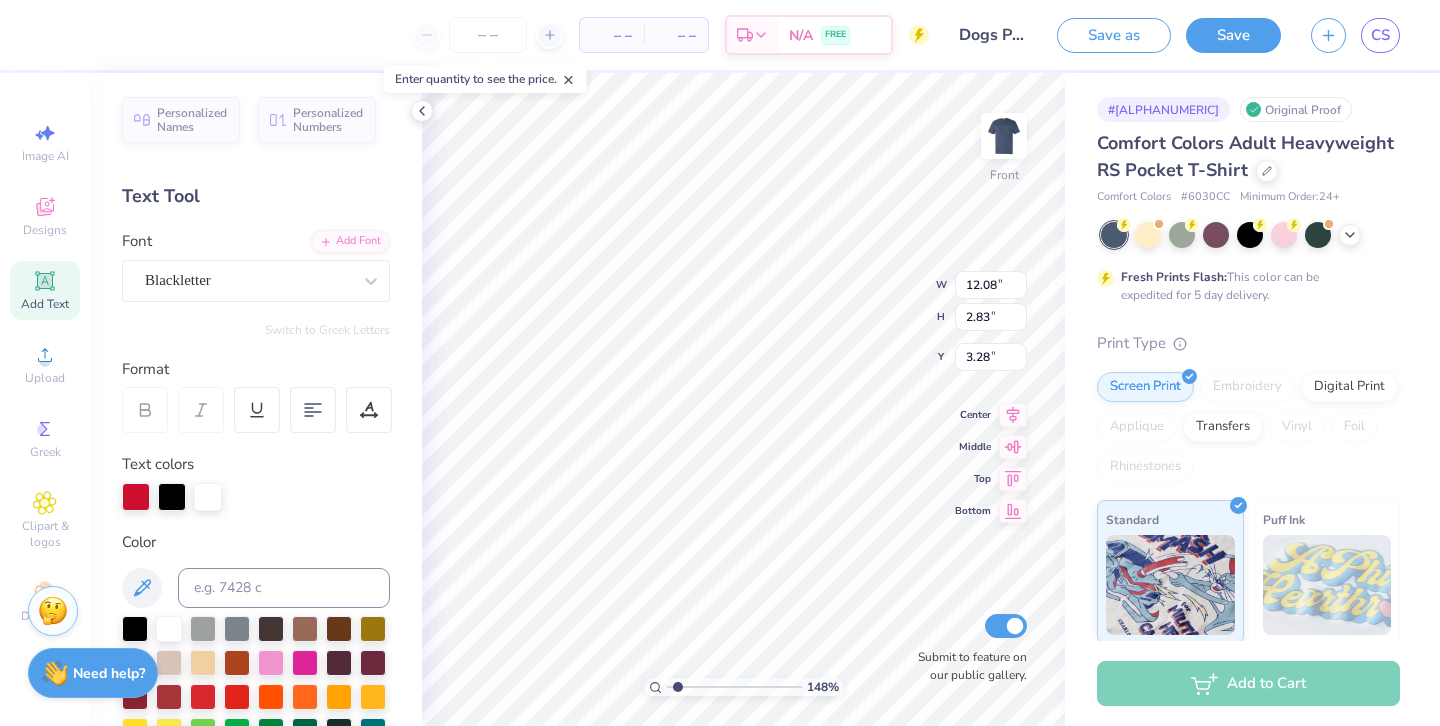type on "Sigep Rush" 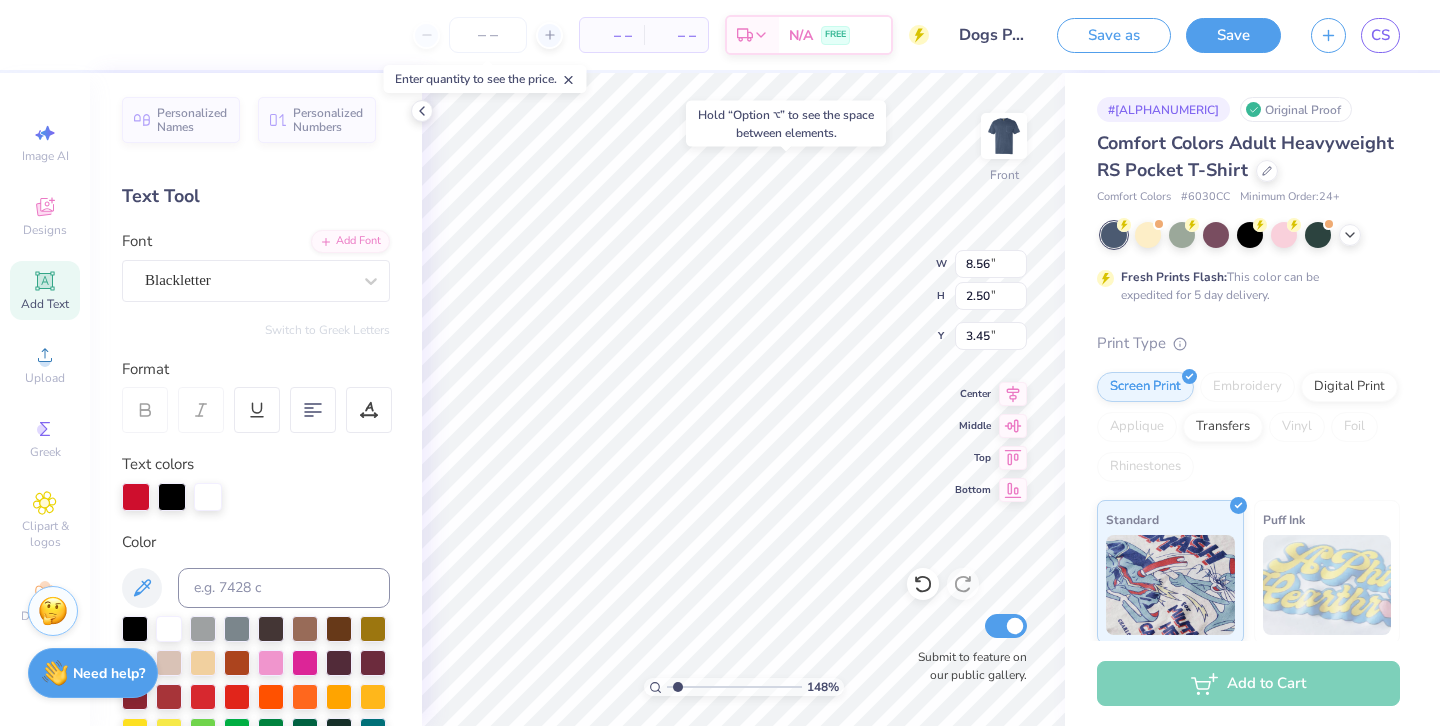 type on "3.41" 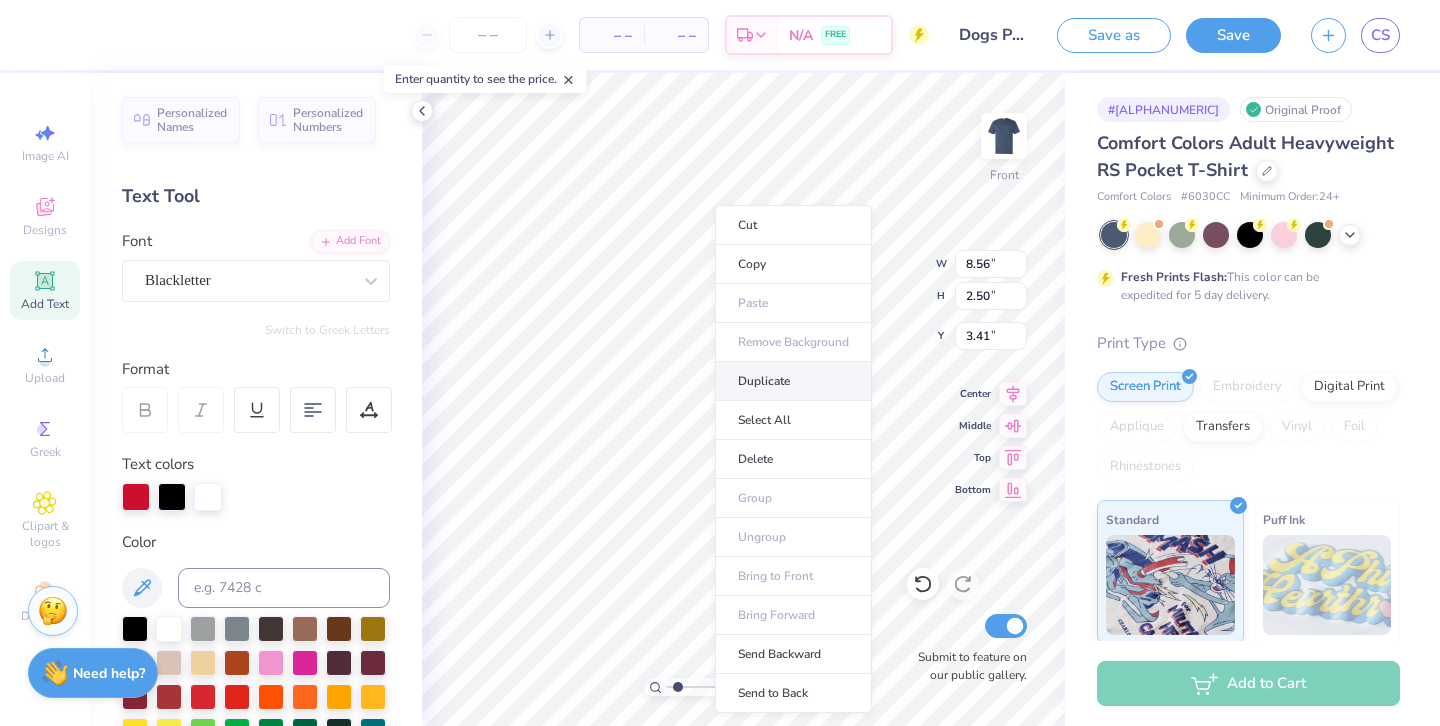 click on "Duplicate" at bounding box center [793, 381] 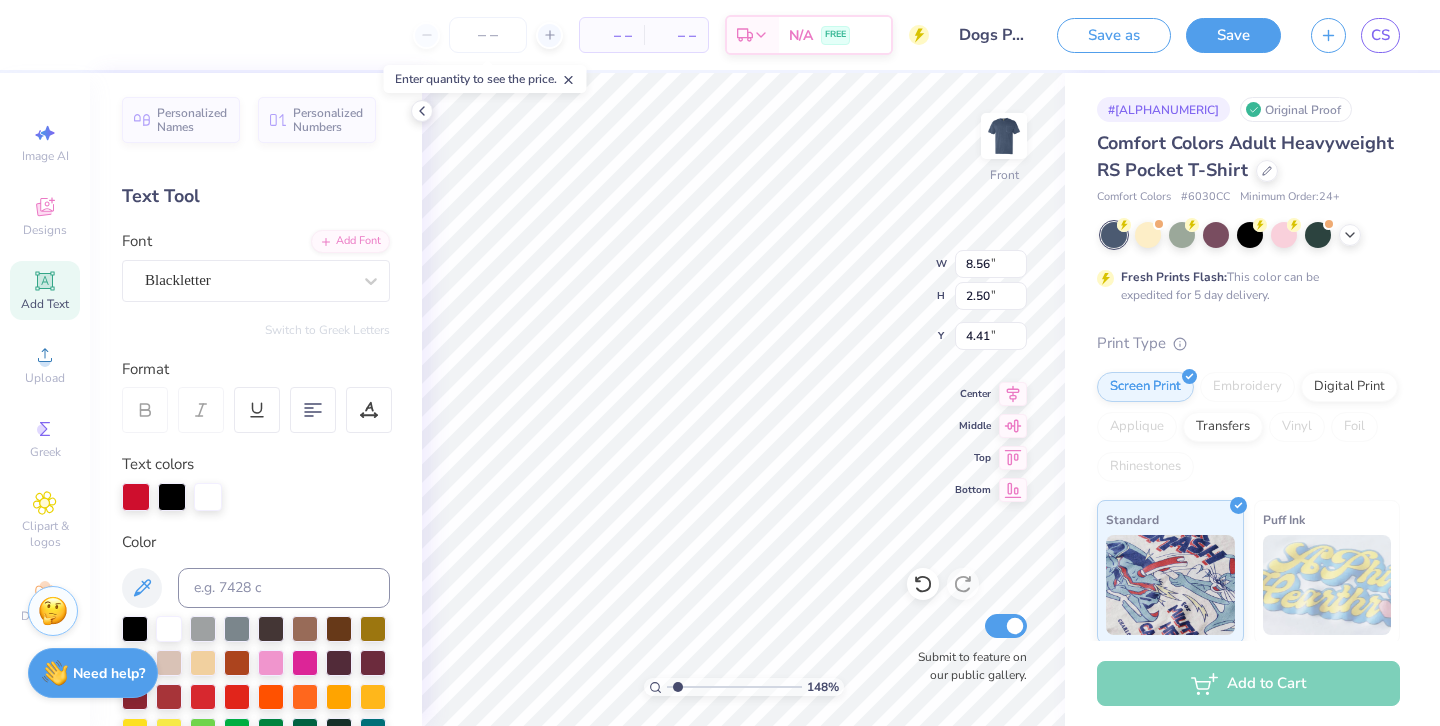 type on "13.61" 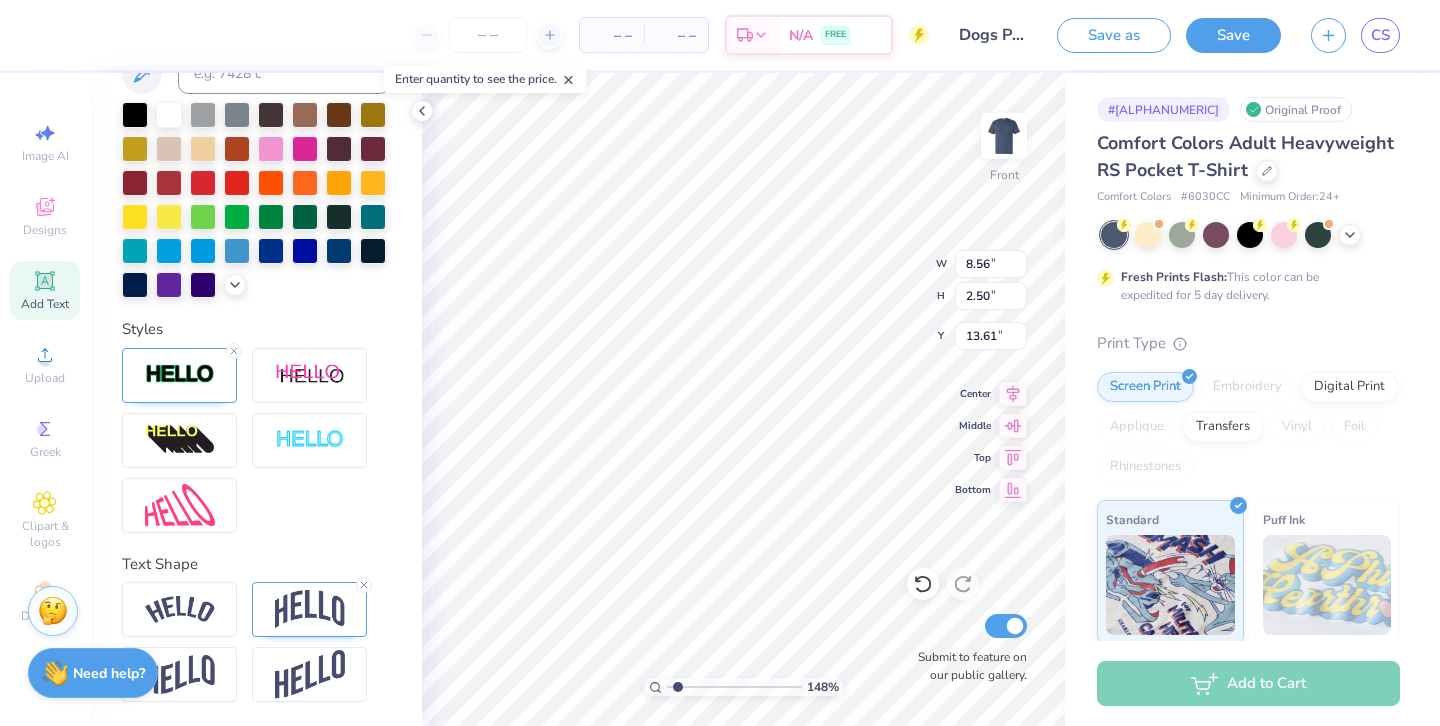 scroll, scrollTop: 514, scrollLeft: 0, axis: vertical 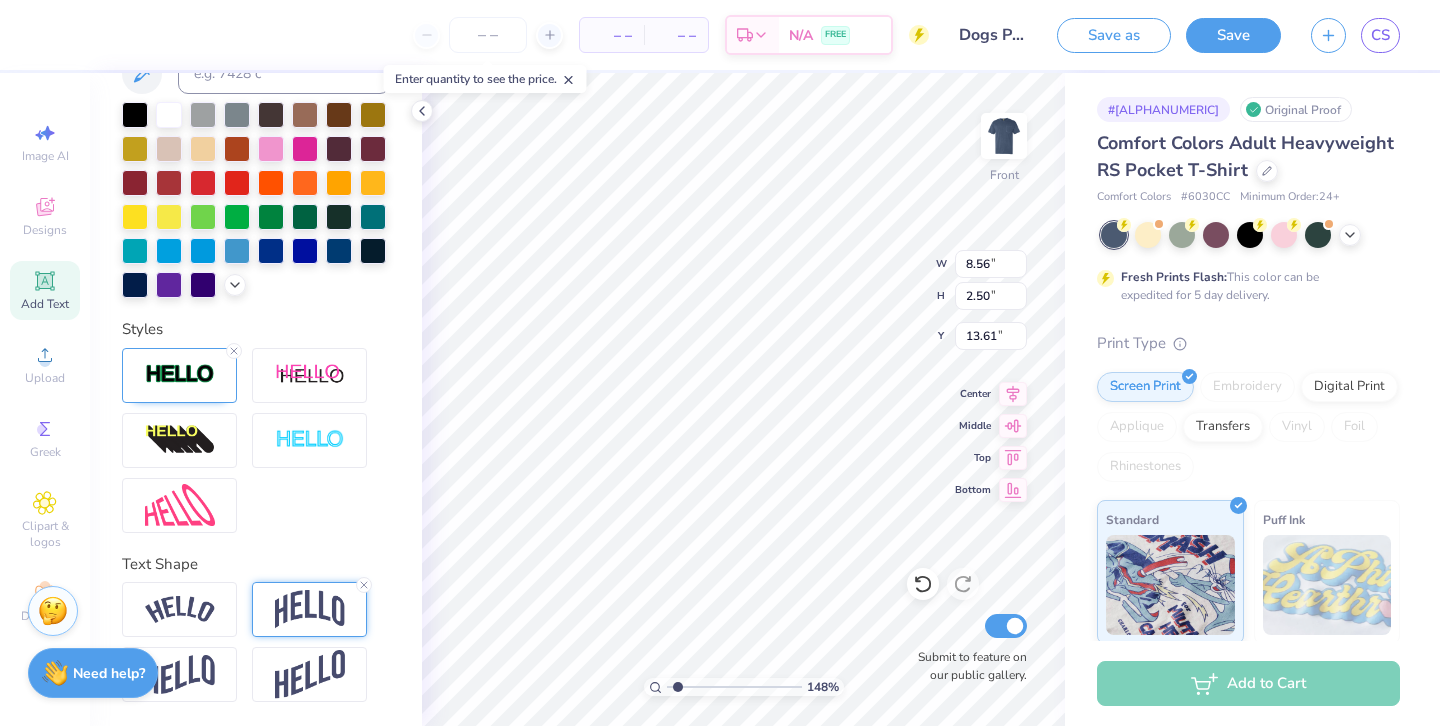 click at bounding box center (310, 609) 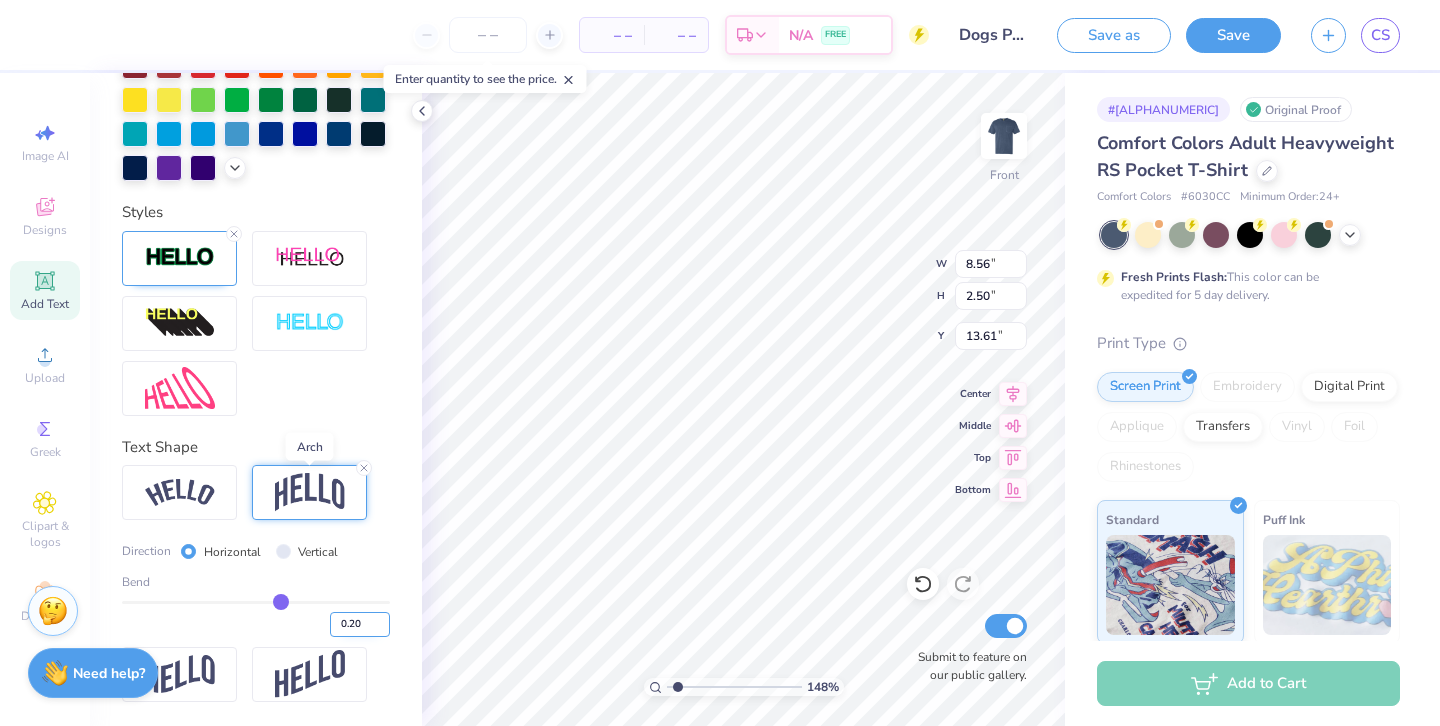 scroll, scrollTop: 631, scrollLeft: 0, axis: vertical 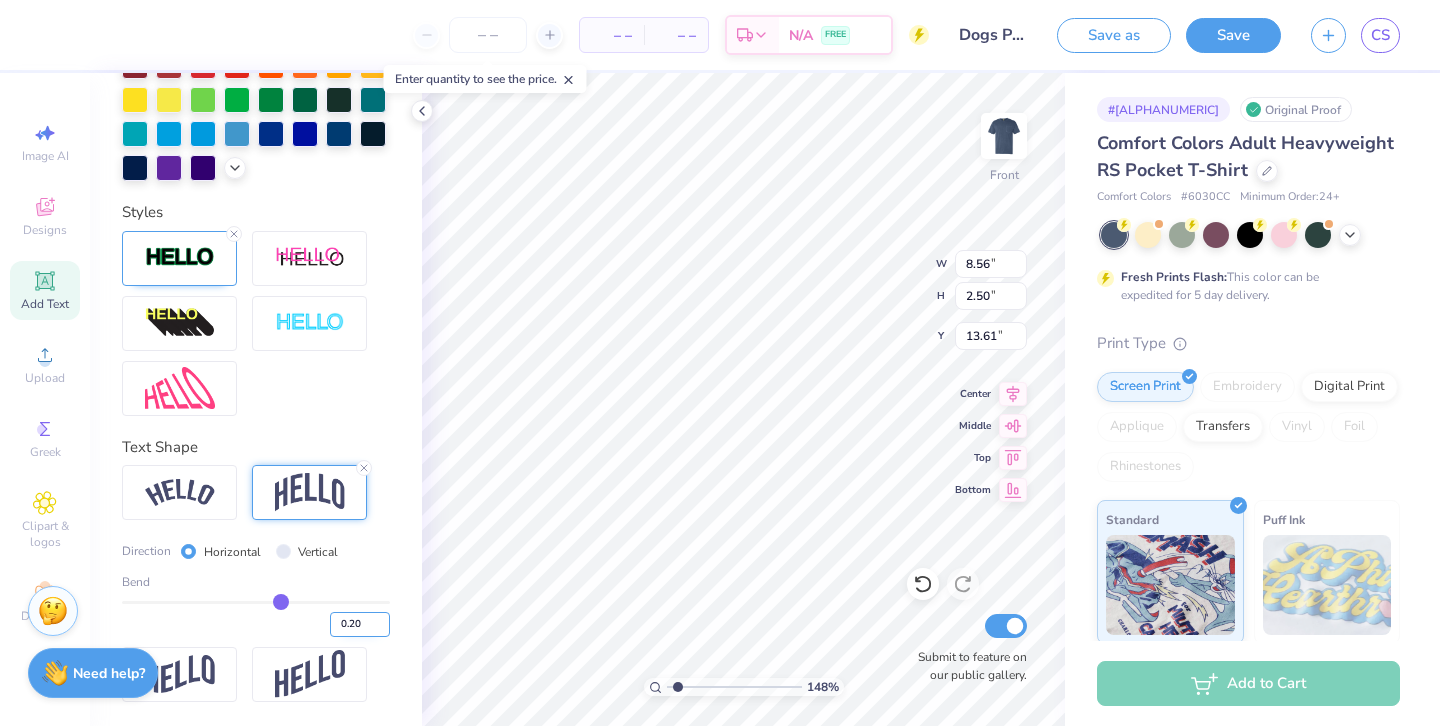click on "0.20" at bounding box center [360, 624] 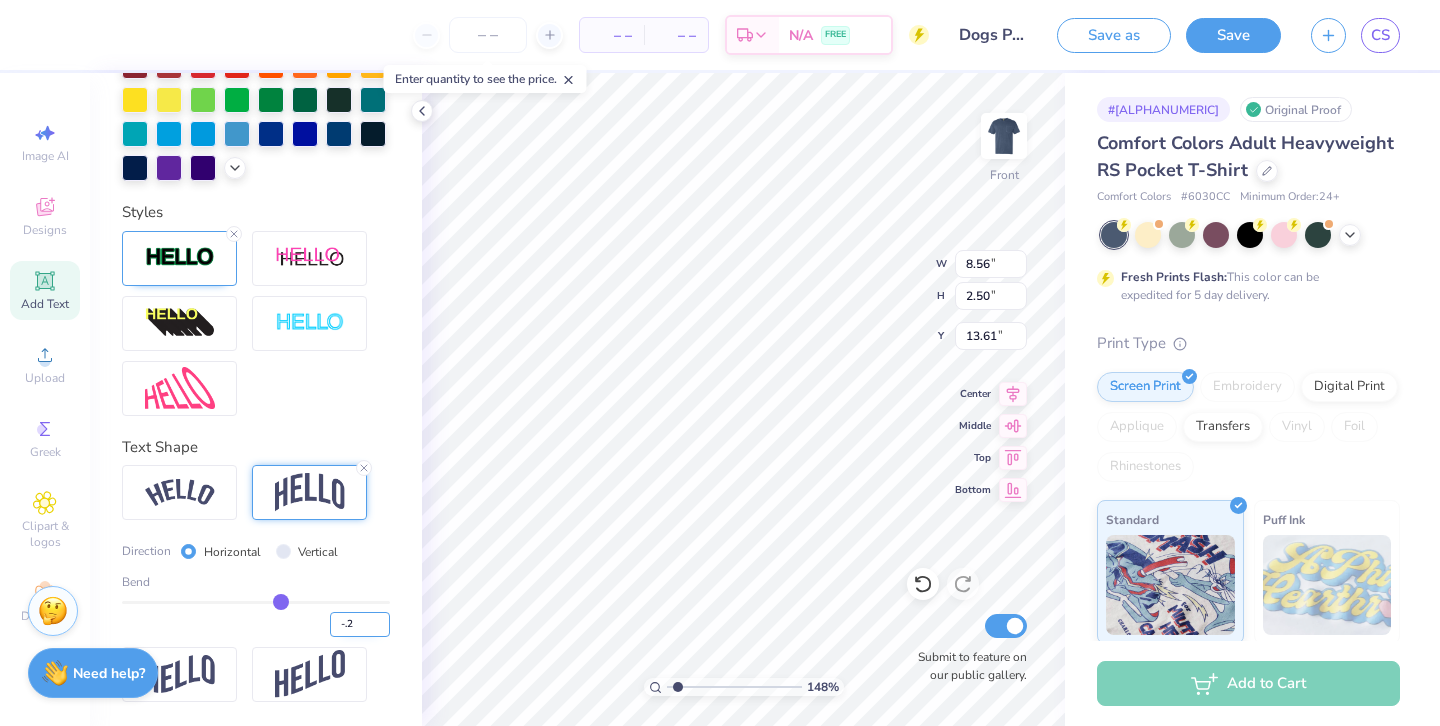 type on "-.2" 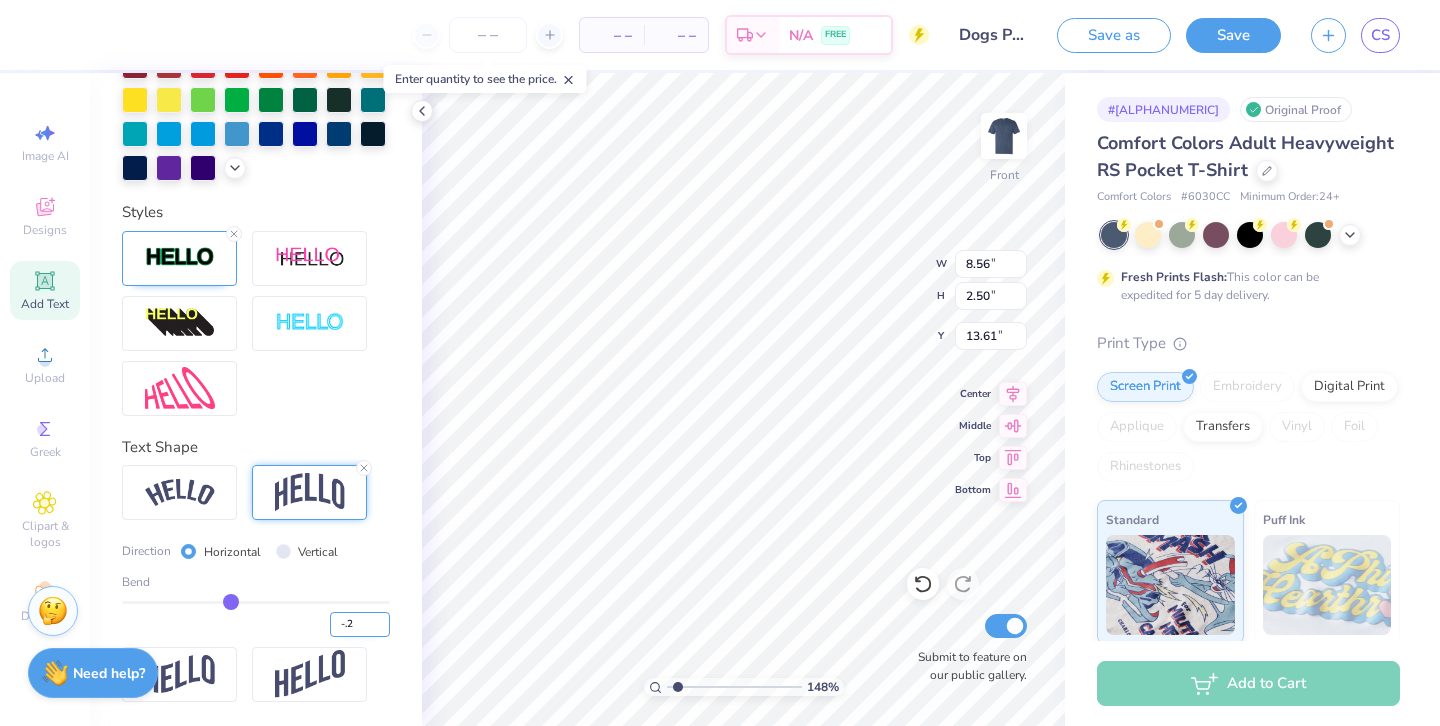 type on "-0.20" 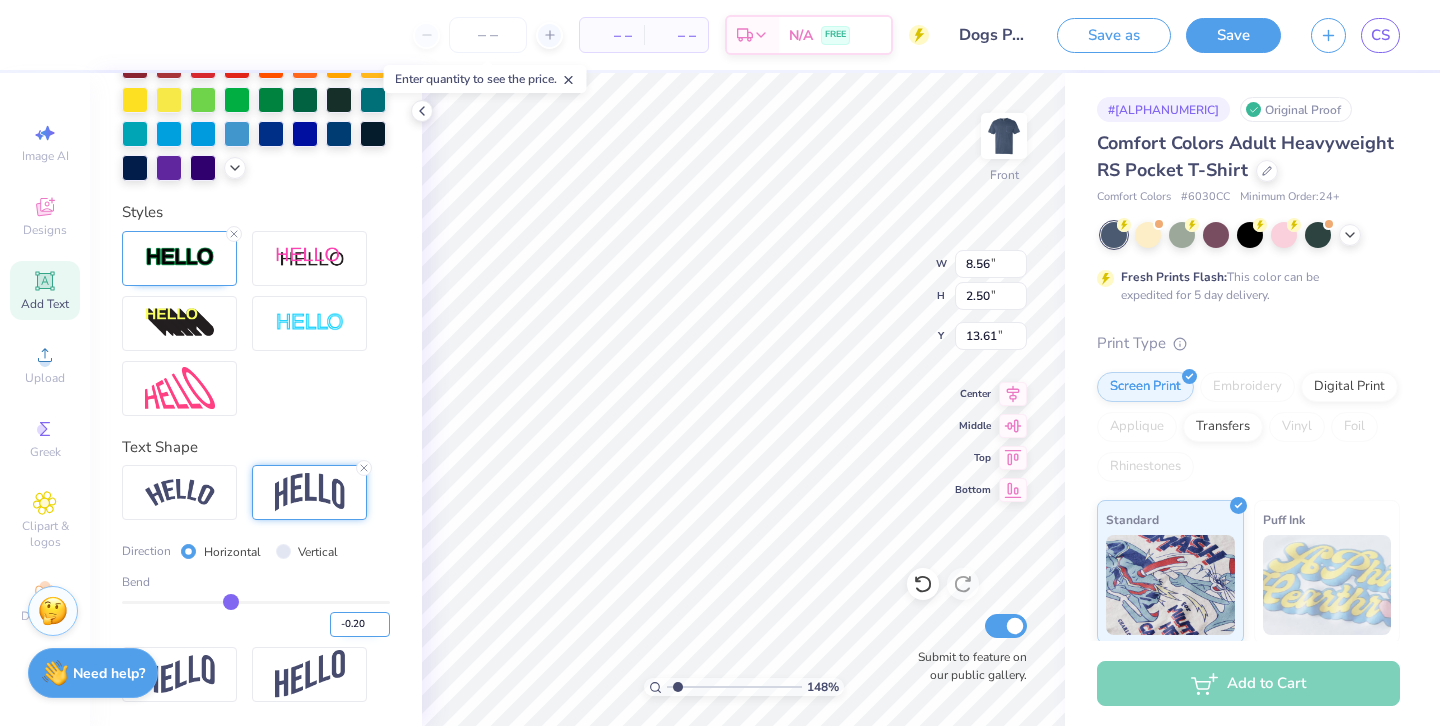 type on "2.58" 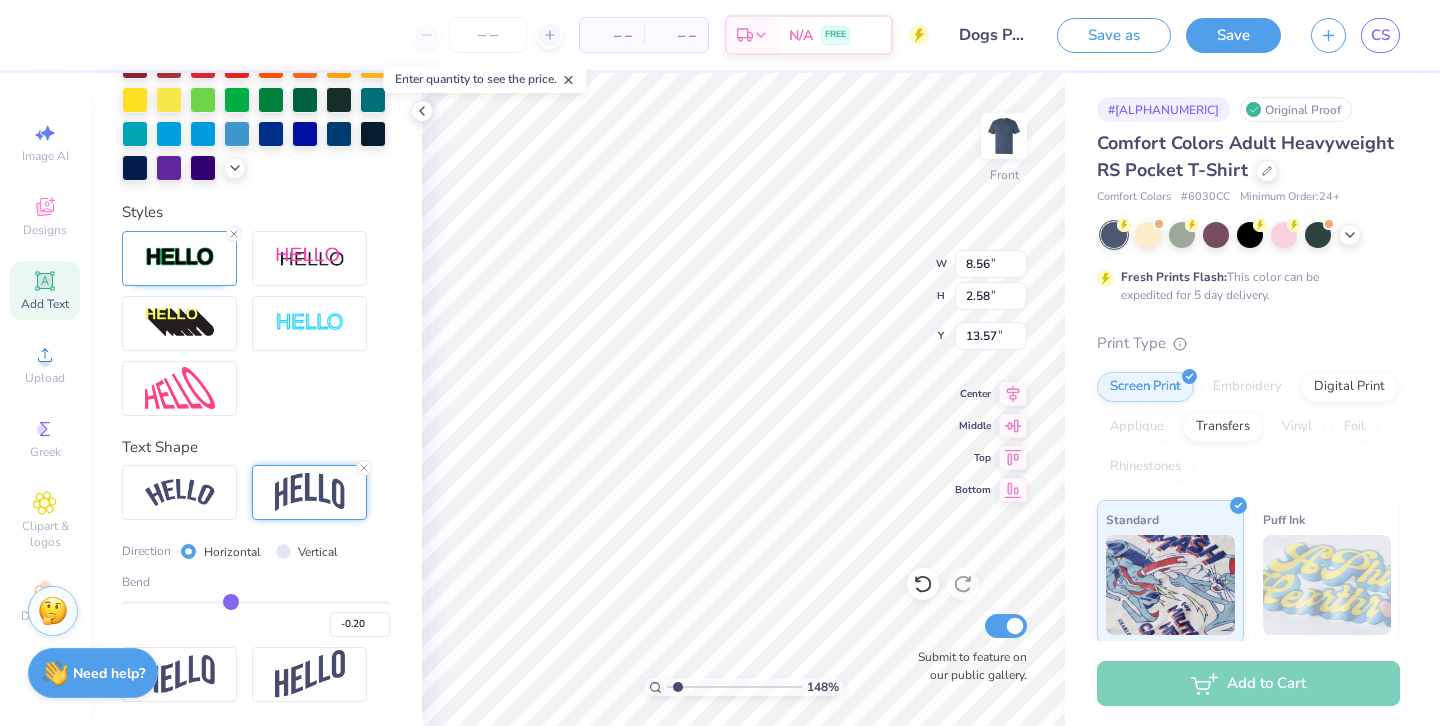 type on "2.50" 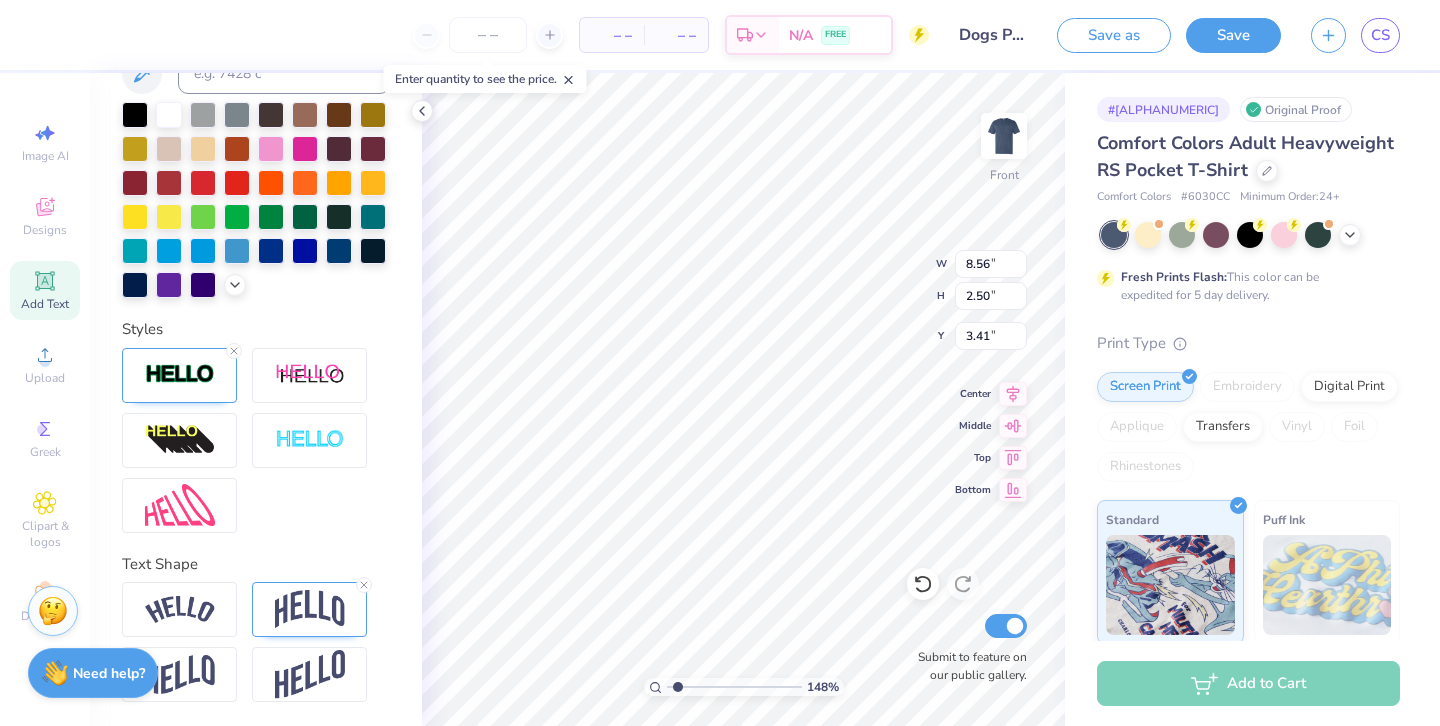 scroll, scrollTop: 514, scrollLeft: 0, axis: vertical 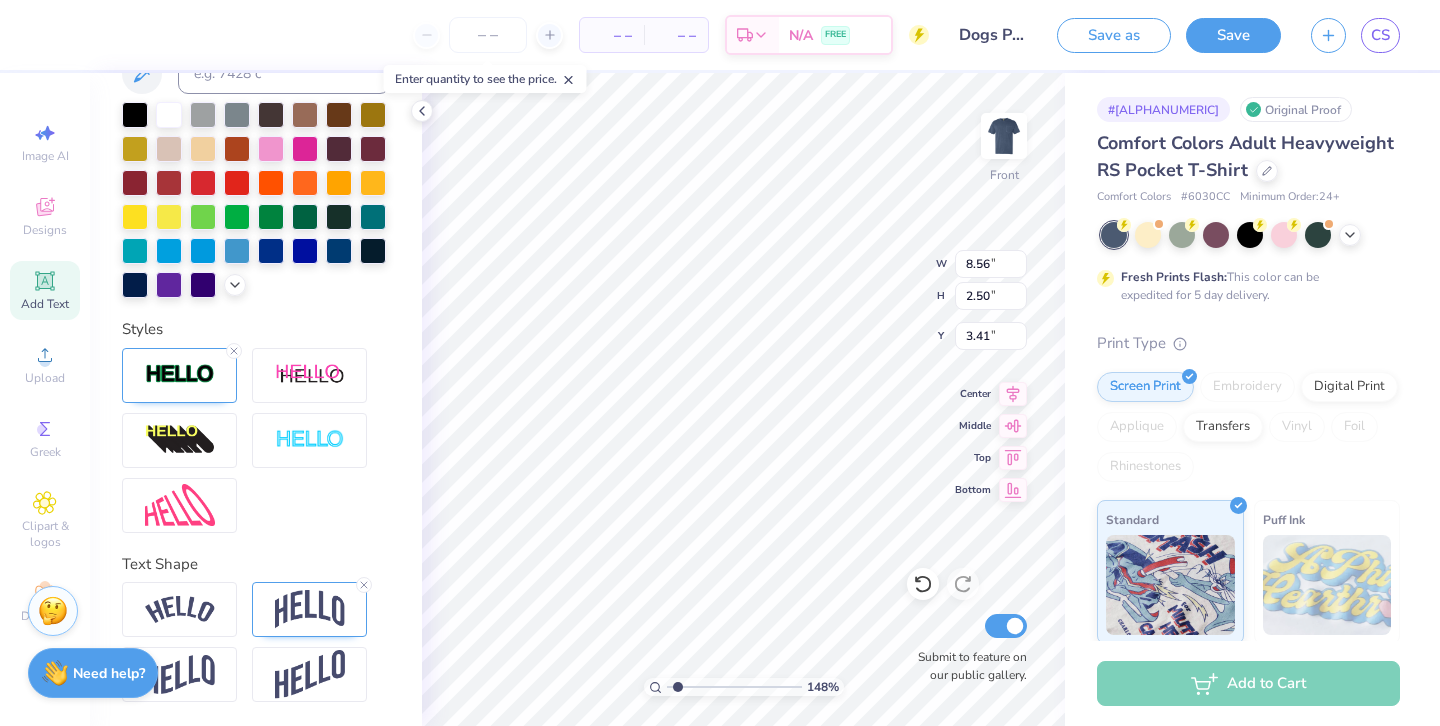type on "2.58" 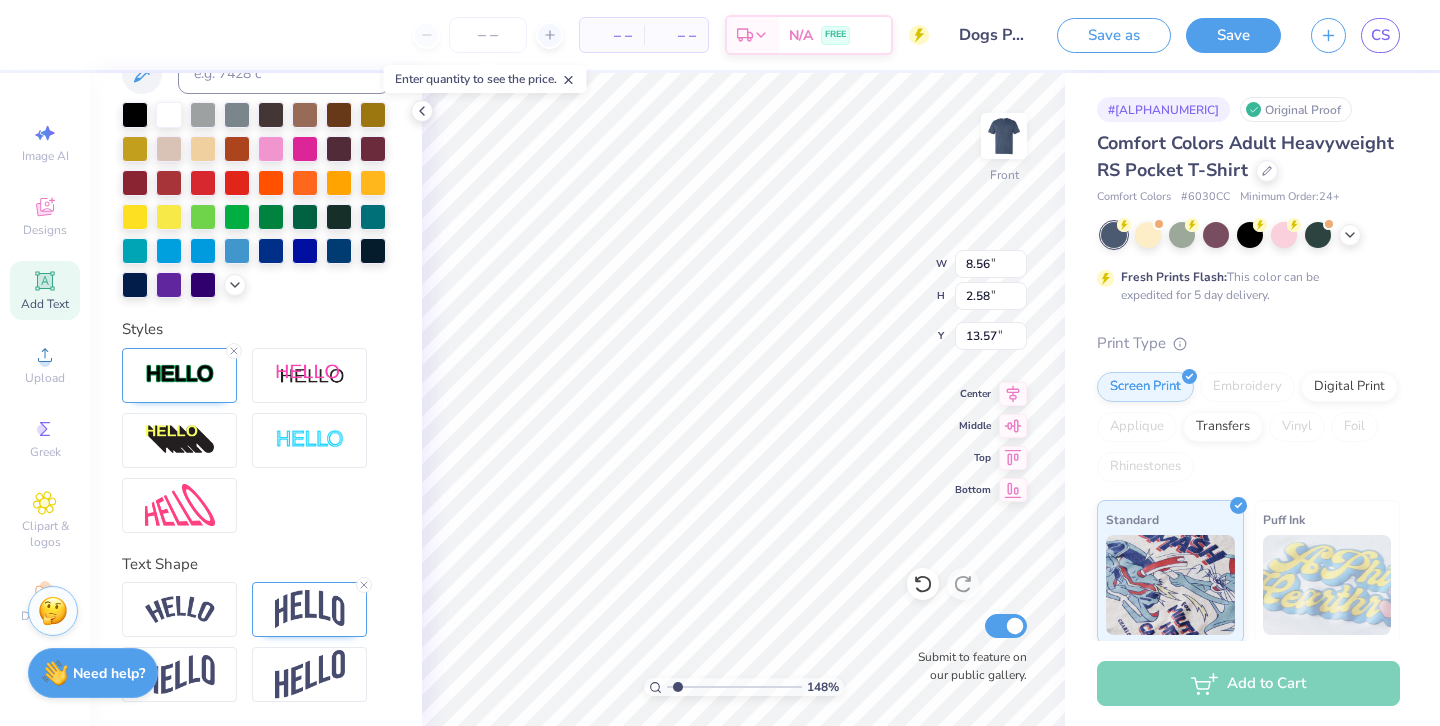 type on "13.34" 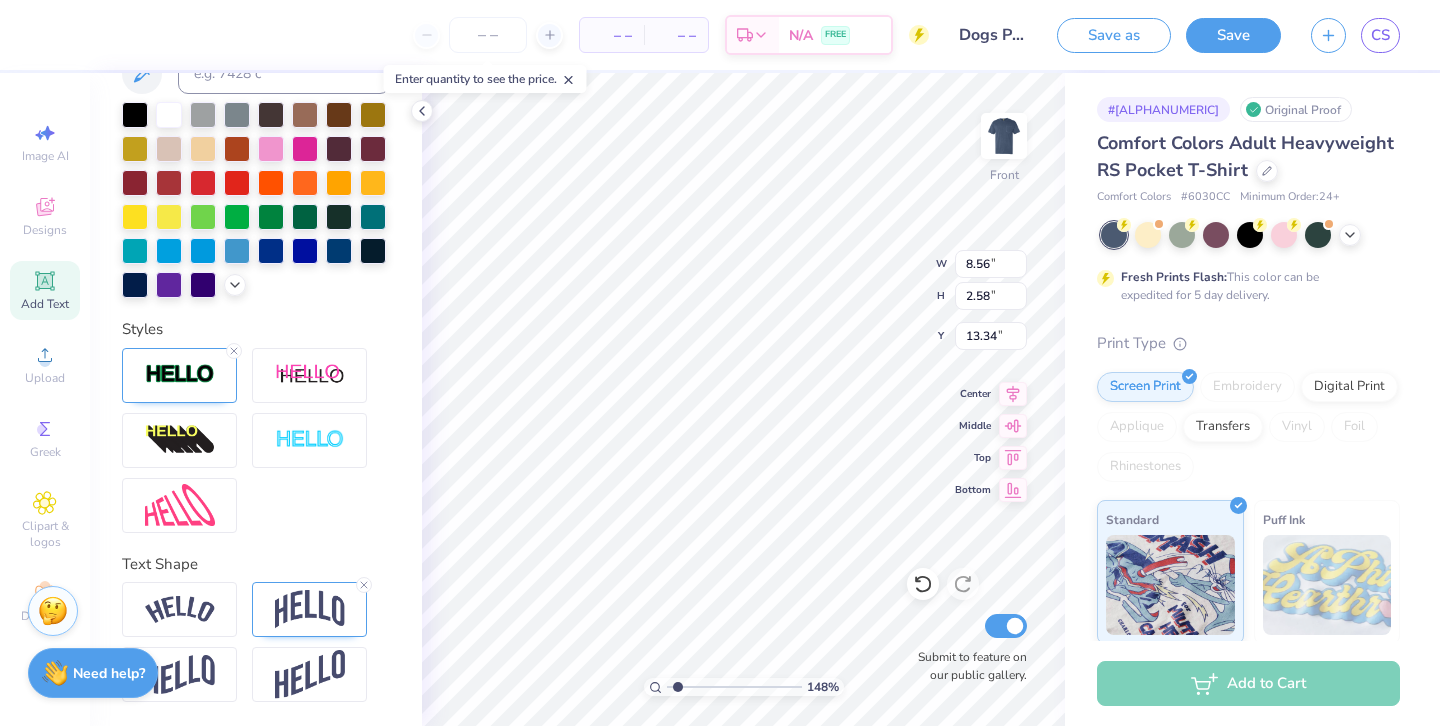 scroll, scrollTop: 0, scrollLeft: 2, axis: horizontal 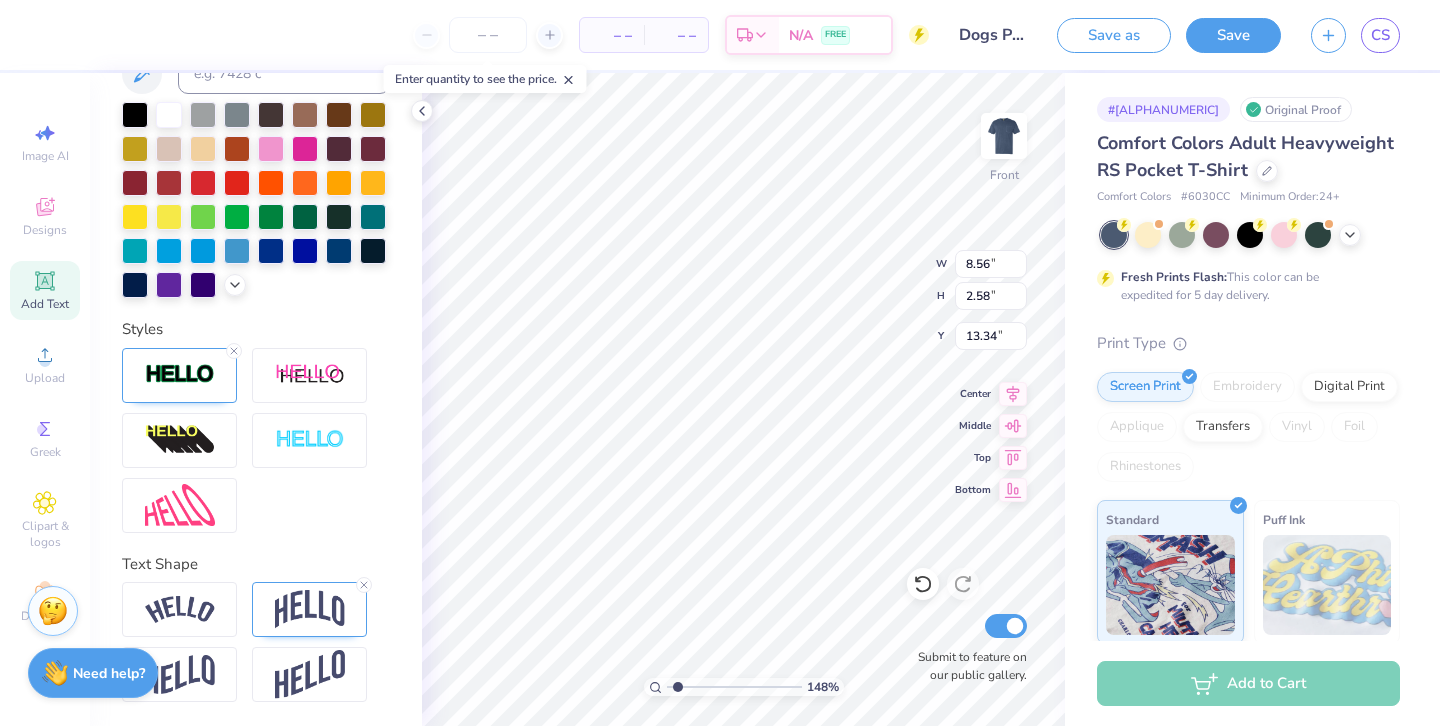 type on "Fall Rush 2026" 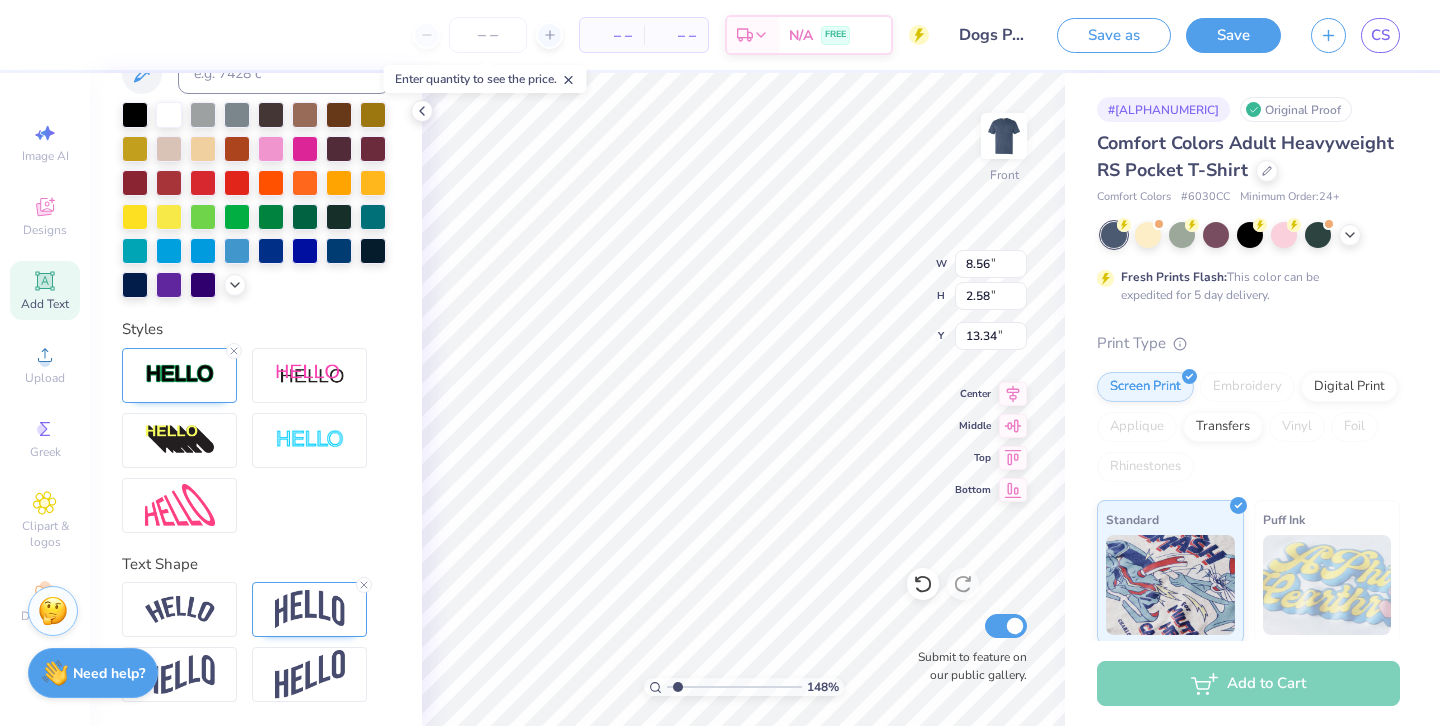 scroll, scrollTop: 0, scrollLeft: 5, axis: horizontal 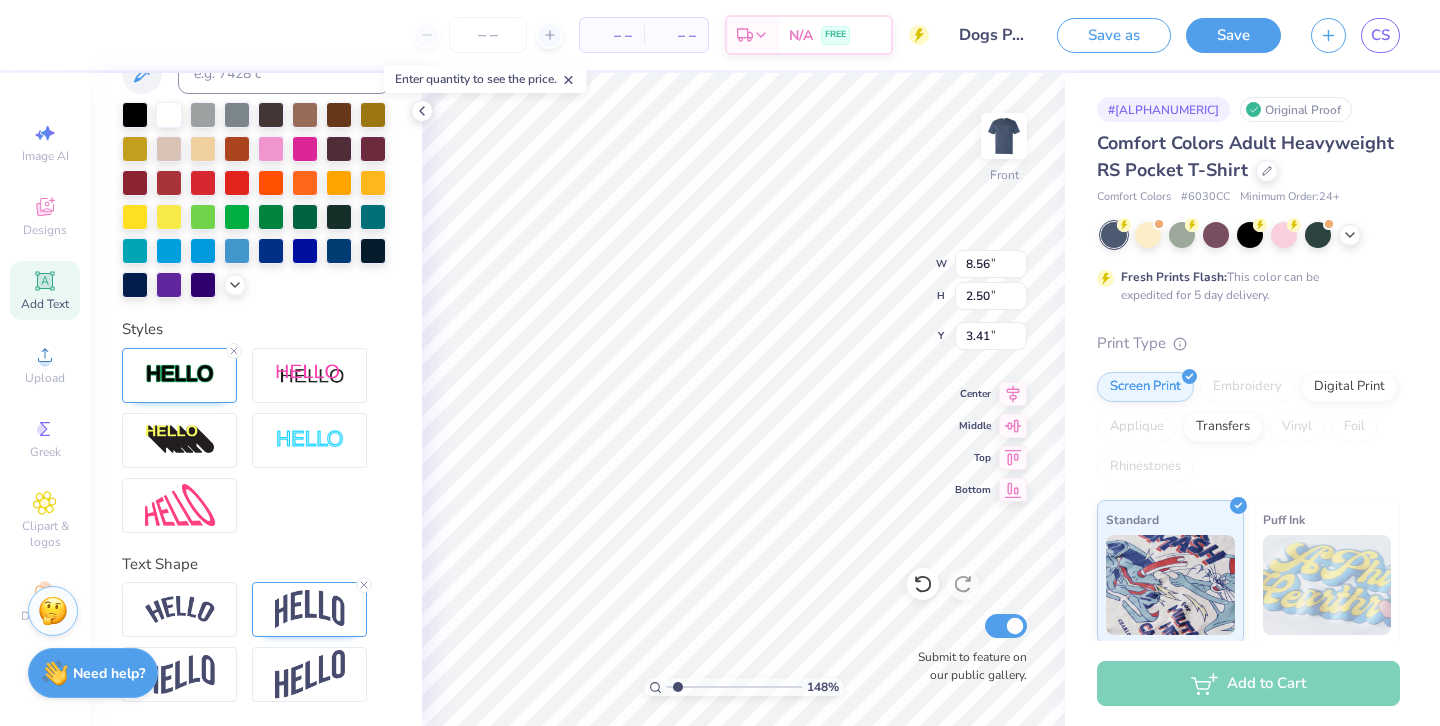 type on "8.56" 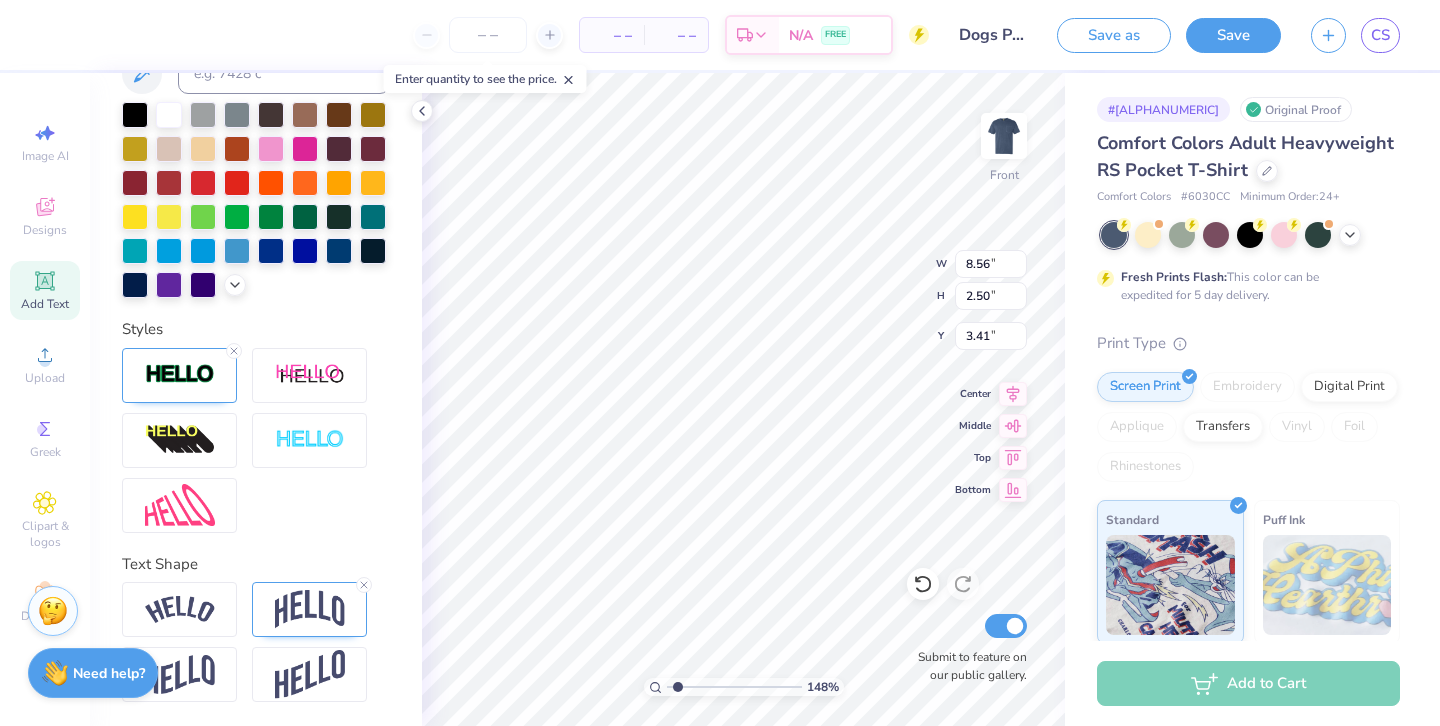 type on "2.50" 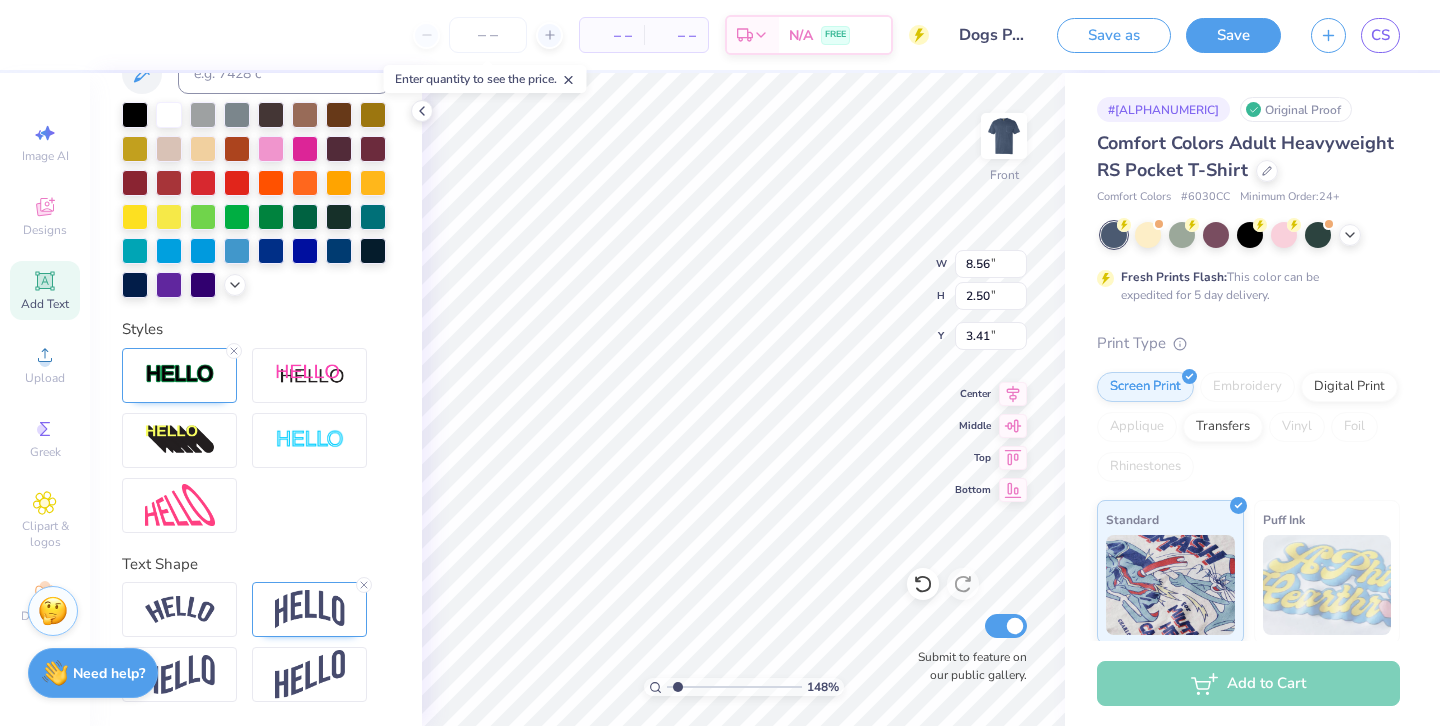 type on "12.68" 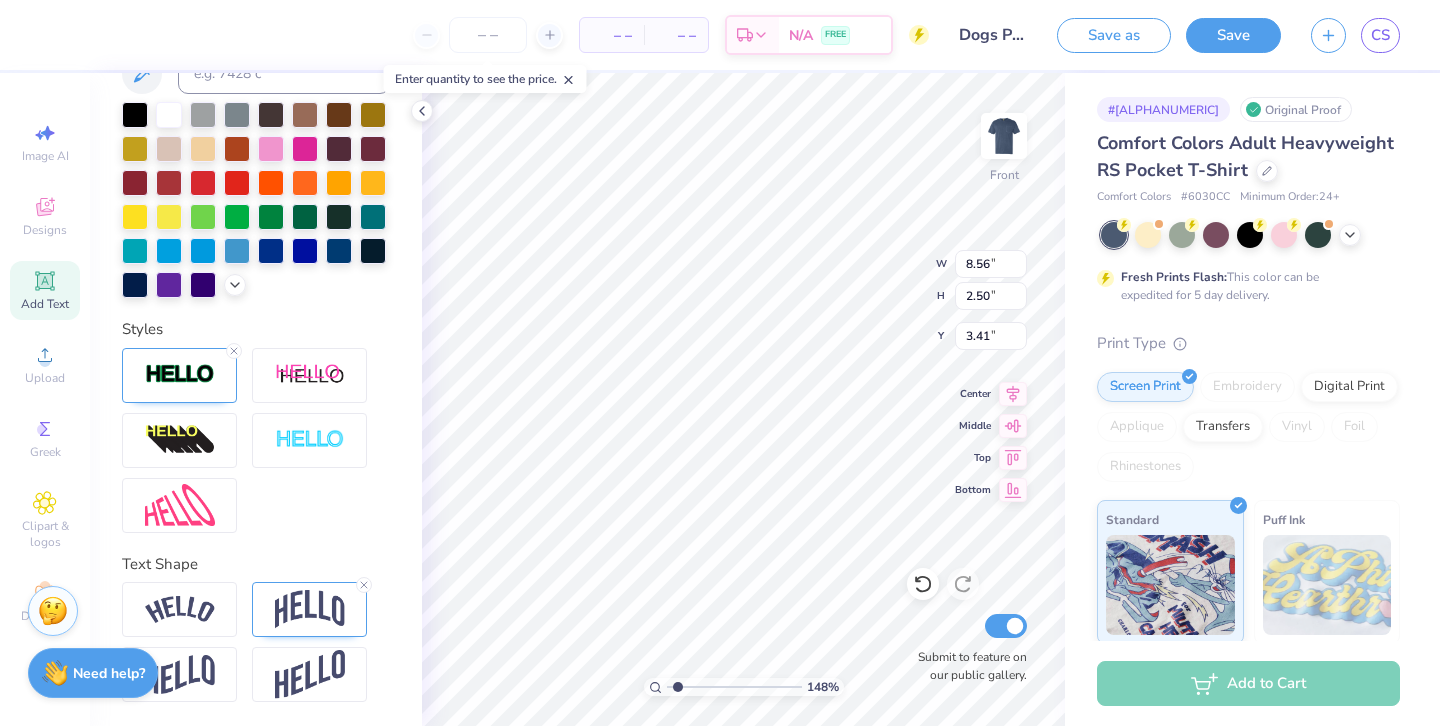 type on "2.95" 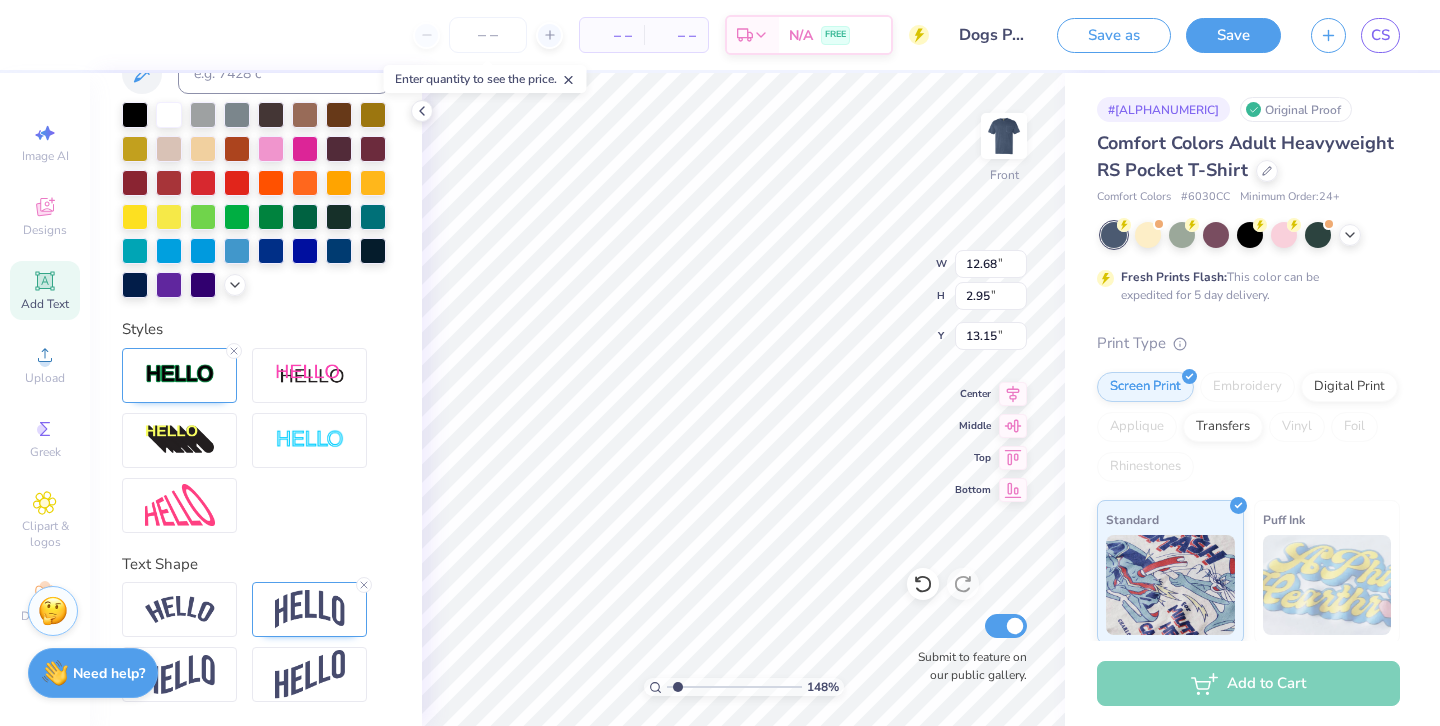 type on "10.76" 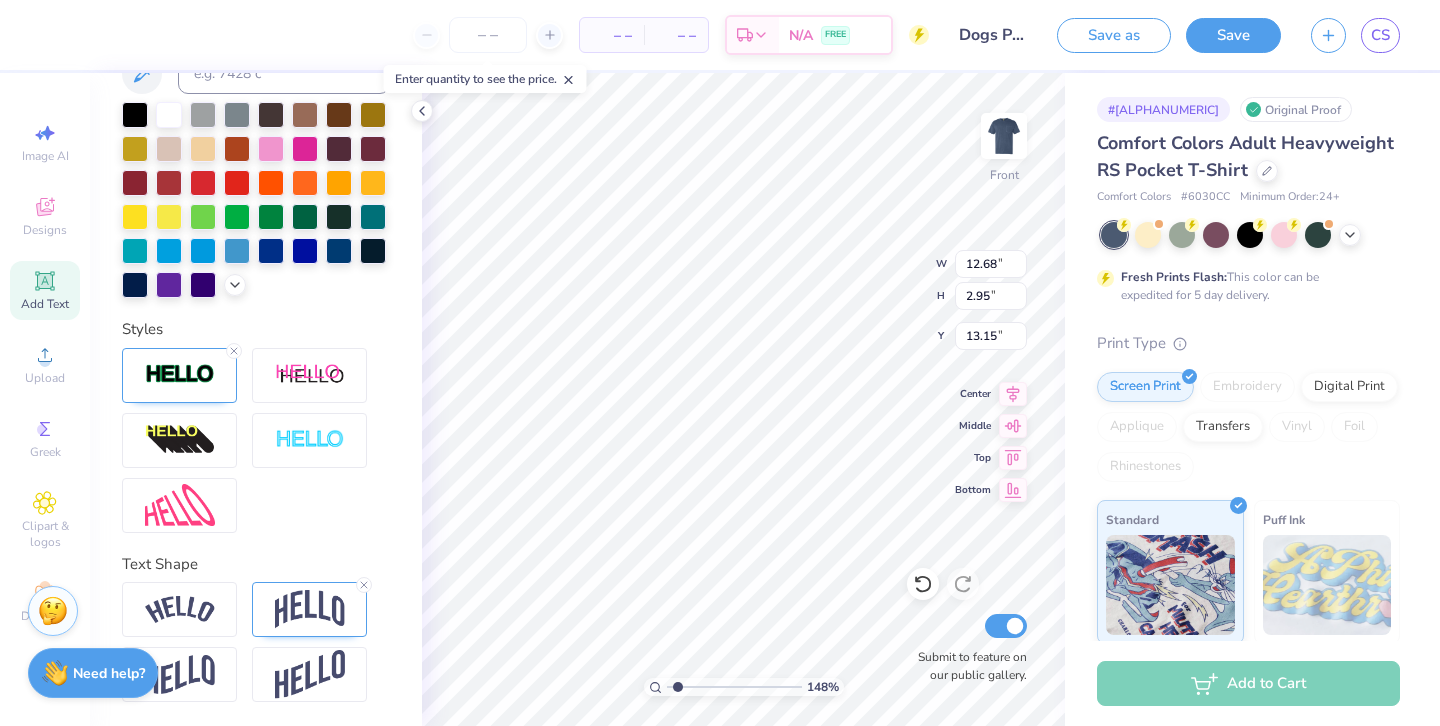 type on "2.50" 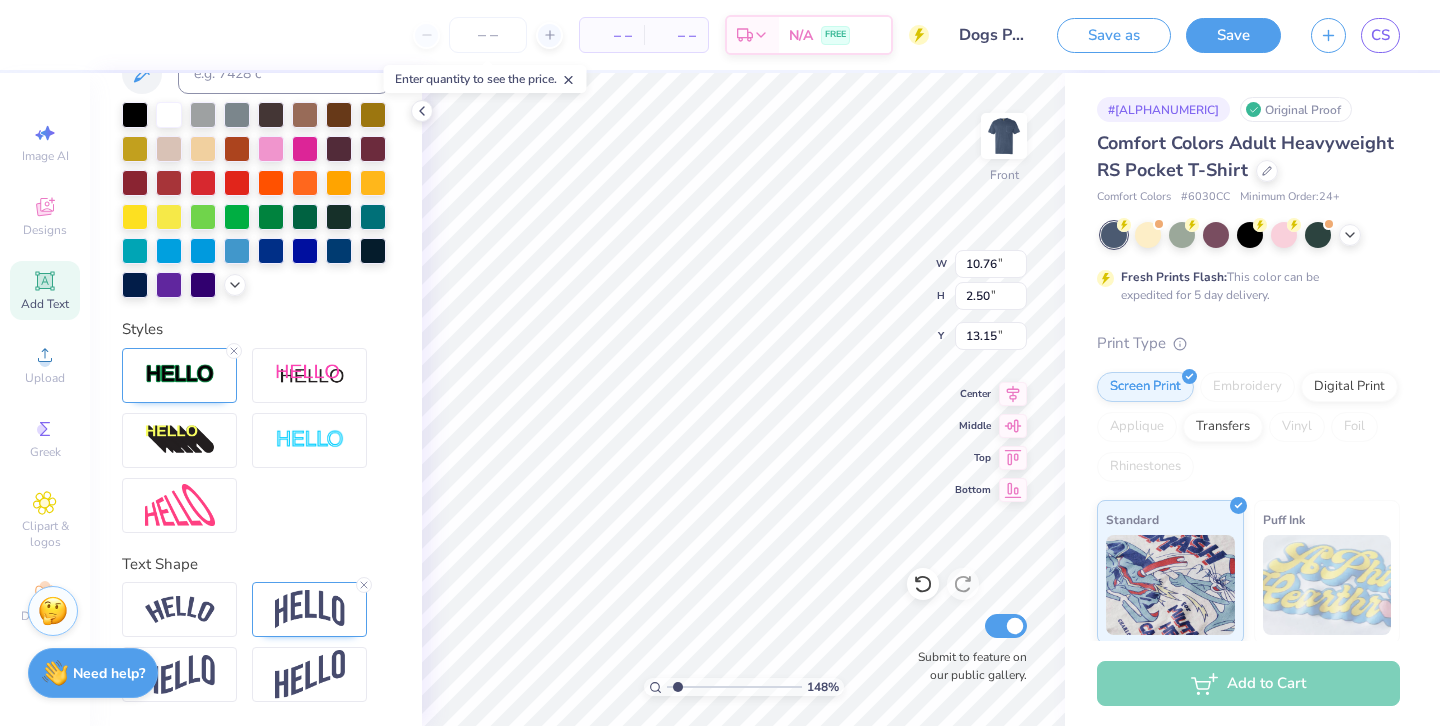 type on "13.00" 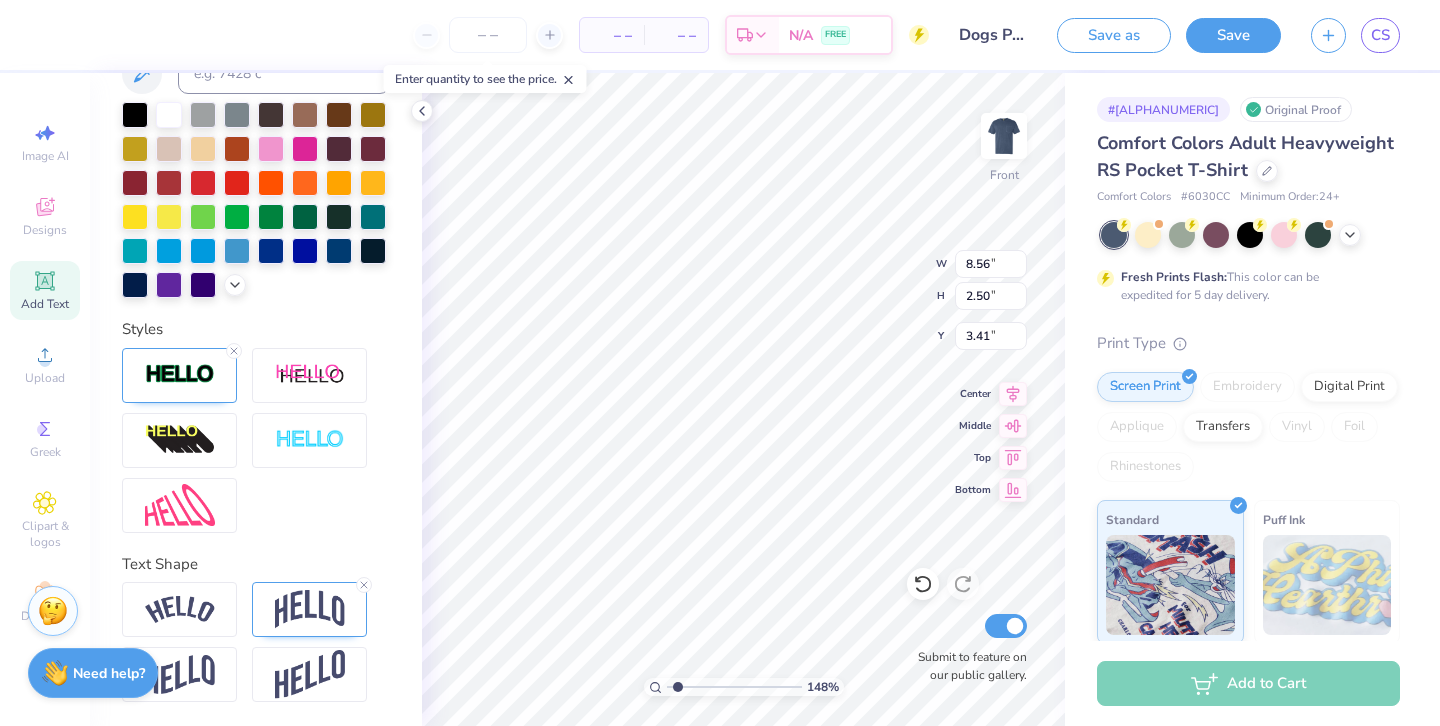 type on "3.20" 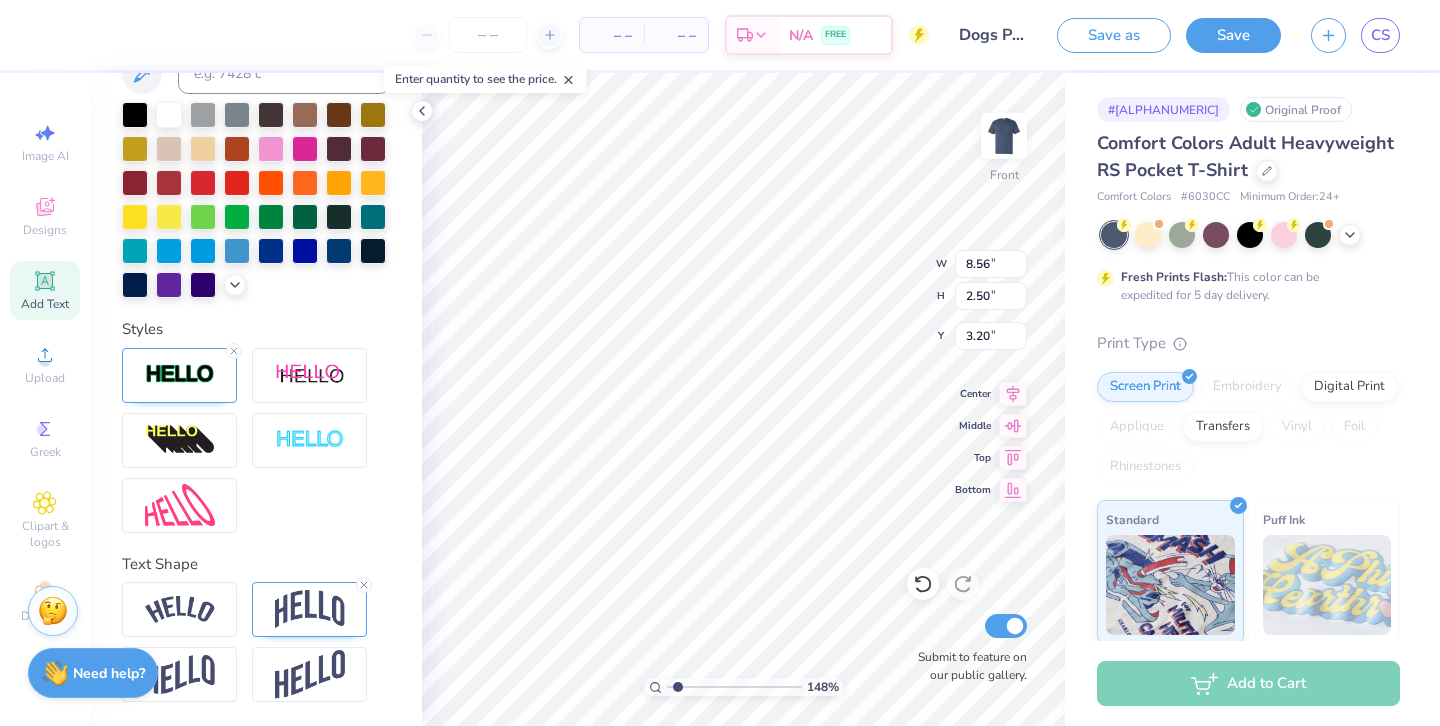 scroll, scrollTop: 0, scrollLeft: 2, axis: horizontal 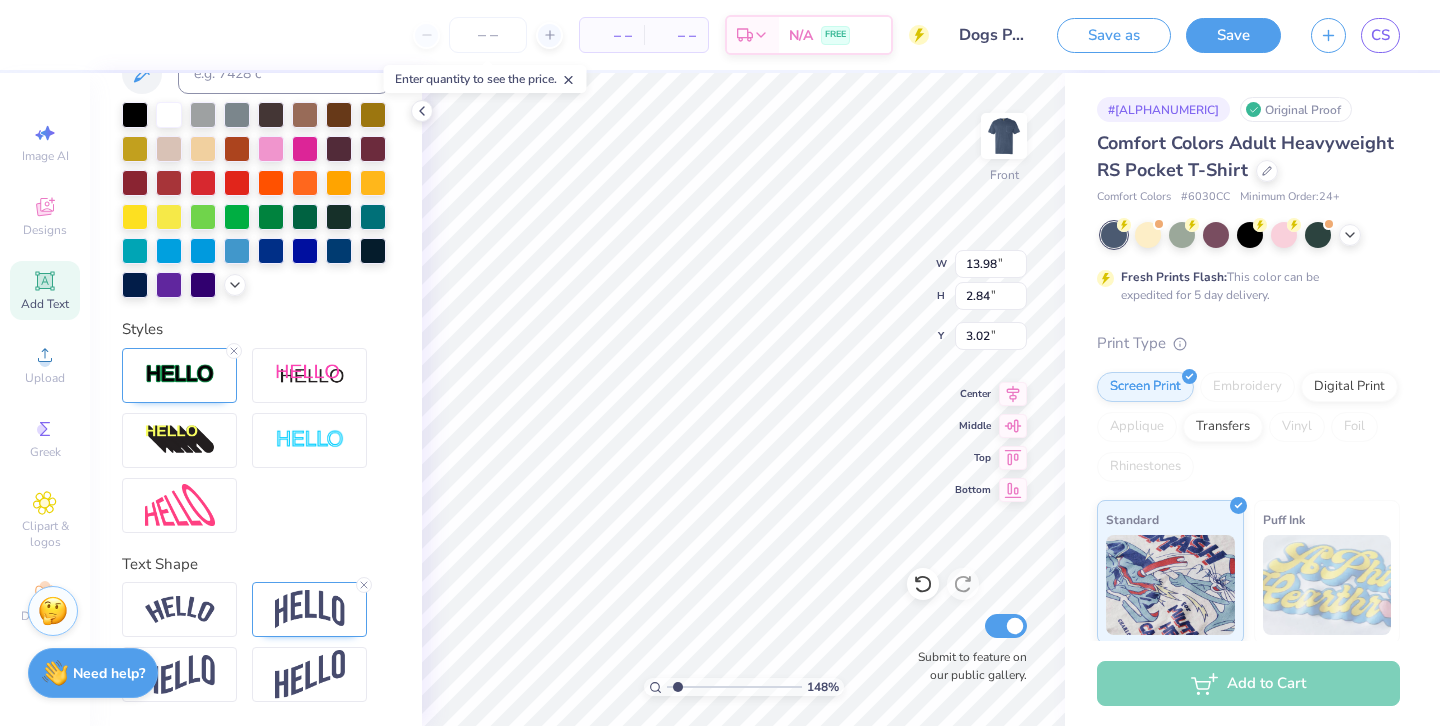 type on "12.28" 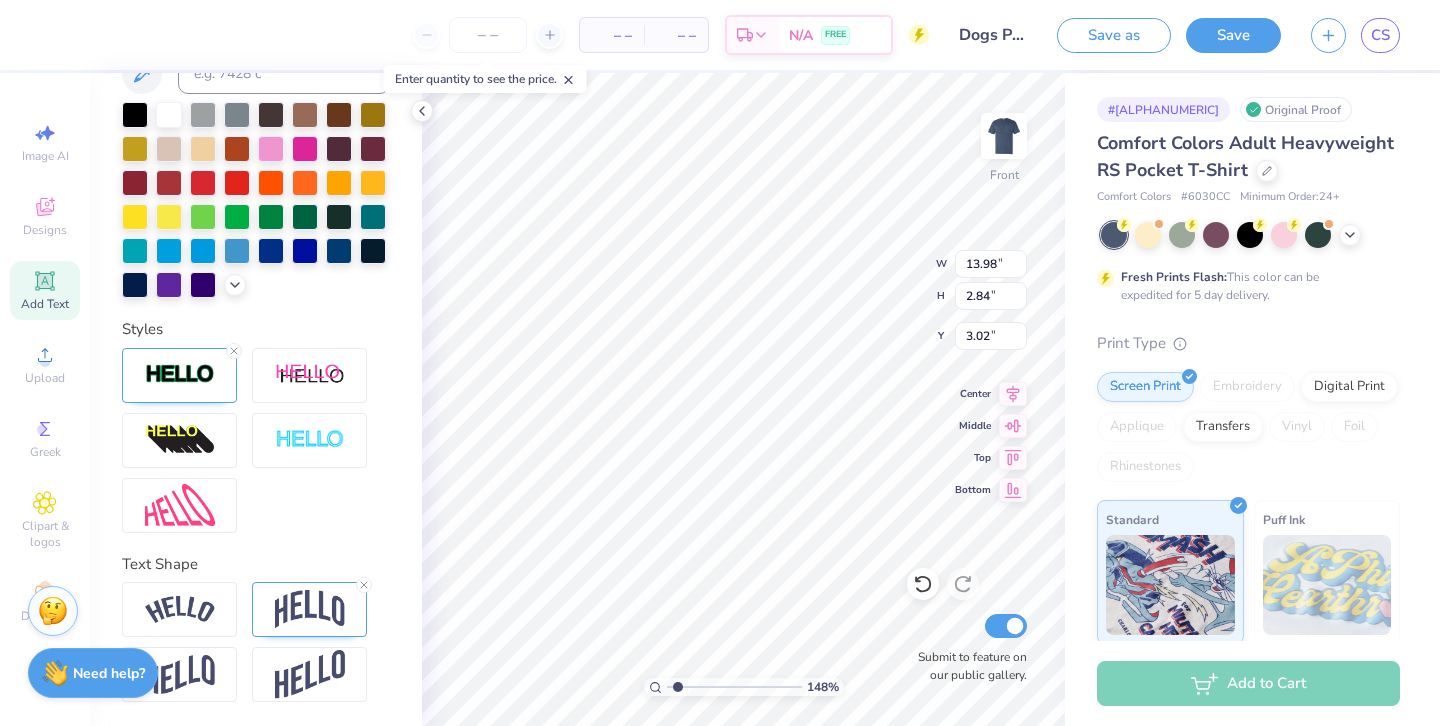 type on "2.50" 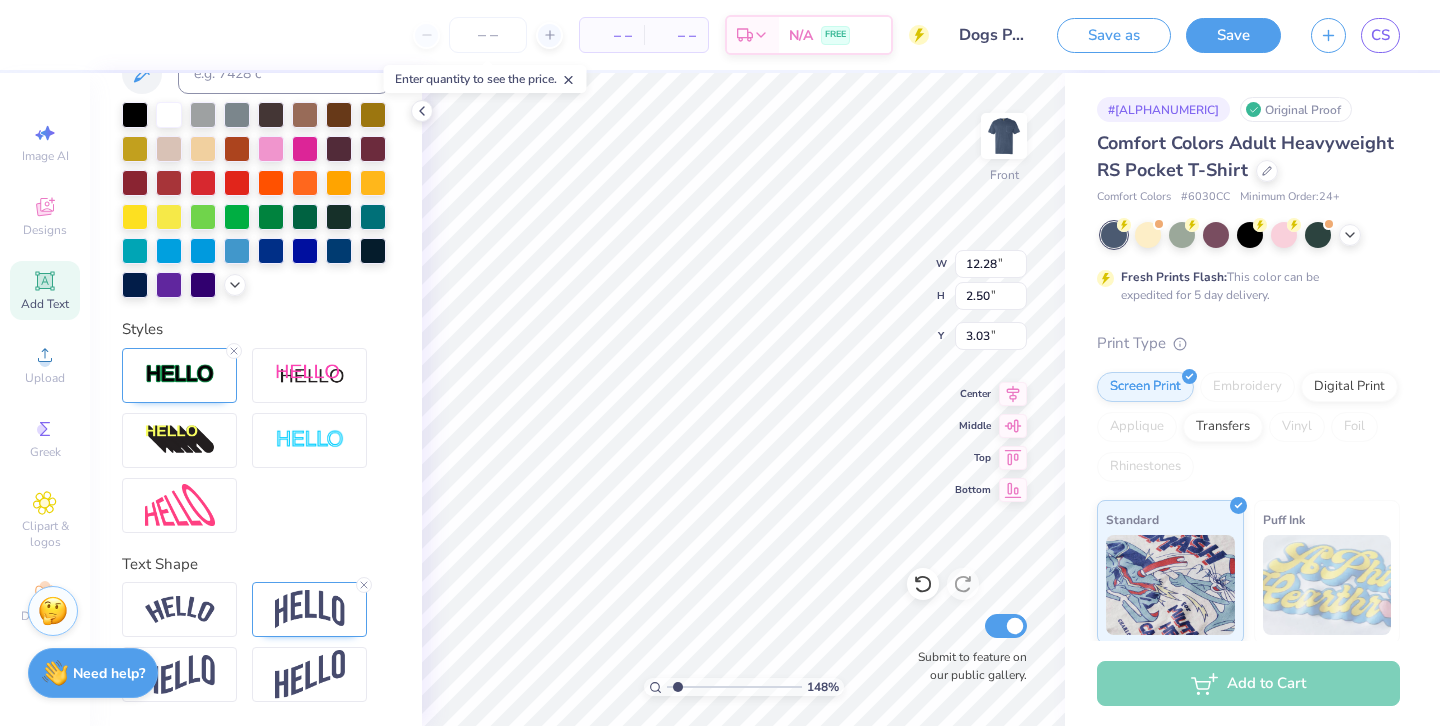 type on "3.40" 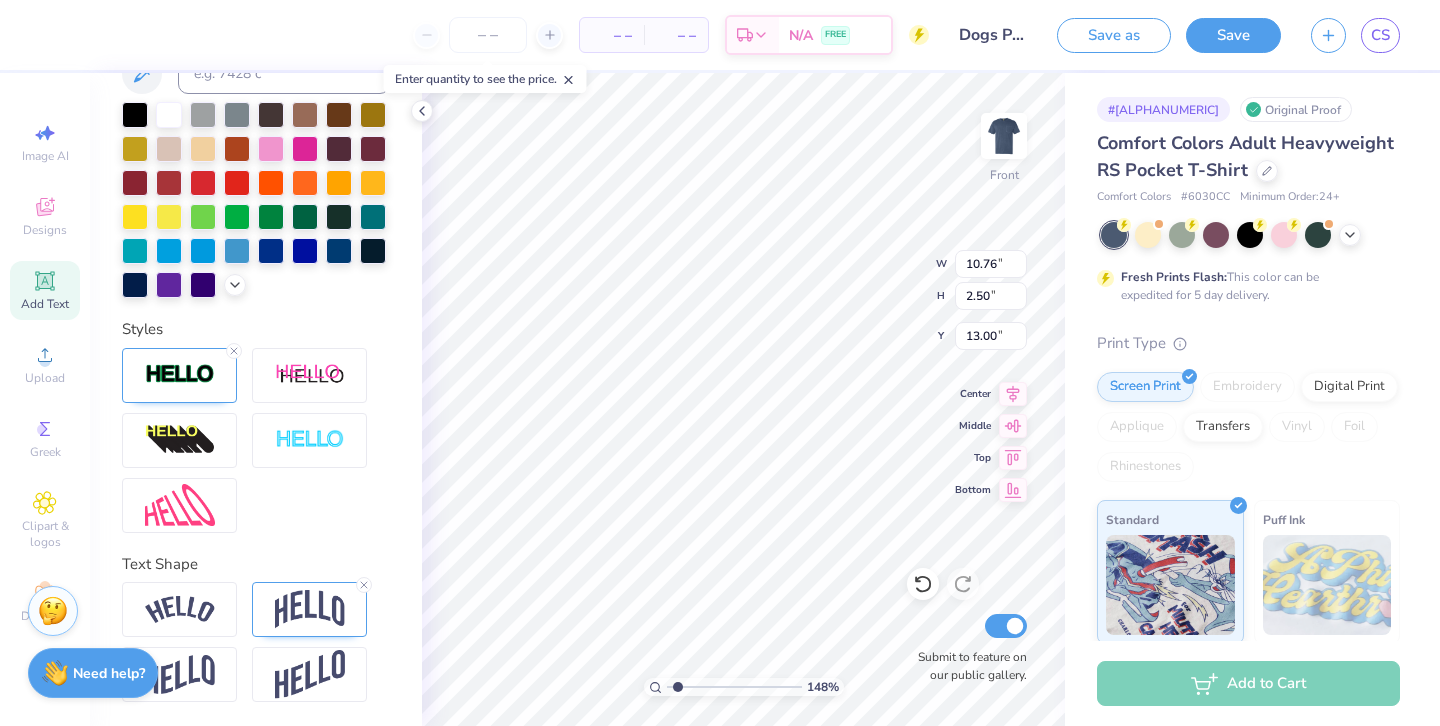 type on "13.20" 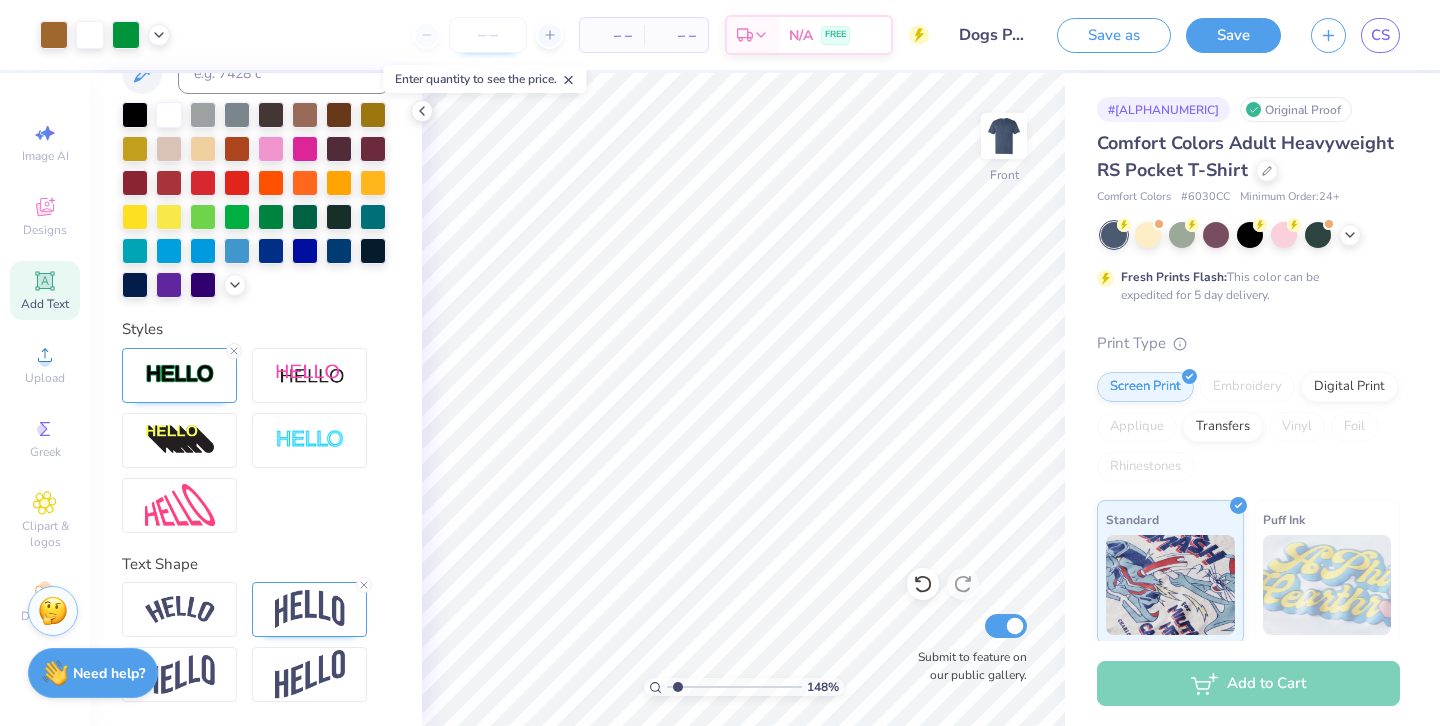 click at bounding box center [488, 35] 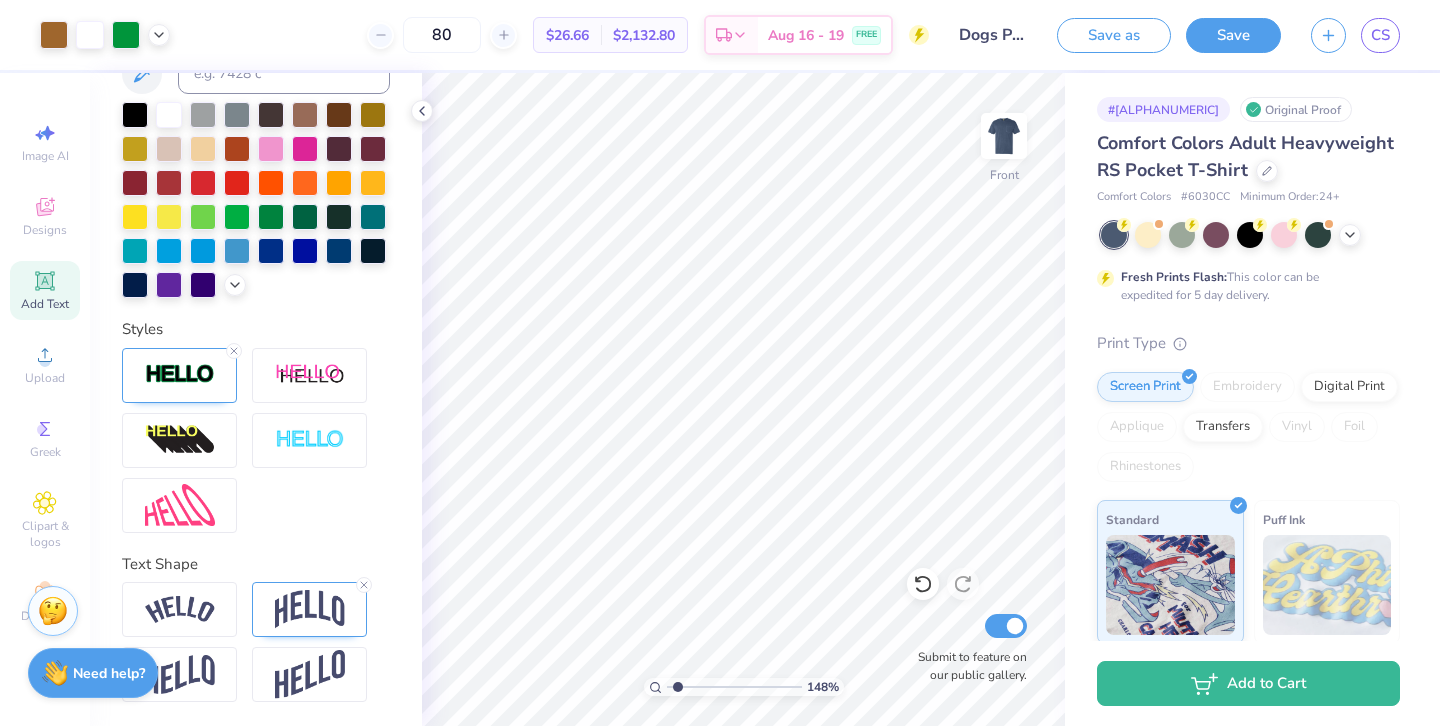 type on "80" 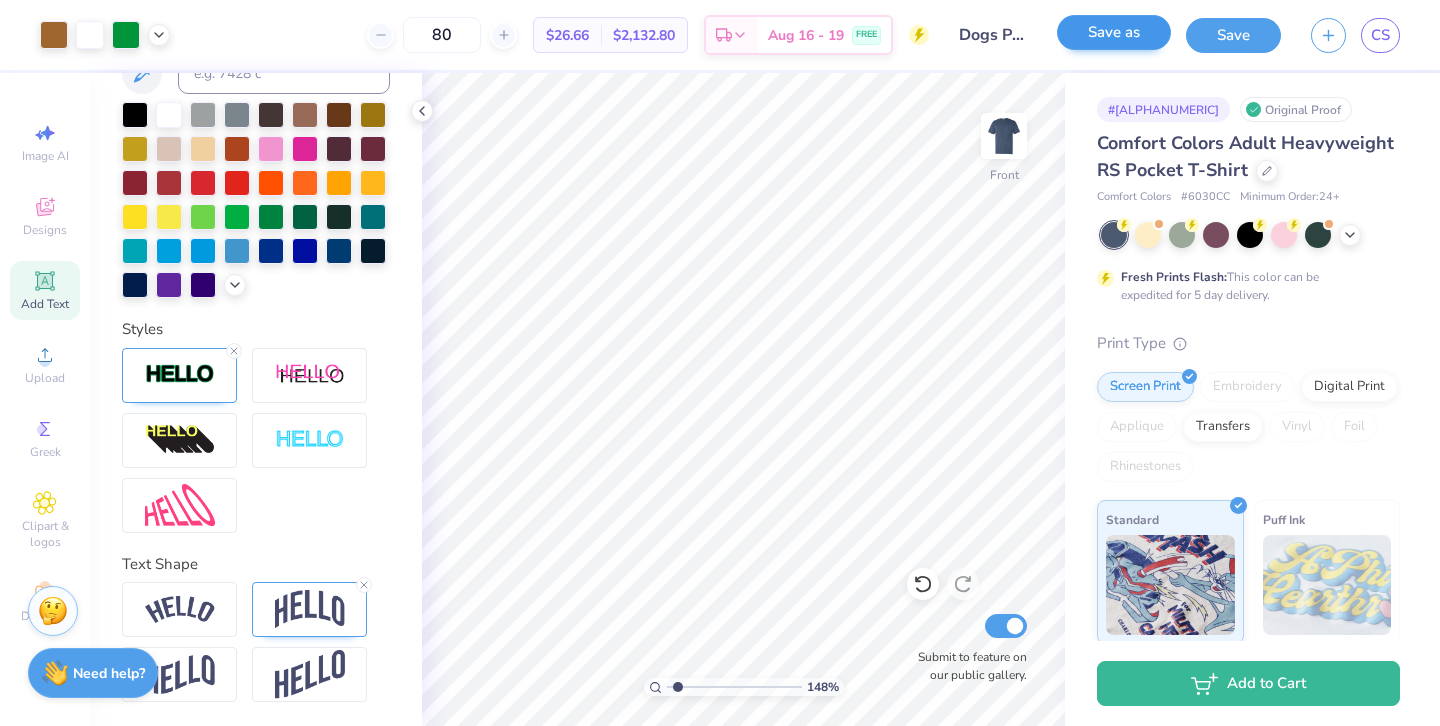 click on "Save as" at bounding box center (1114, 32) 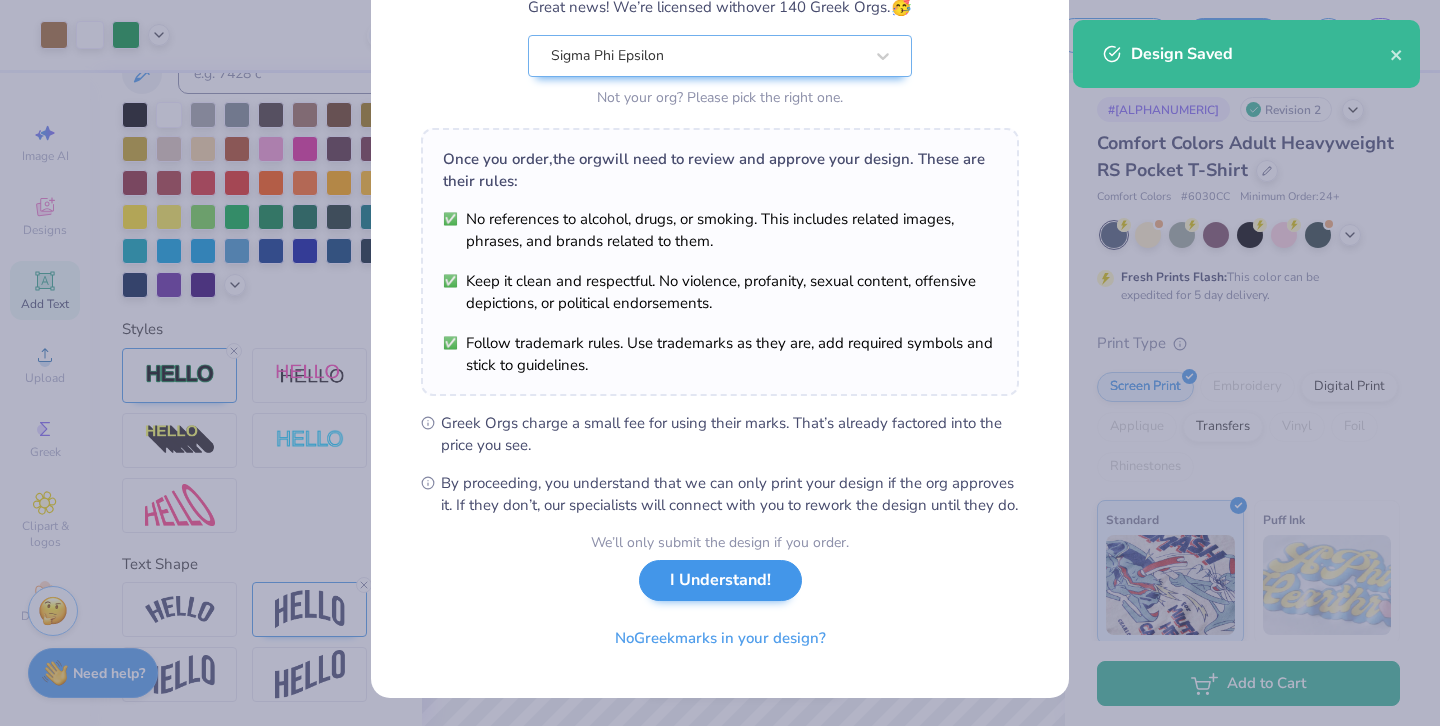 scroll, scrollTop: 210, scrollLeft: 0, axis: vertical 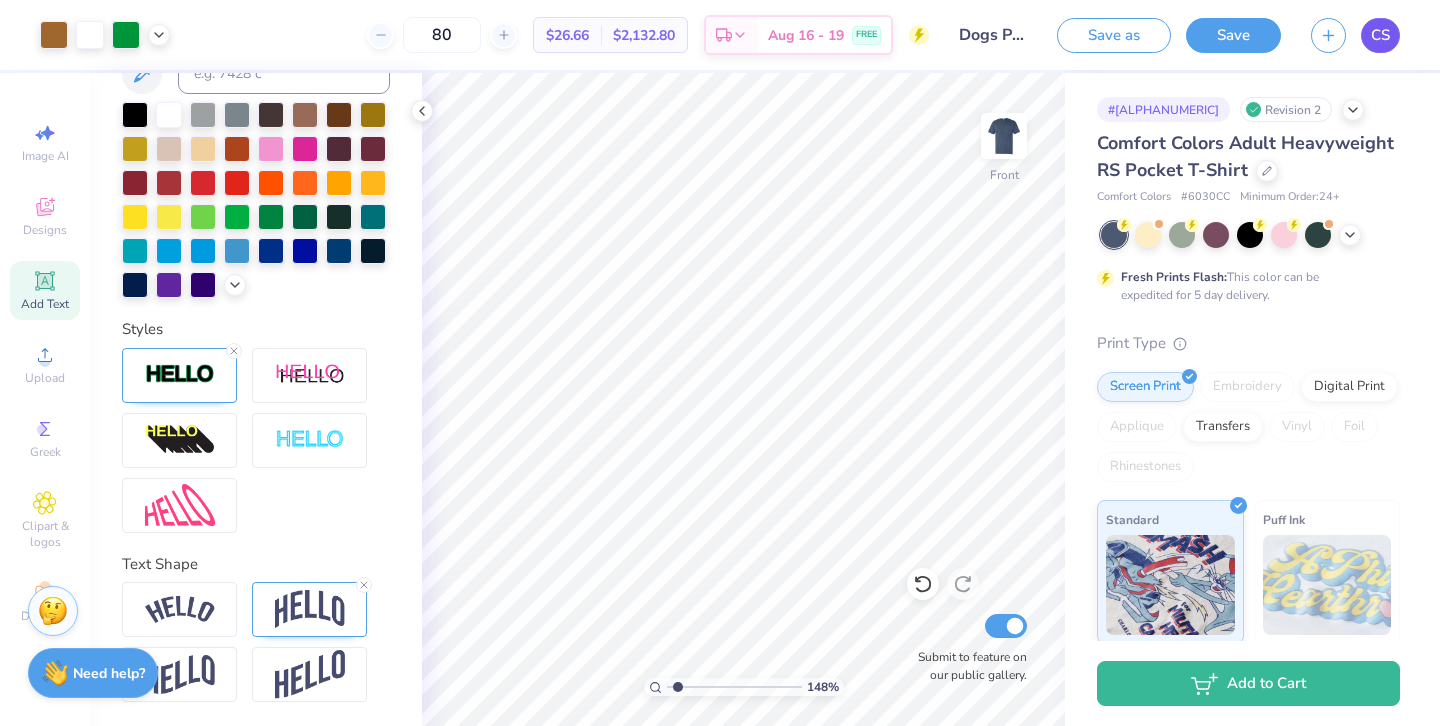 click on "CS" at bounding box center (1380, 35) 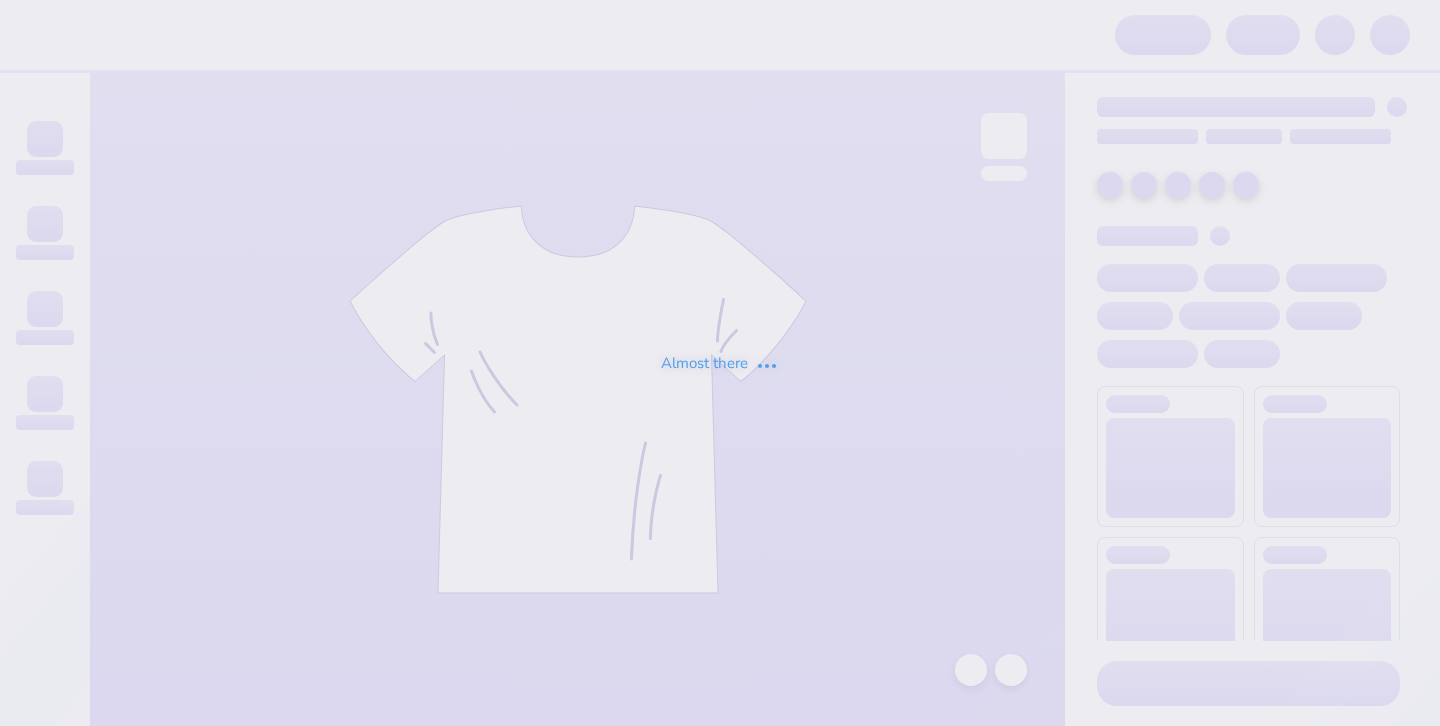 scroll, scrollTop: 0, scrollLeft: 0, axis: both 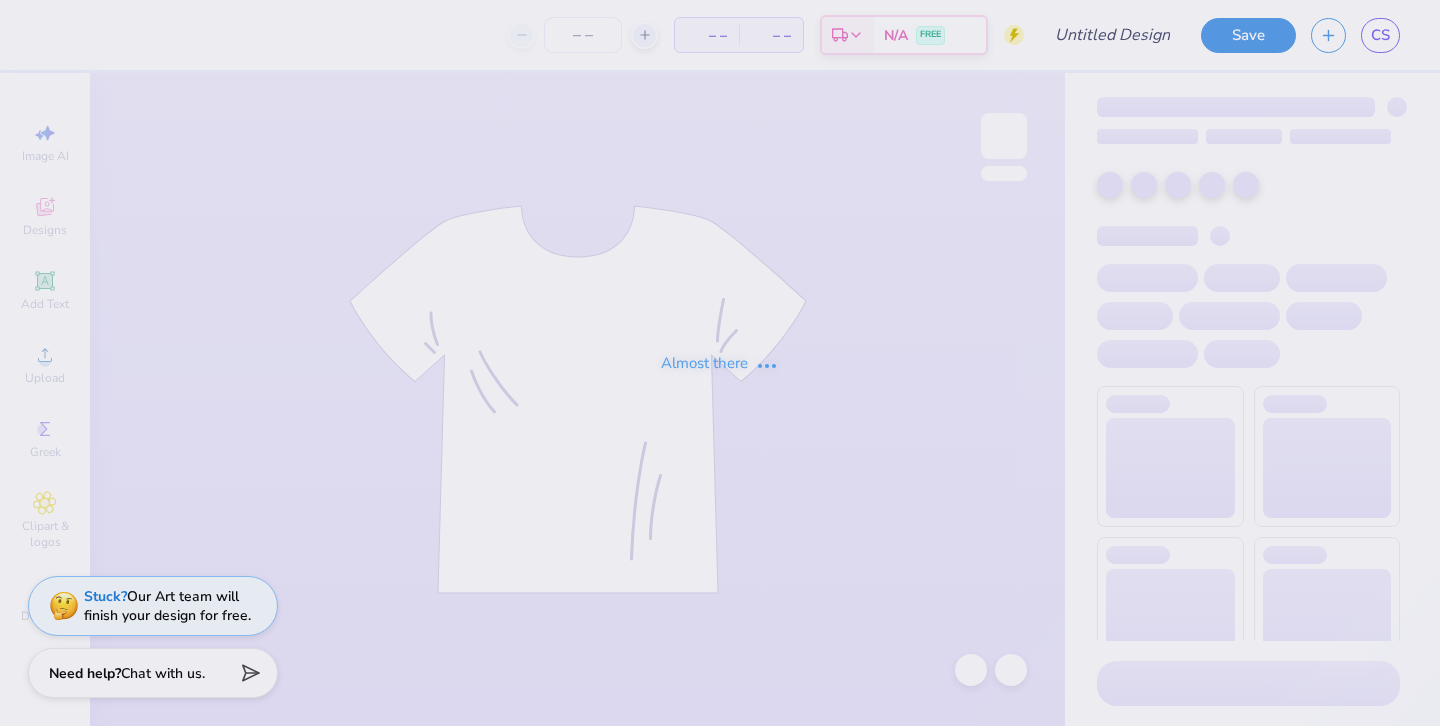 type on "[FIRST] [LAST]" 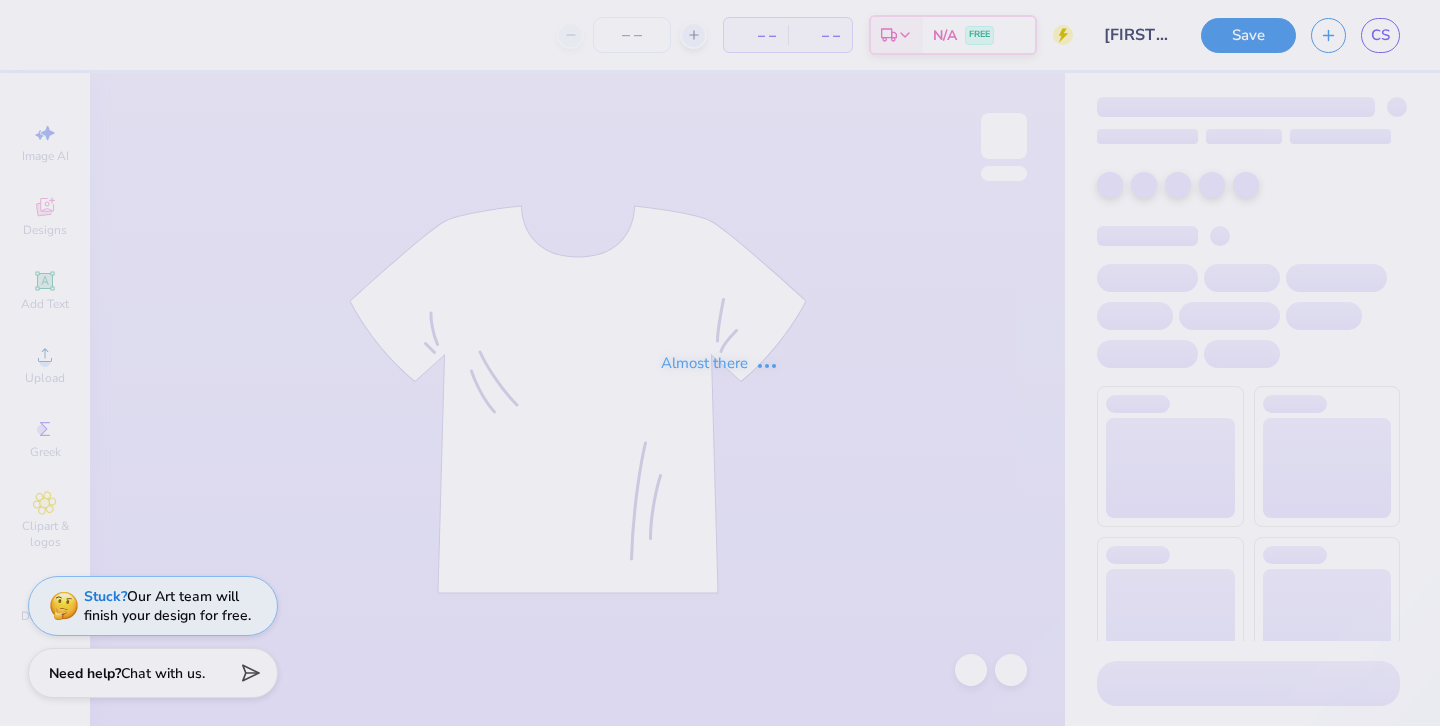 type on "80" 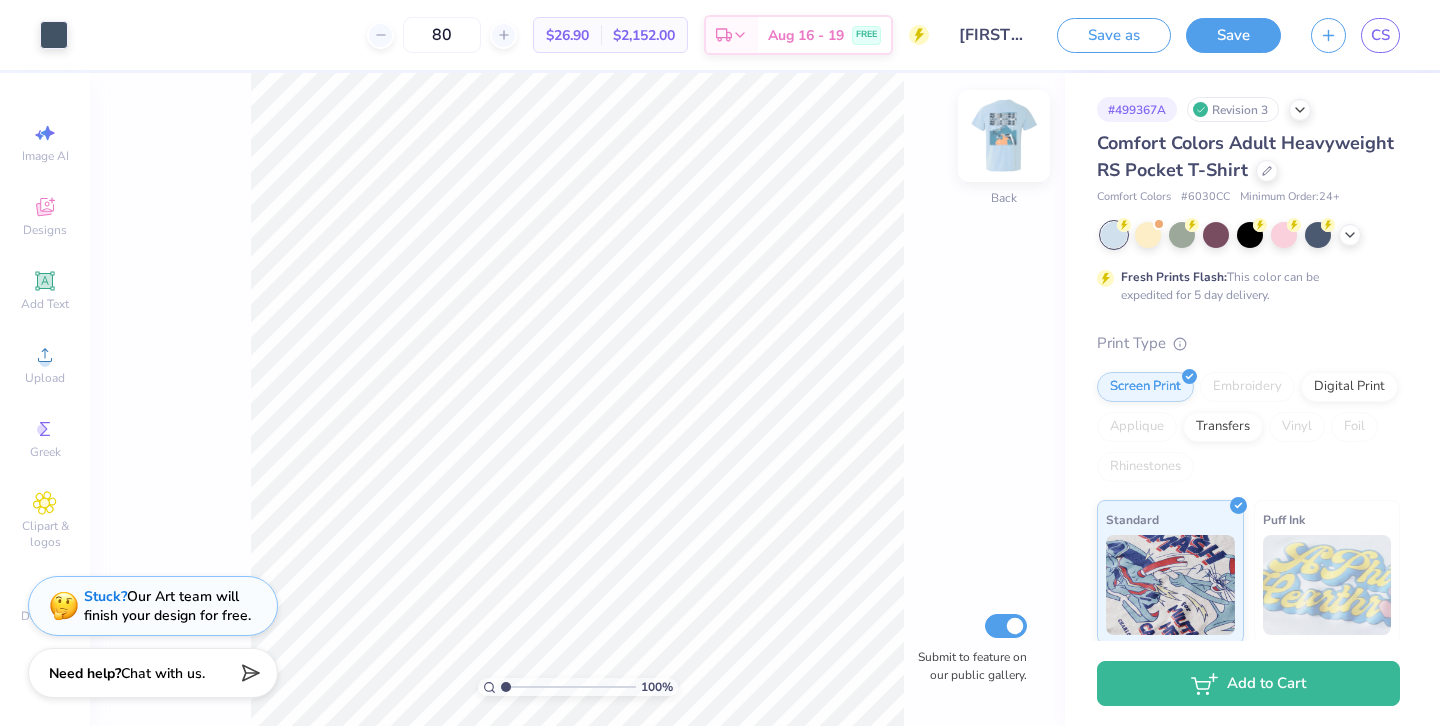 click at bounding box center [1004, 136] 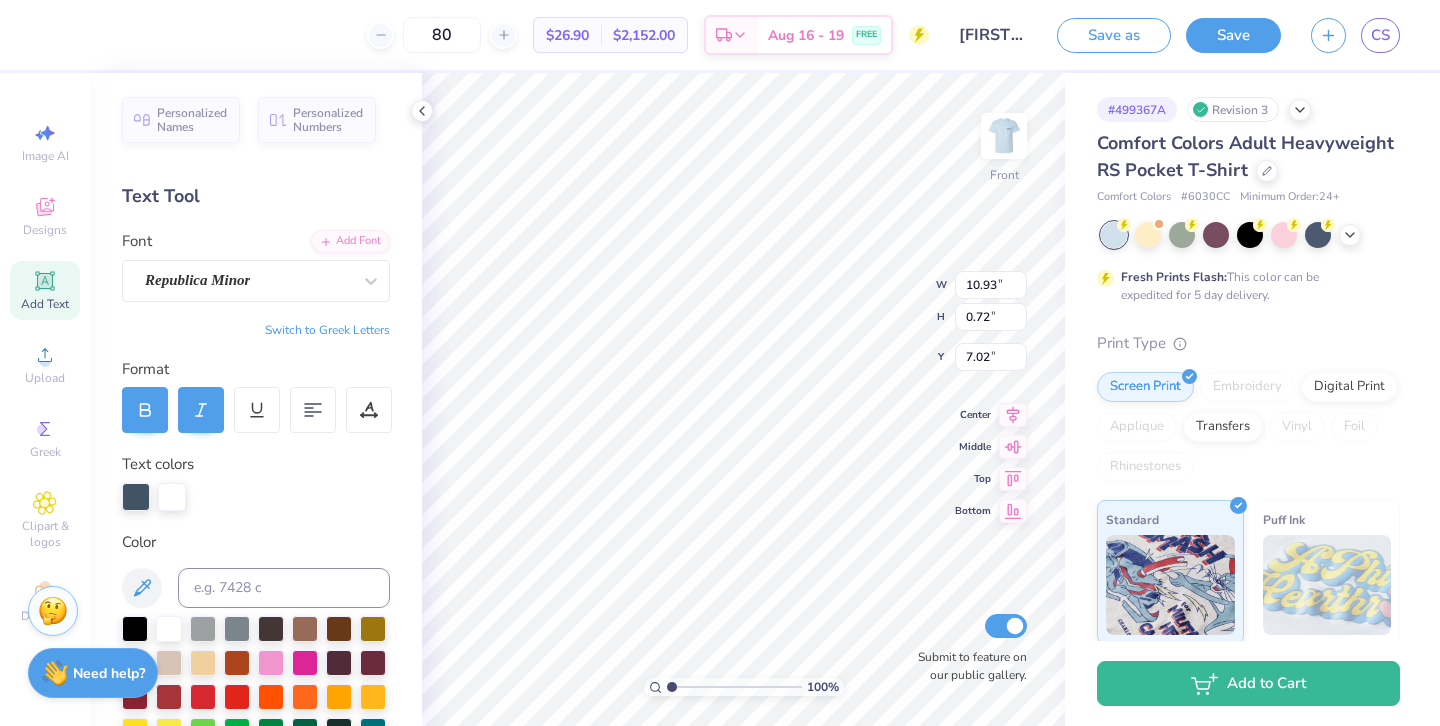 type on "10.98" 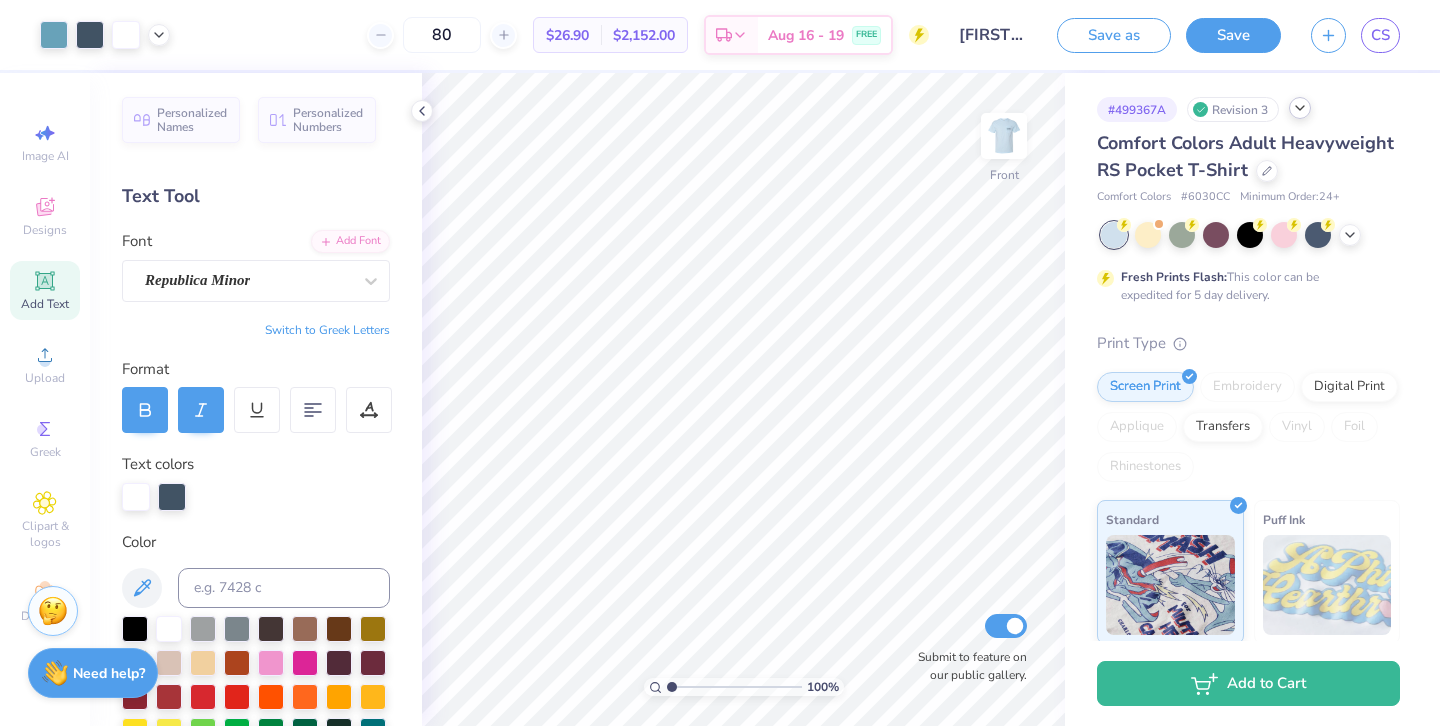 click 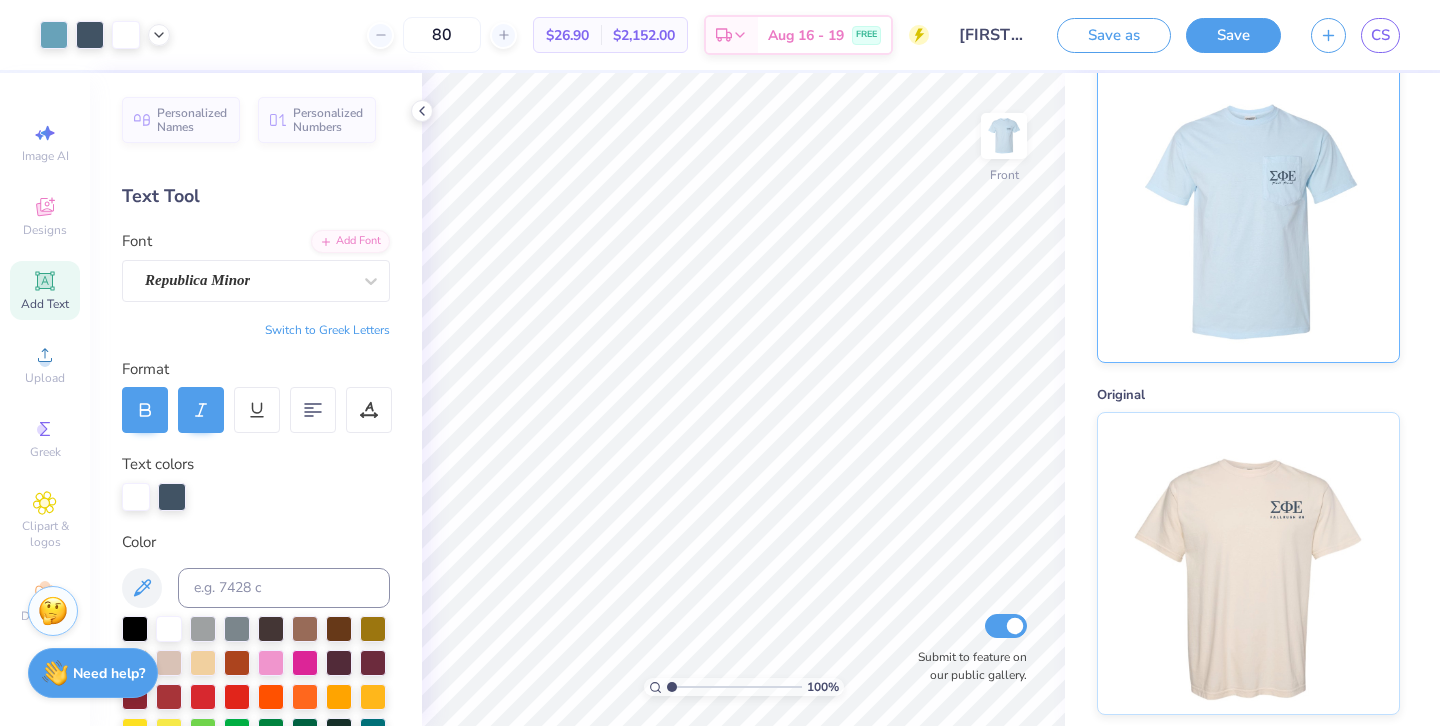scroll, scrollTop: 0, scrollLeft: 0, axis: both 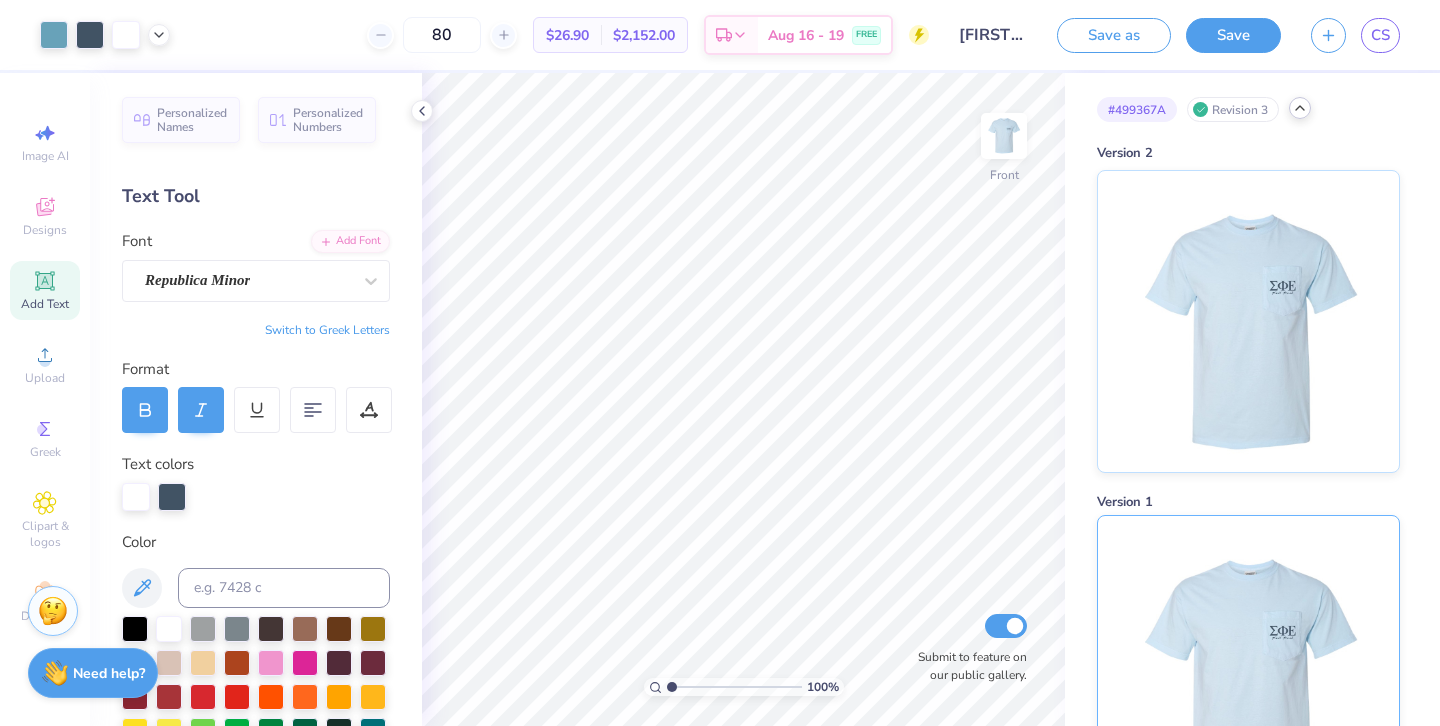 click at bounding box center (1248, 321) 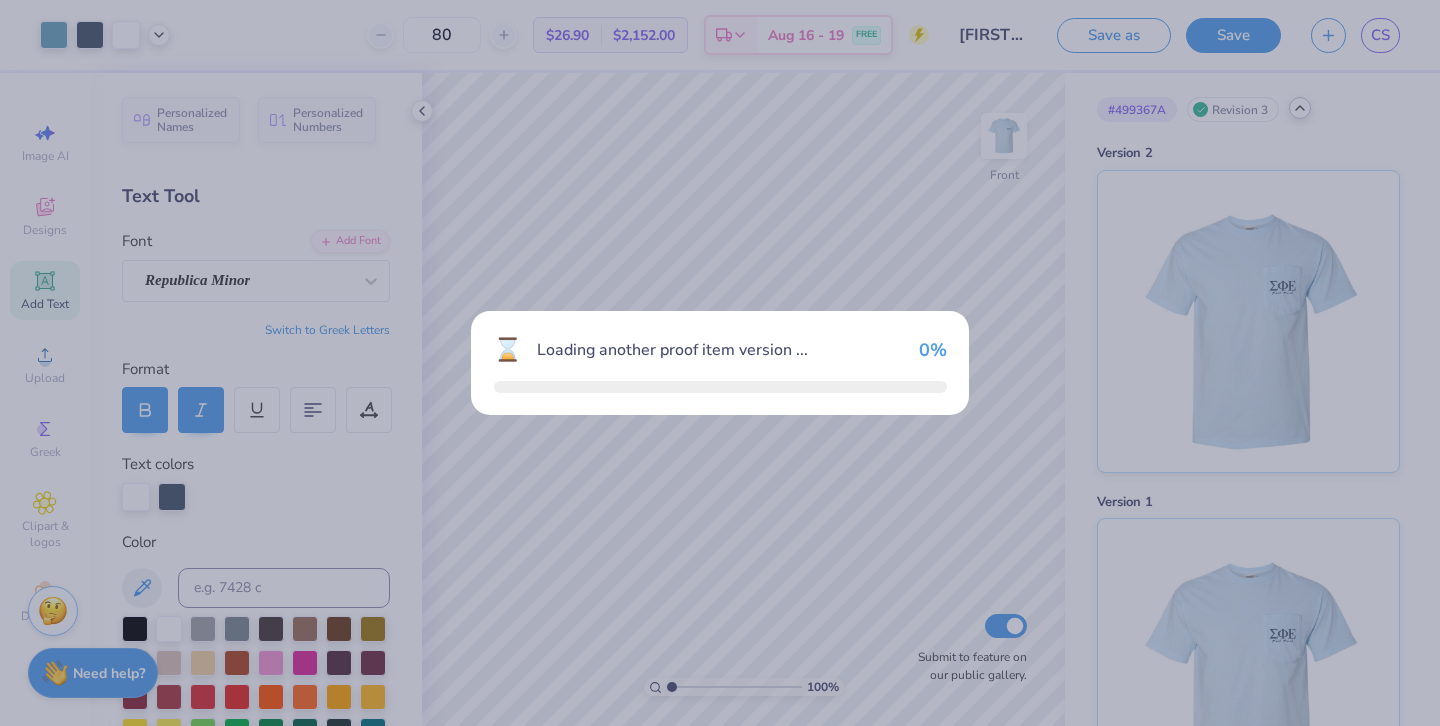 scroll, scrollTop: 0, scrollLeft: 0, axis: both 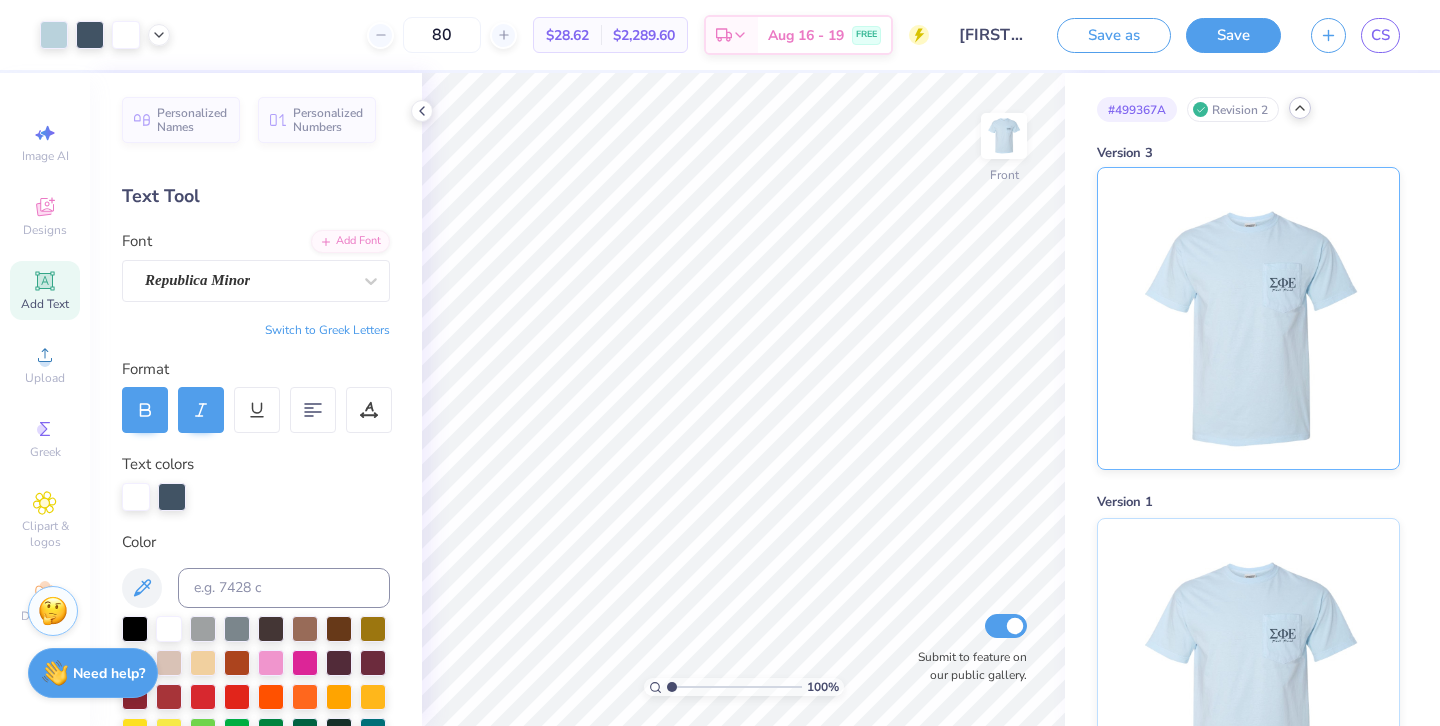 click at bounding box center (1248, 318) 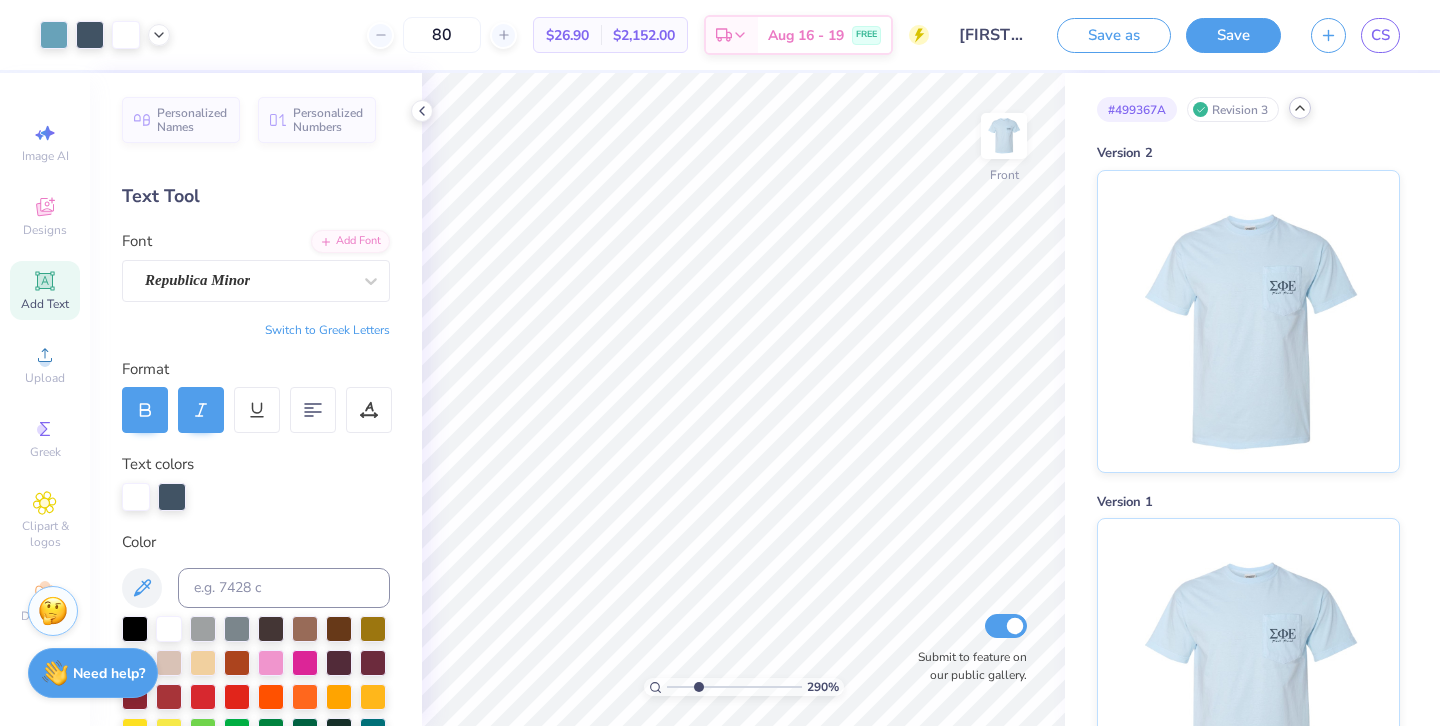 type on "2.97" 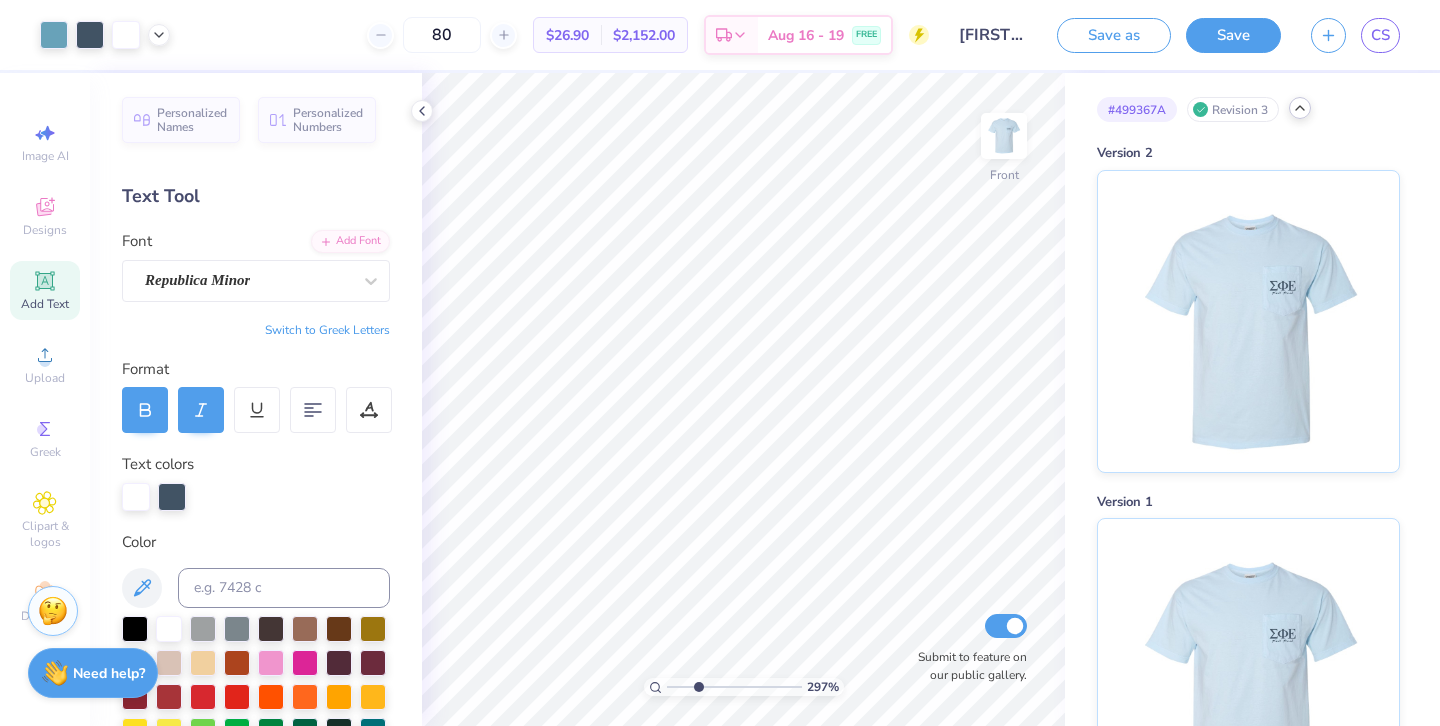 drag, startPoint x: 674, startPoint y: 686, endPoint x: 698, endPoint y: 685, distance: 24.020824 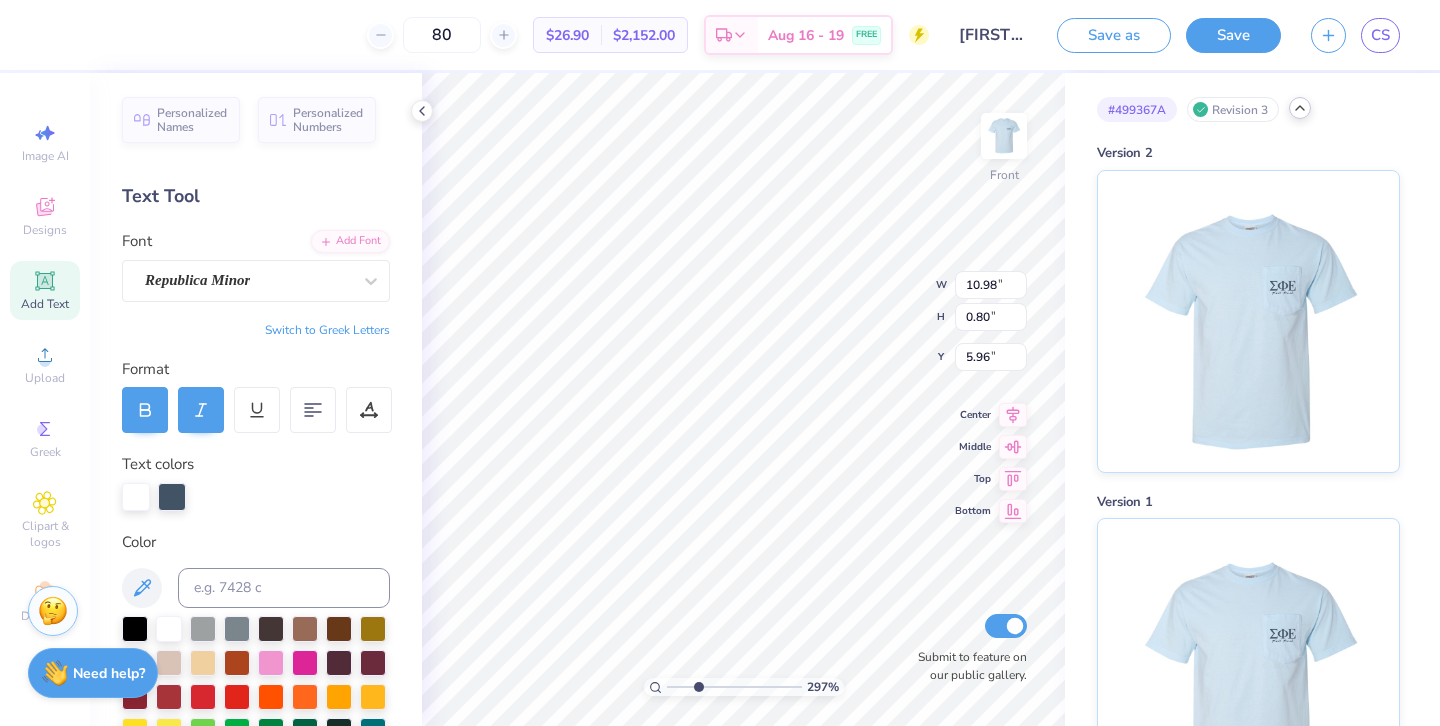 type on "11.01" 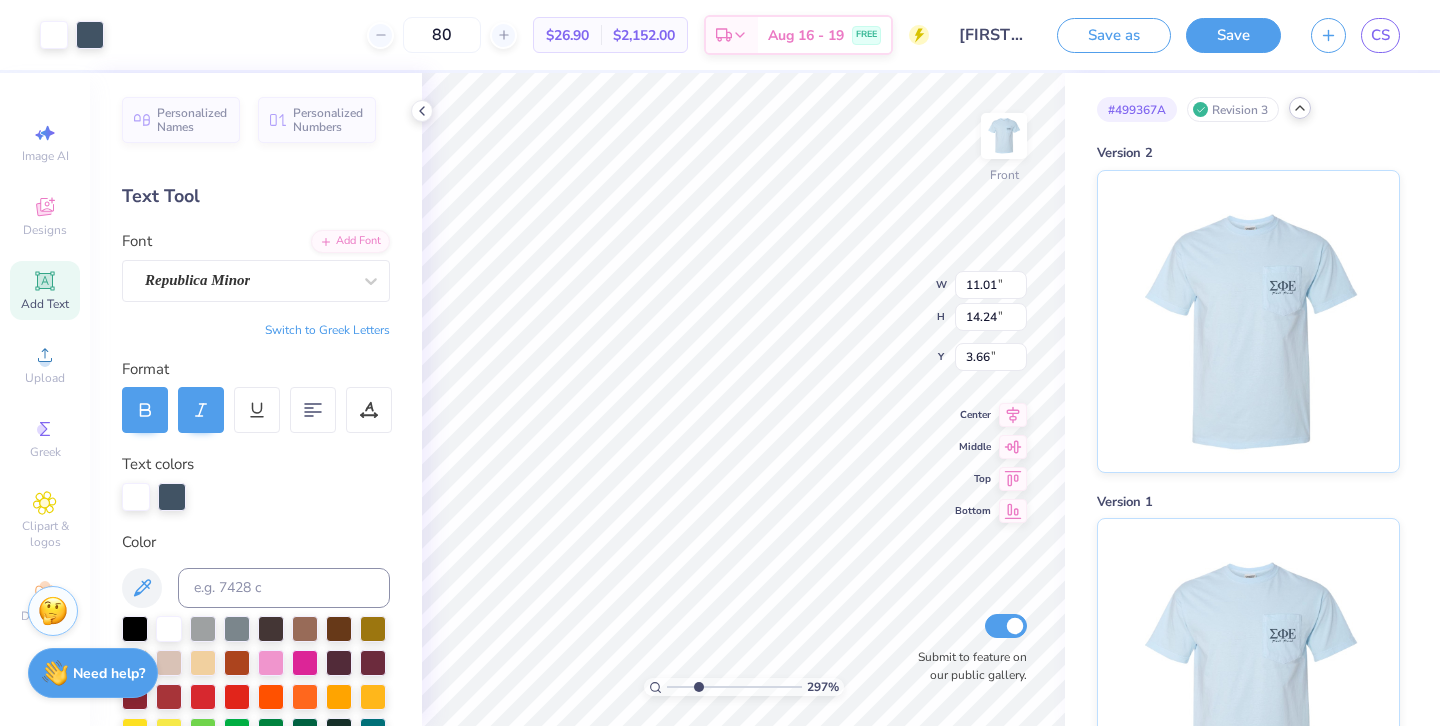 type on "10.98" 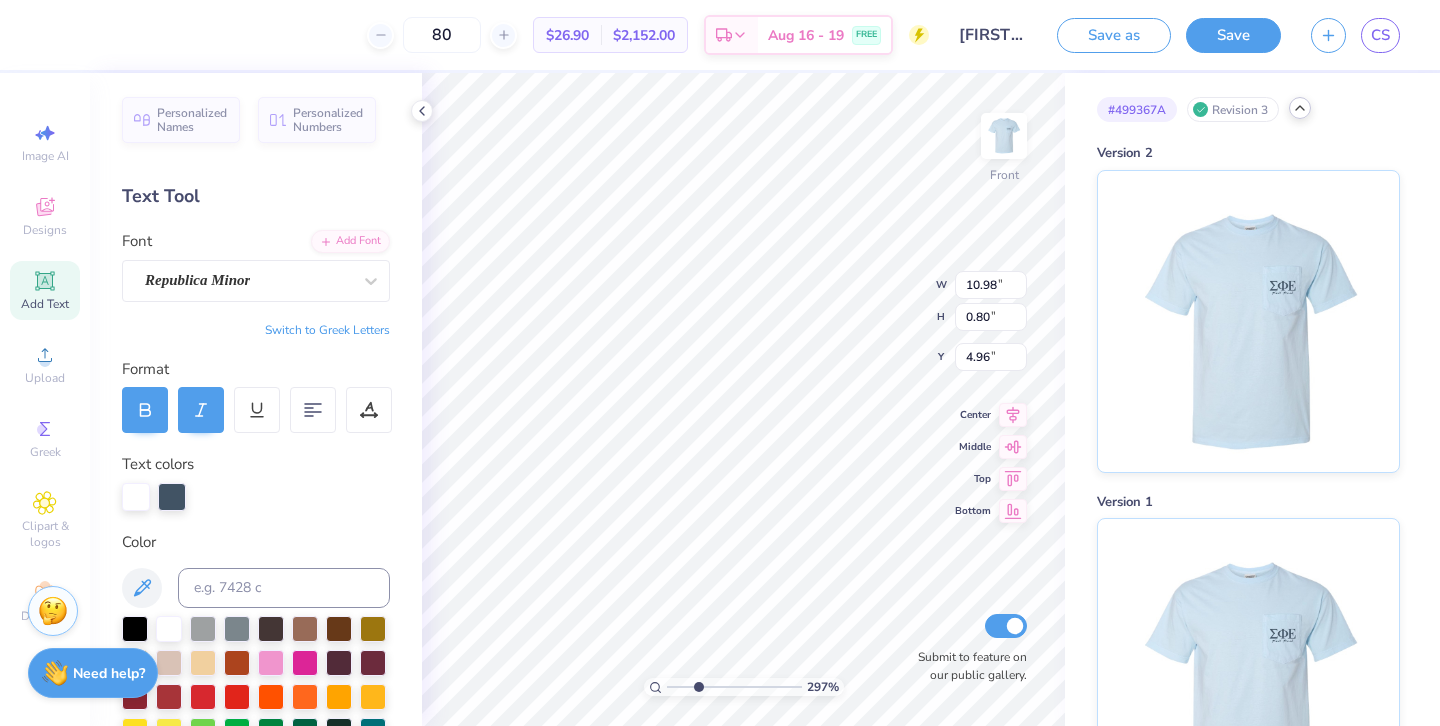 type on "11.01" 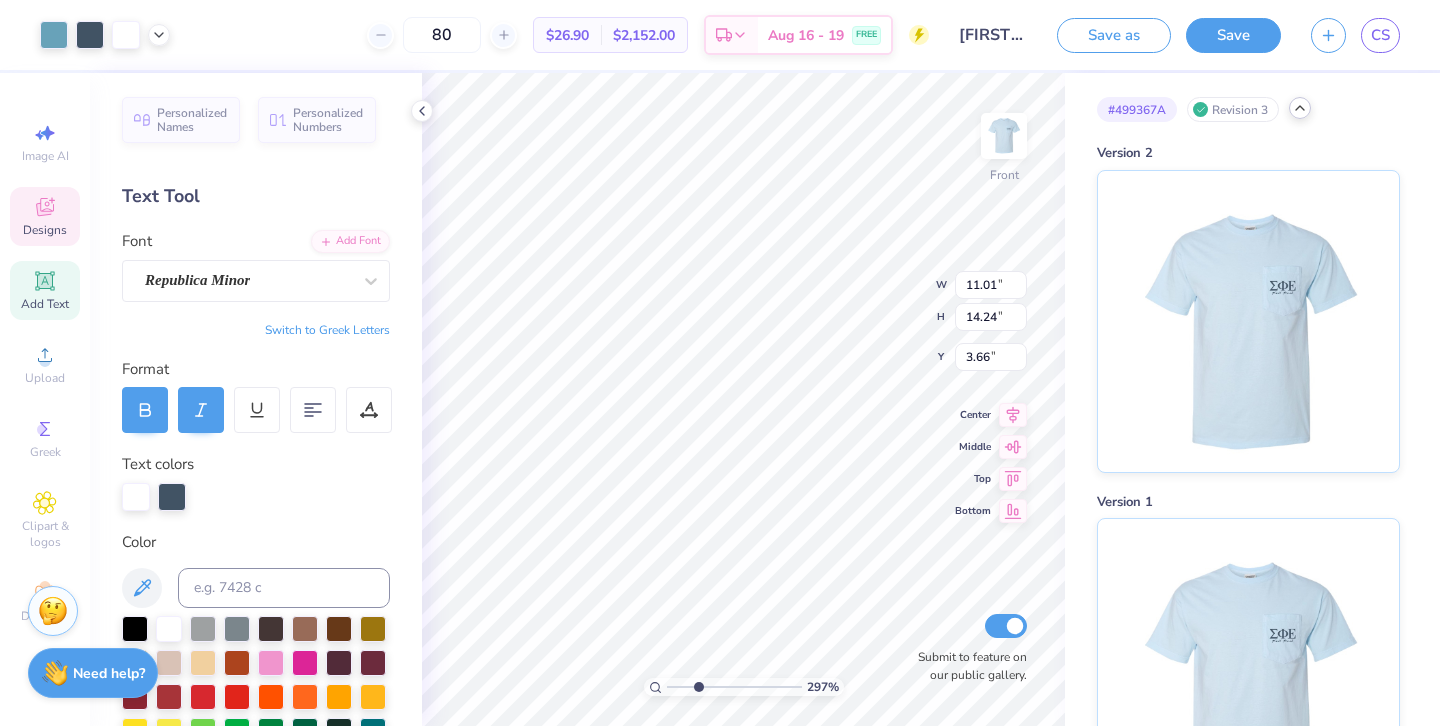 type on "10.98" 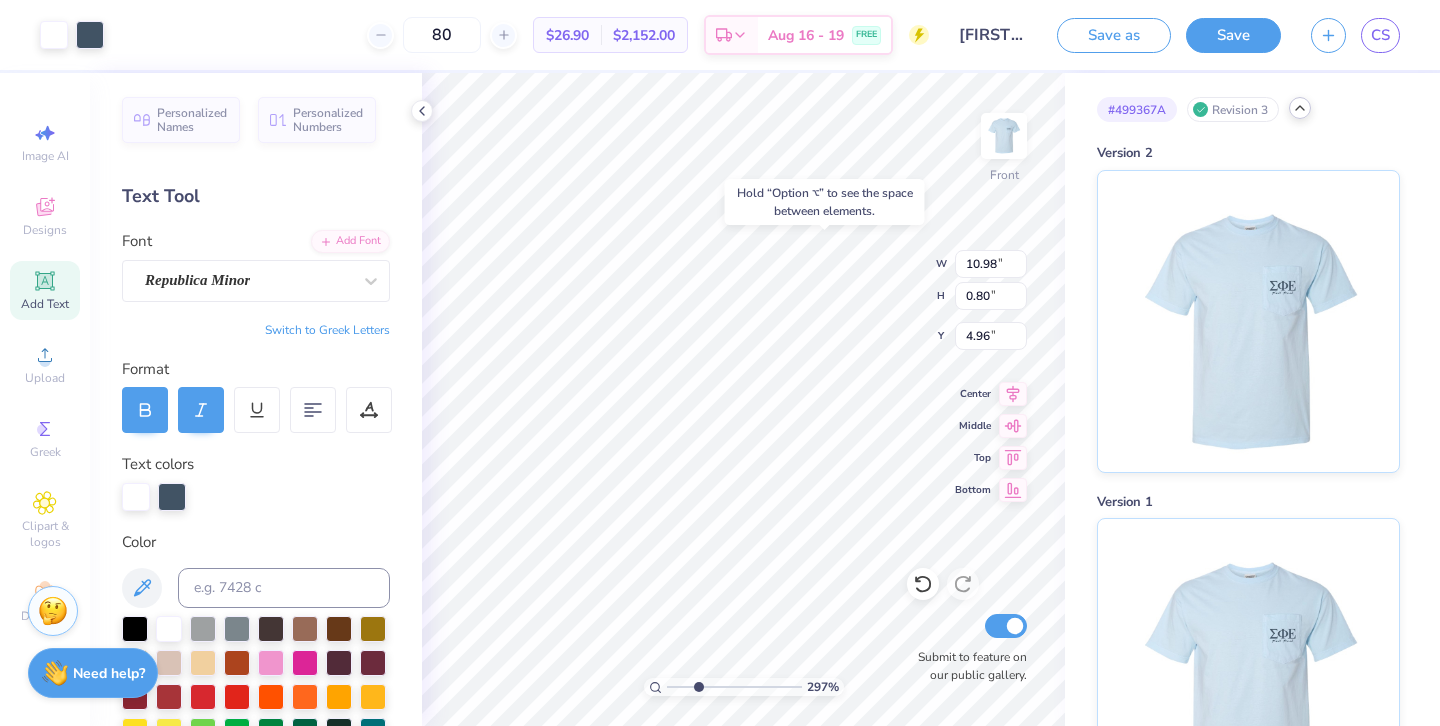 type on "4.98" 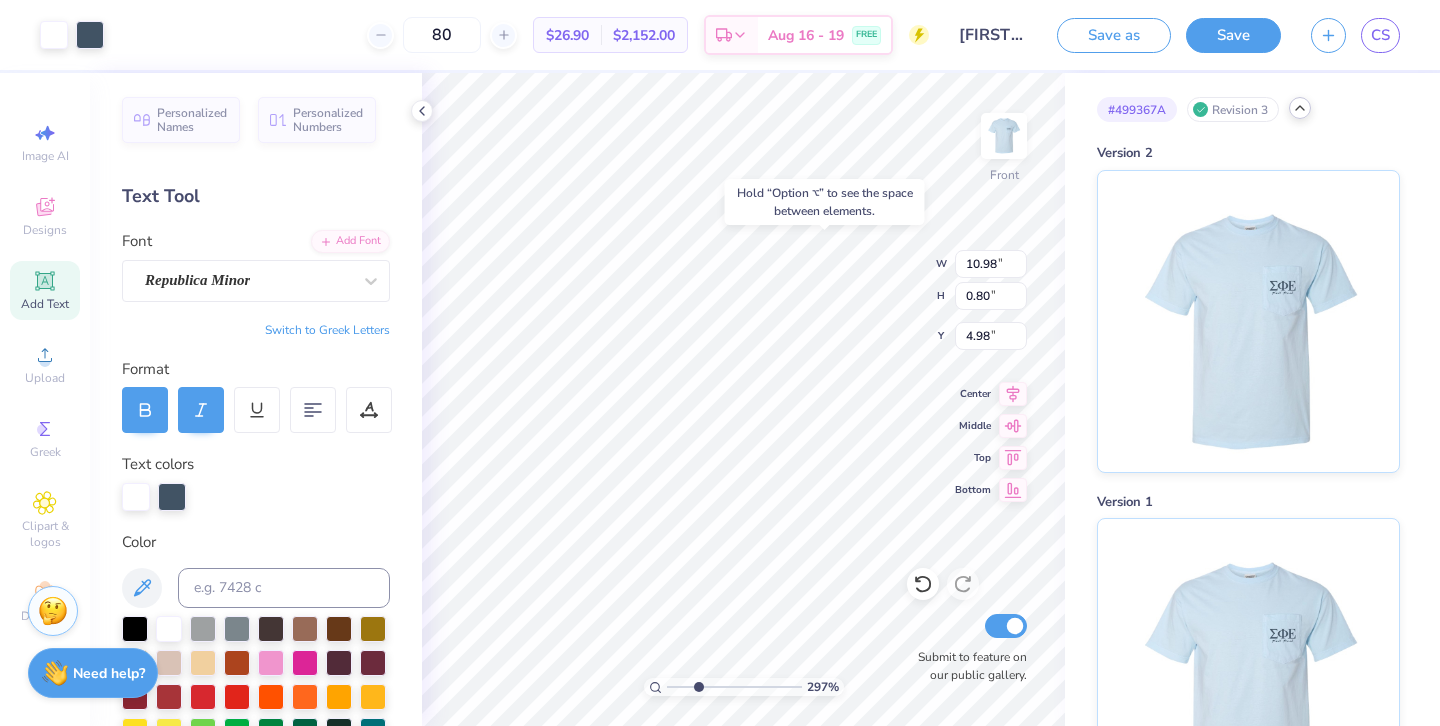 type on "11.01" 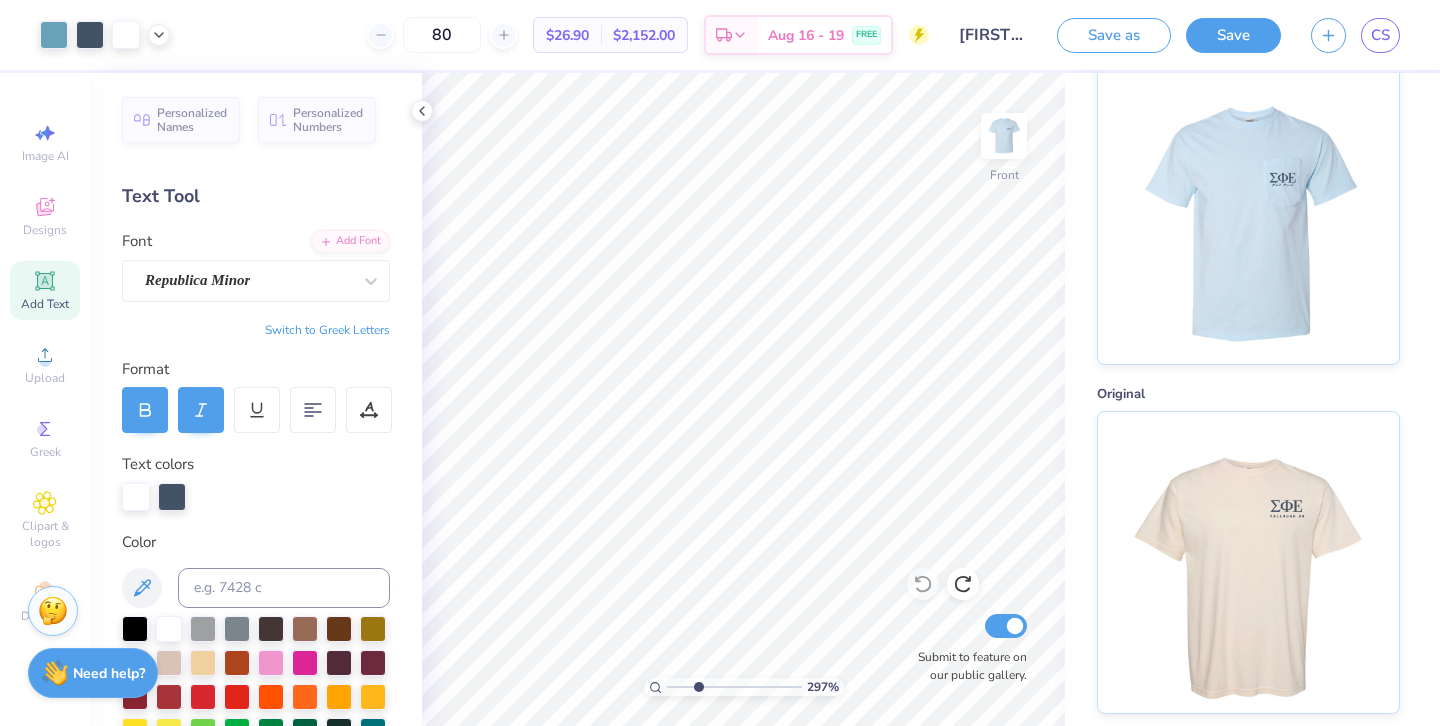 scroll, scrollTop: 455, scrollLeft: 0, axis: vertical 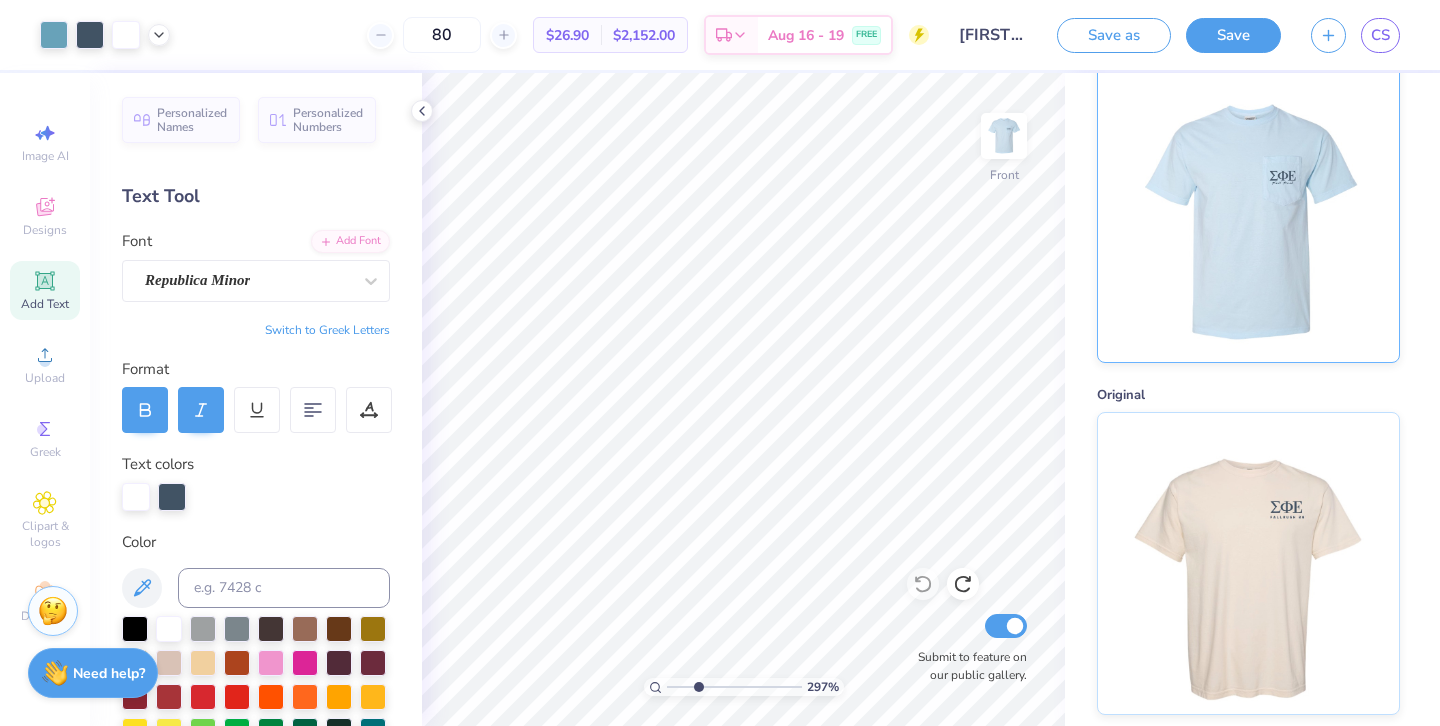 click at bounding box center (1248, 211) 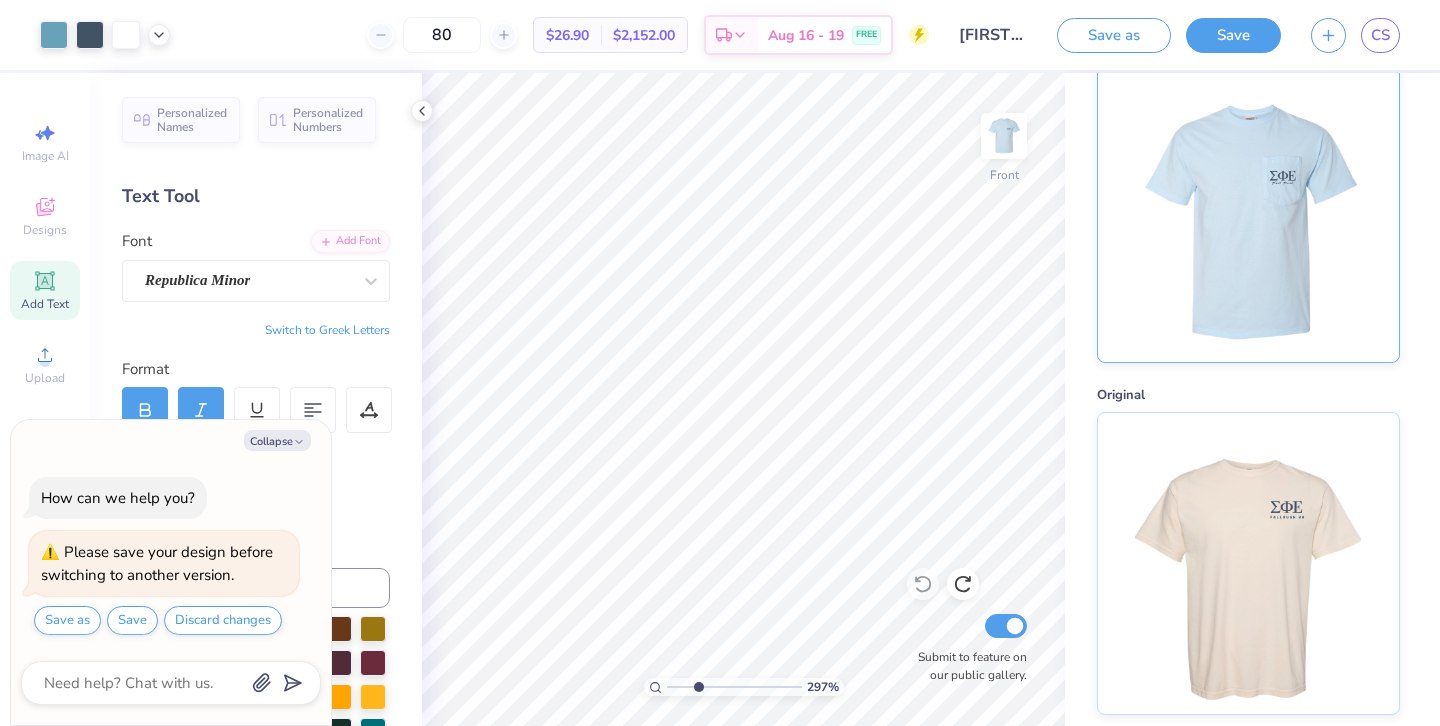 click at bounding box center [1248, 211] 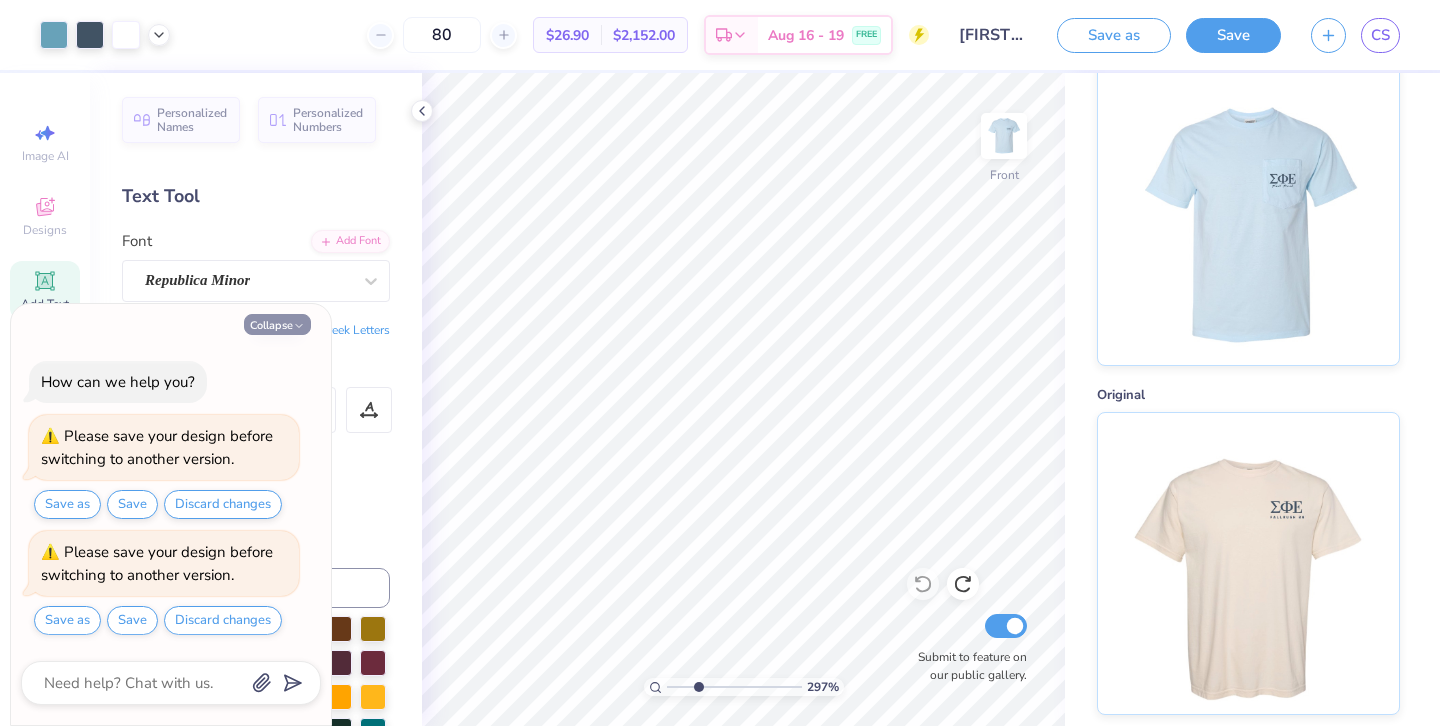 click 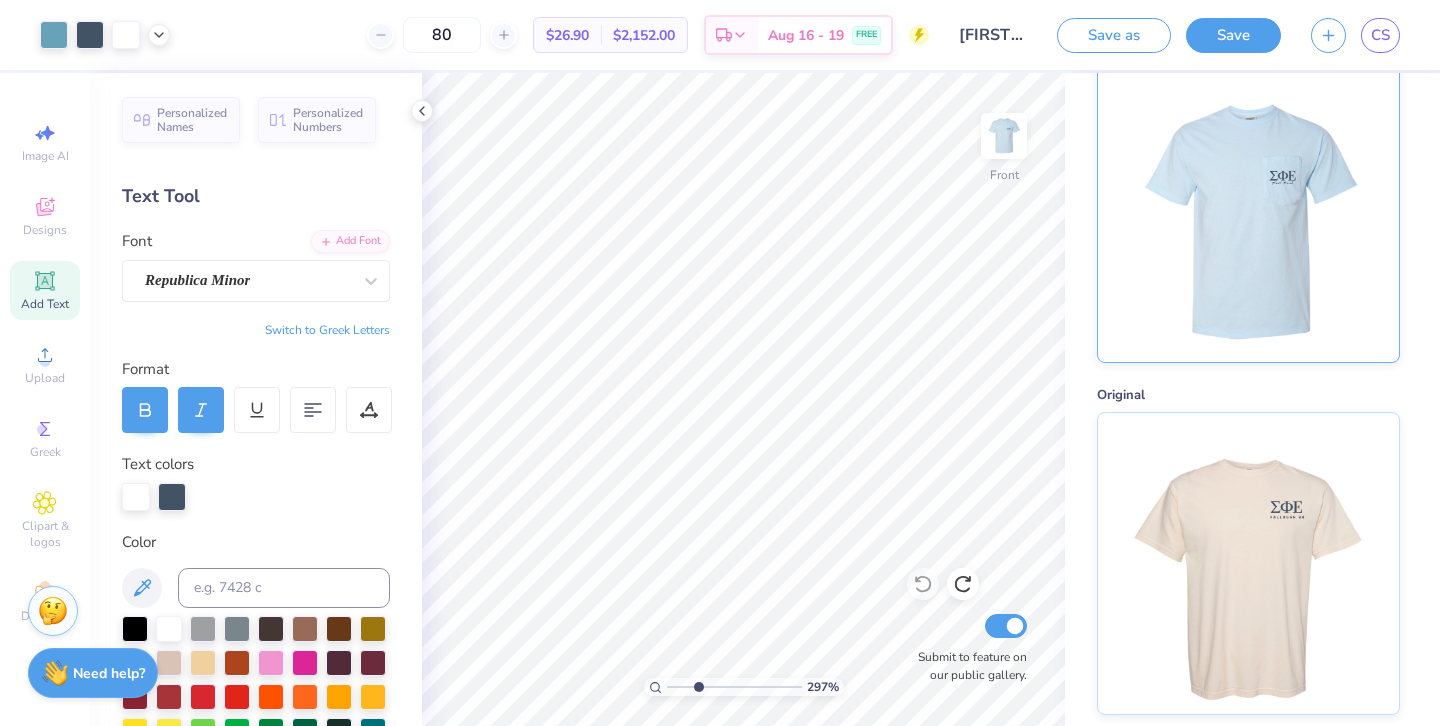 click at bounding box center [1248, 211] 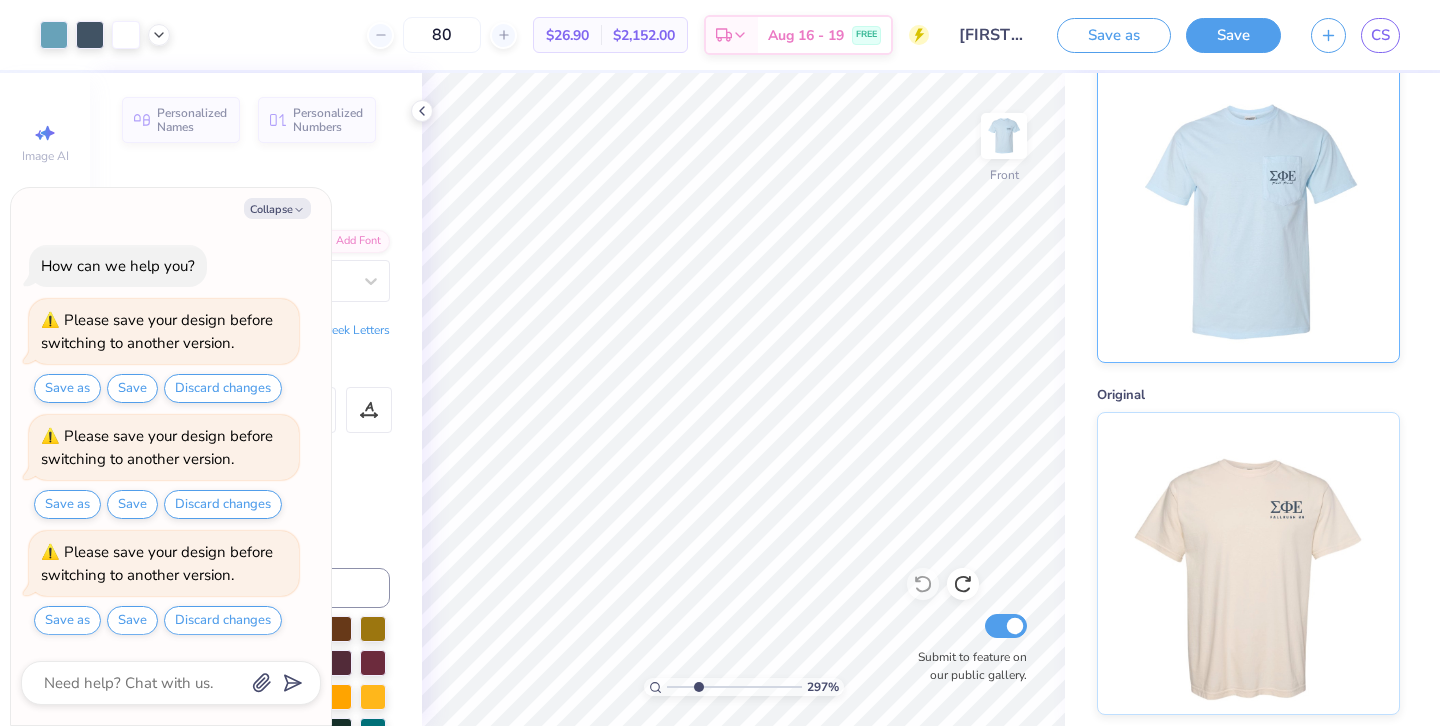 click at bounding box center [1248, 211] 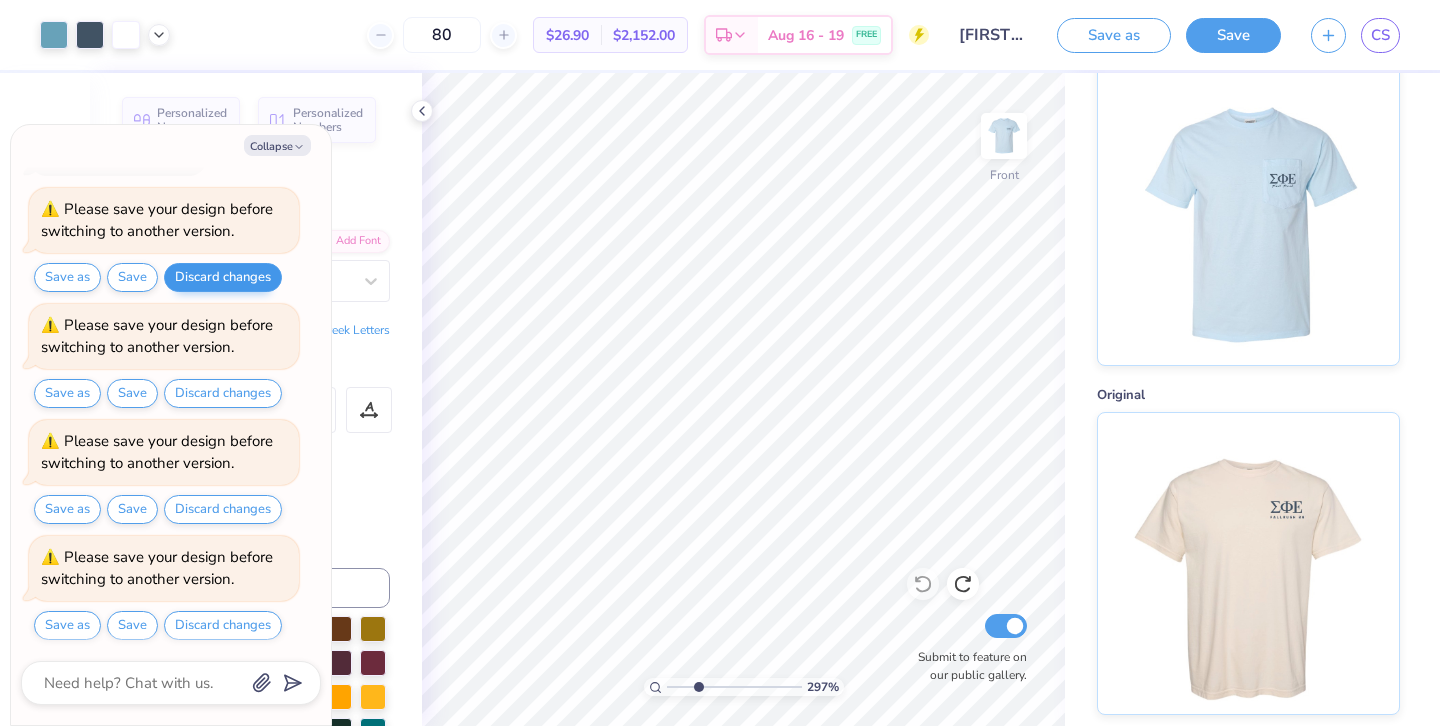 click on "Discard changes" at bounding box center [223, 277] 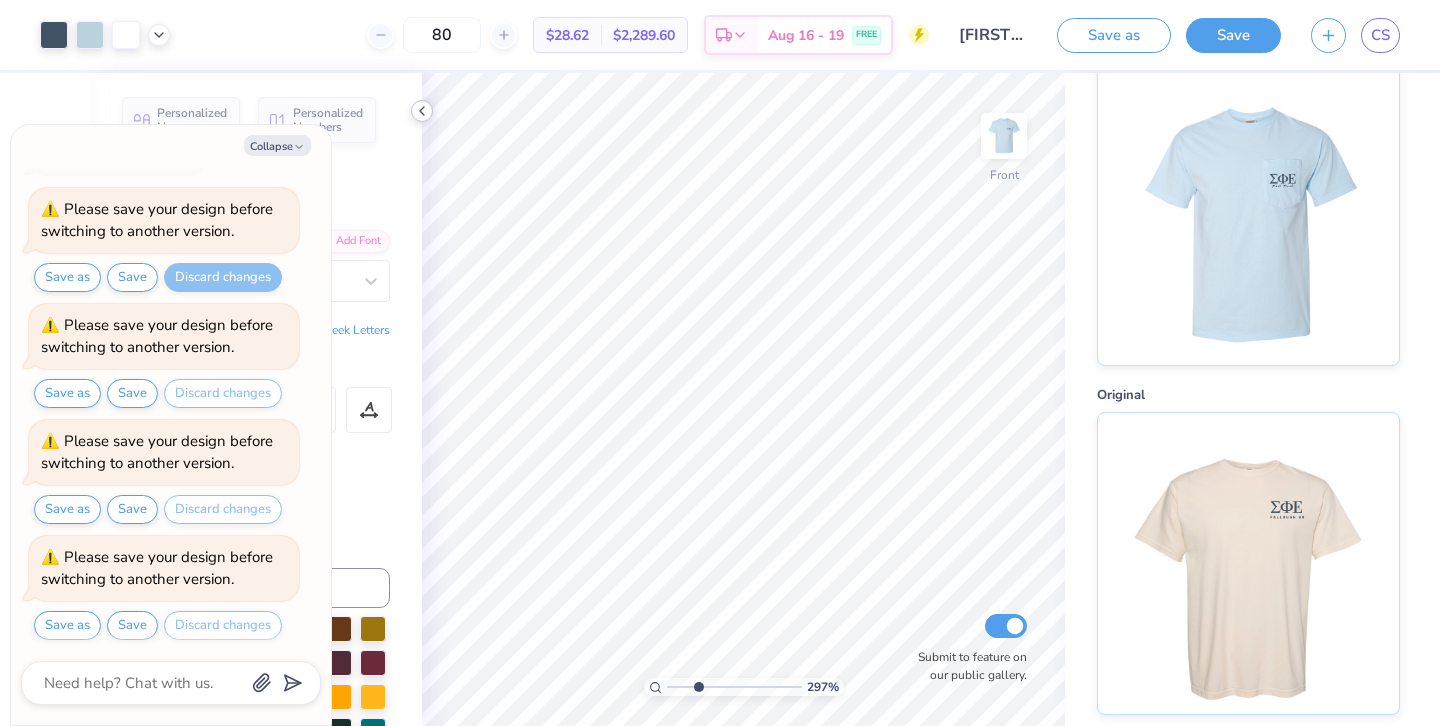 click 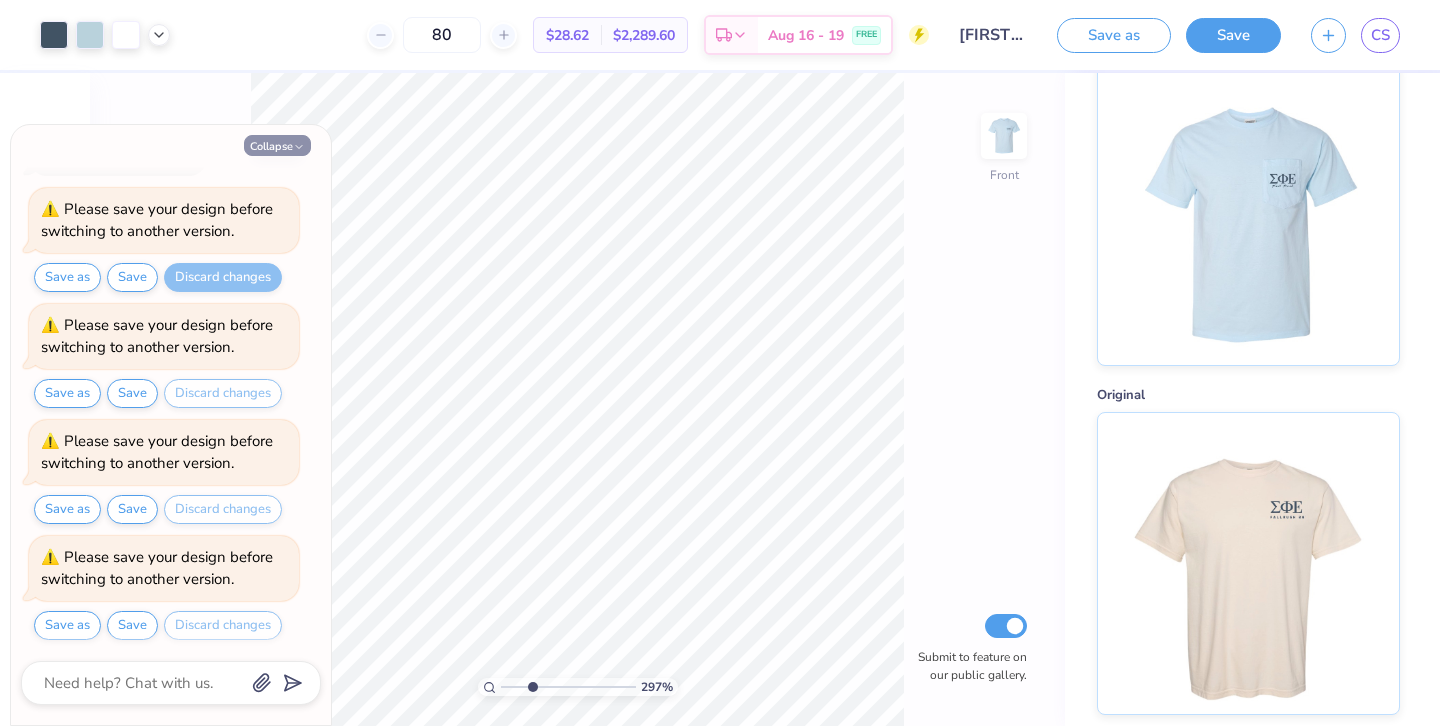 click on "Collapse" at bounding box center (277, 145) 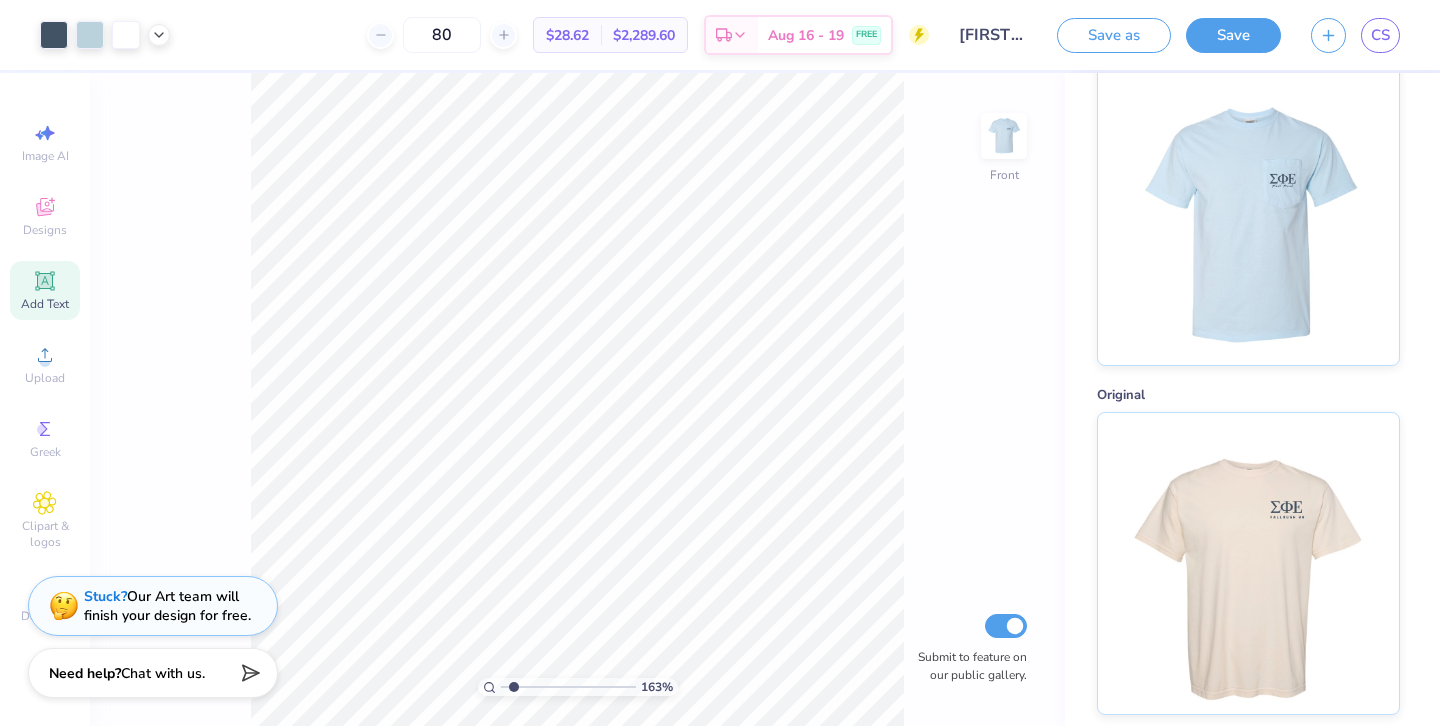 drag, startPoint x: 535, startPoint y: 686, endPoint x: 514, endPoint y: 686, distance: 21 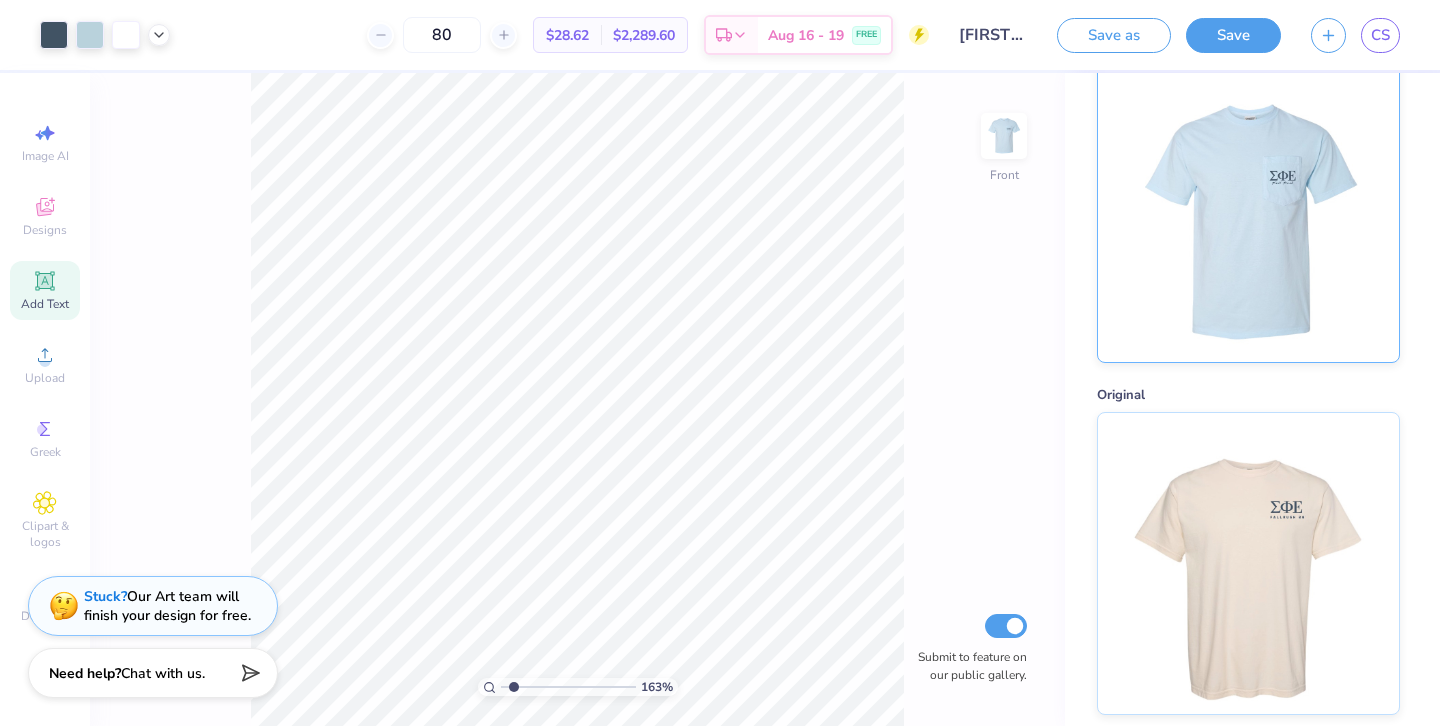scroll, scrollTop: 0, scrollLeft: 0, axis: both 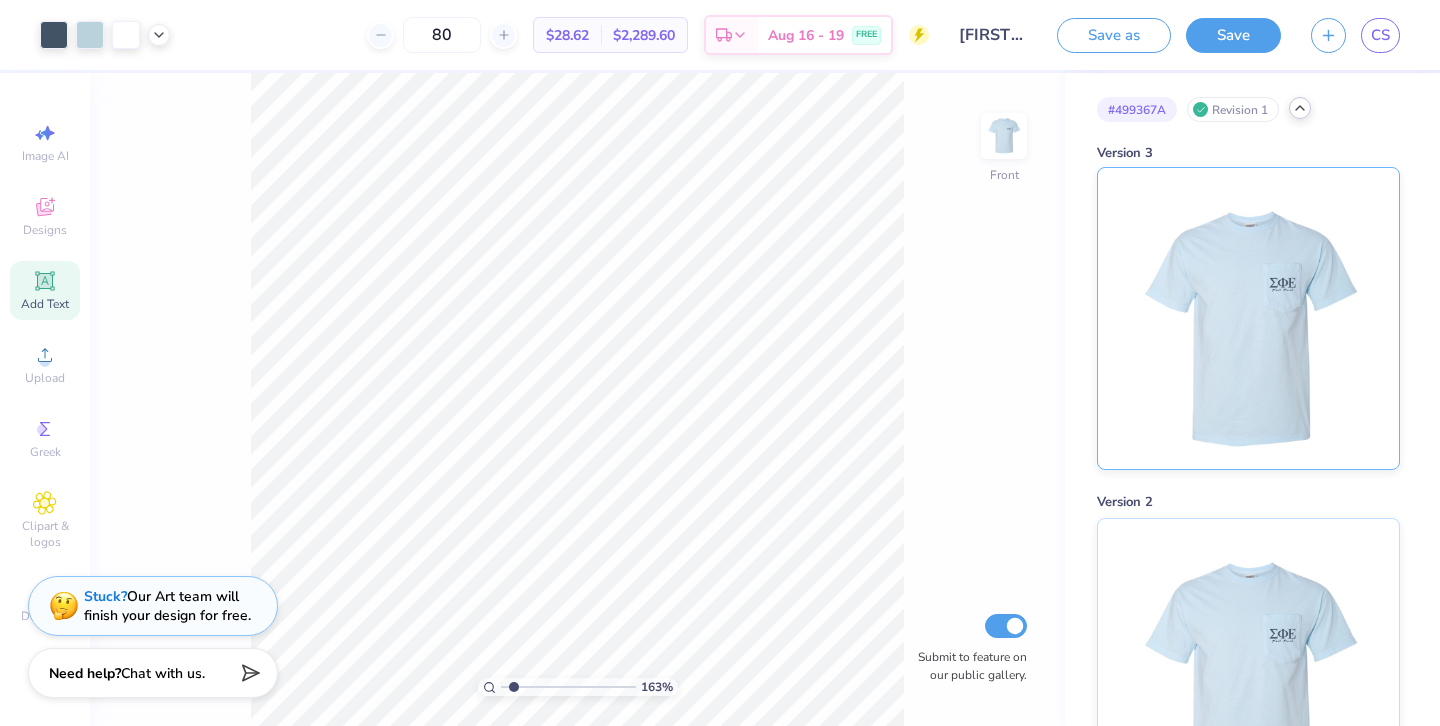 click at bounding box center (1248, 318) 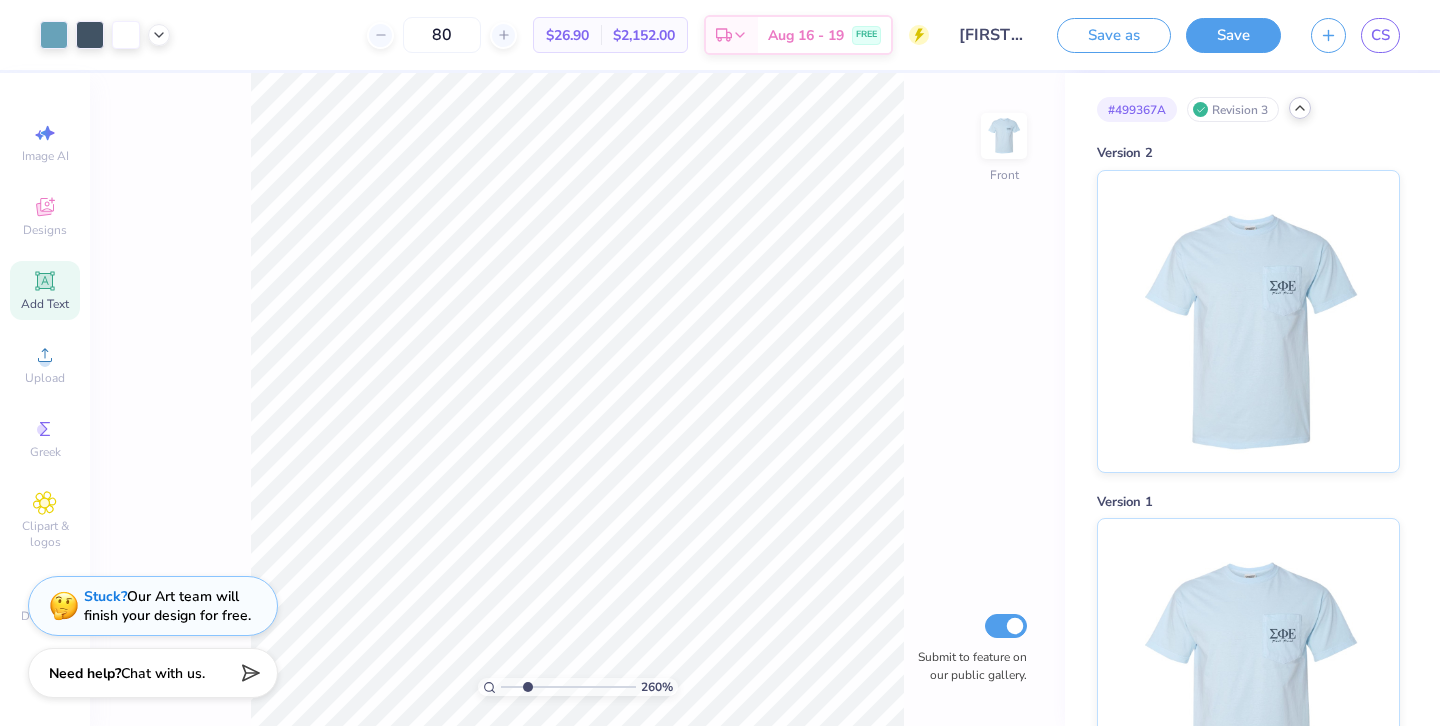 type on "2.6" 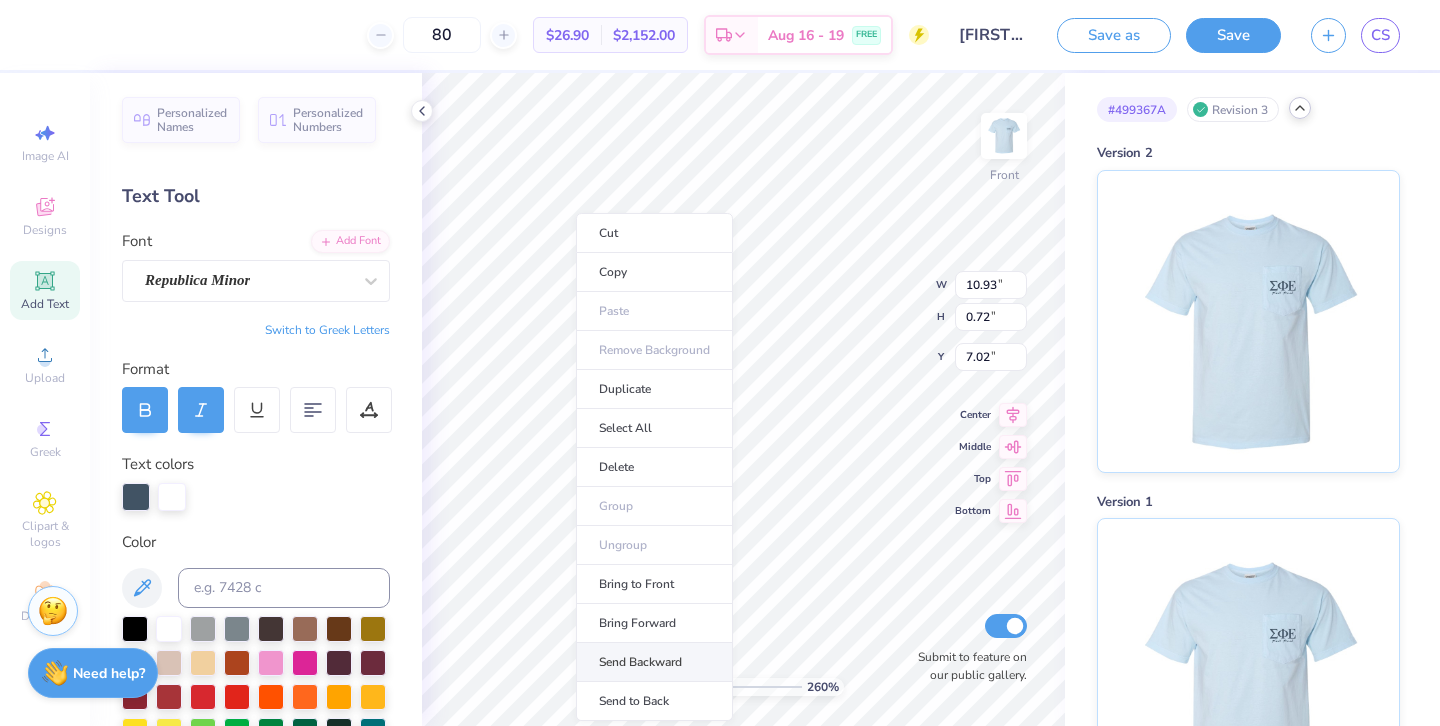 click on "Send Backward" at bounding box center (654, 662) 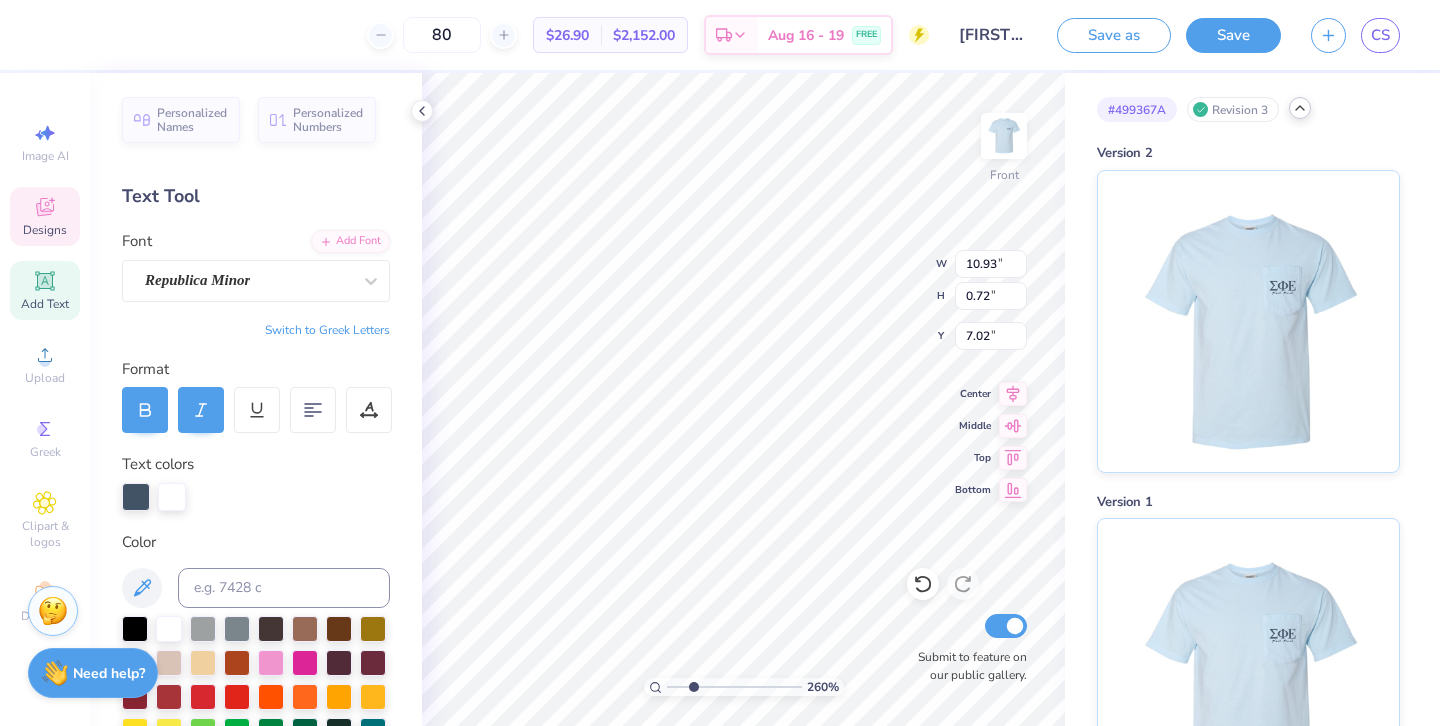 type on "11.01" 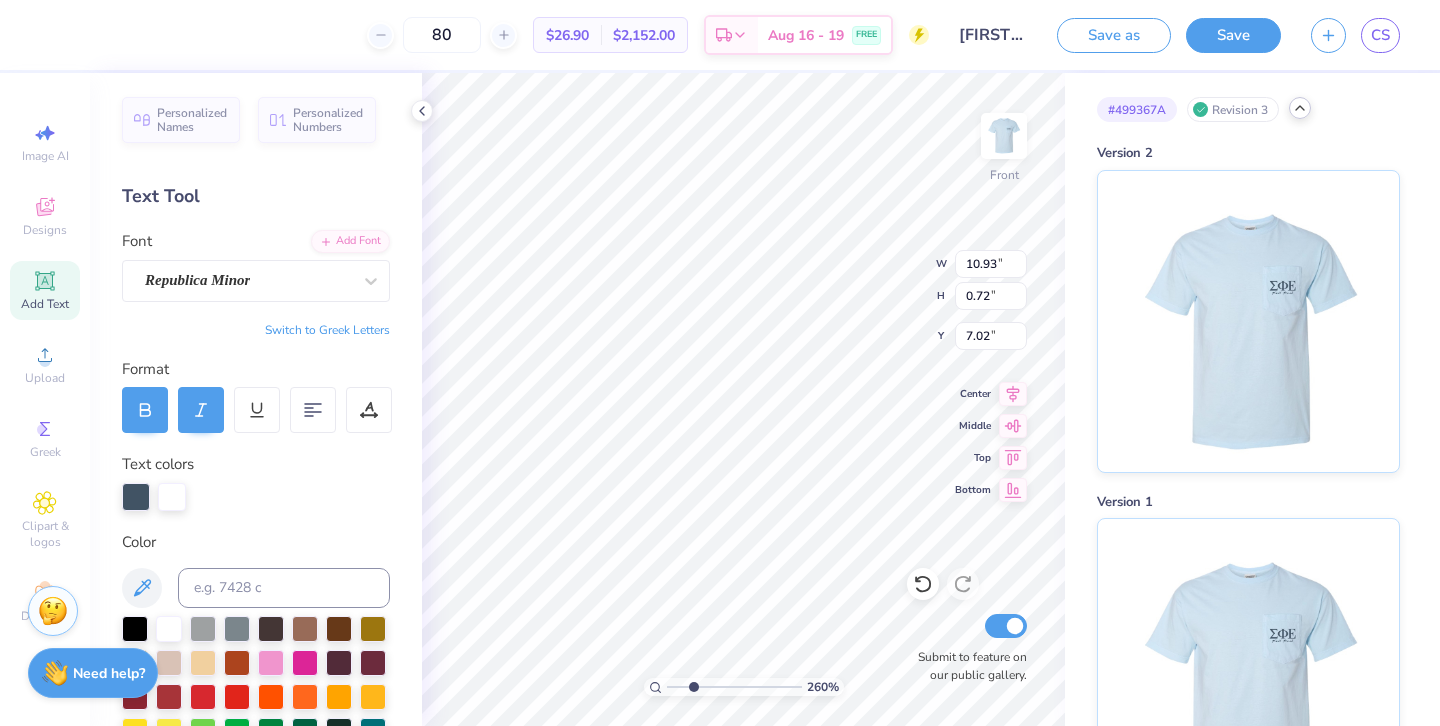 type on "7.93" 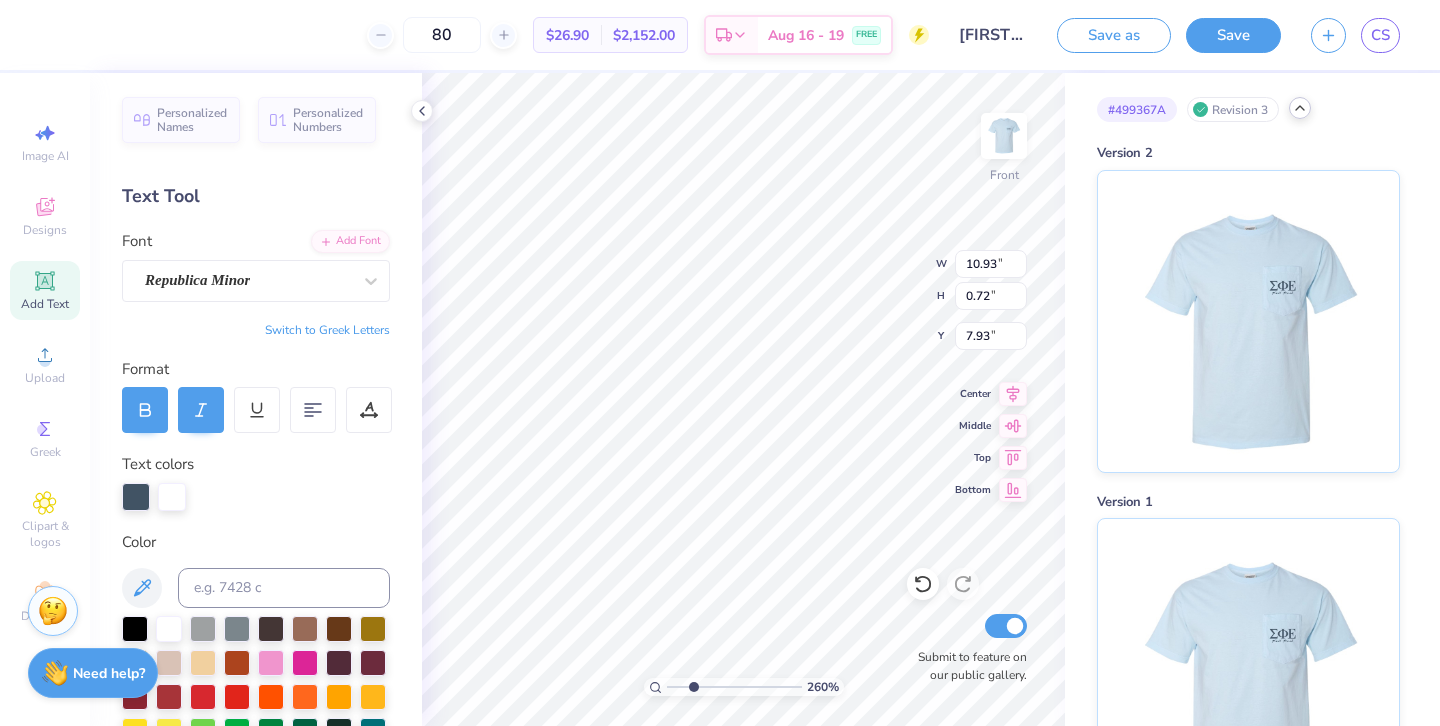 type on "11.01" 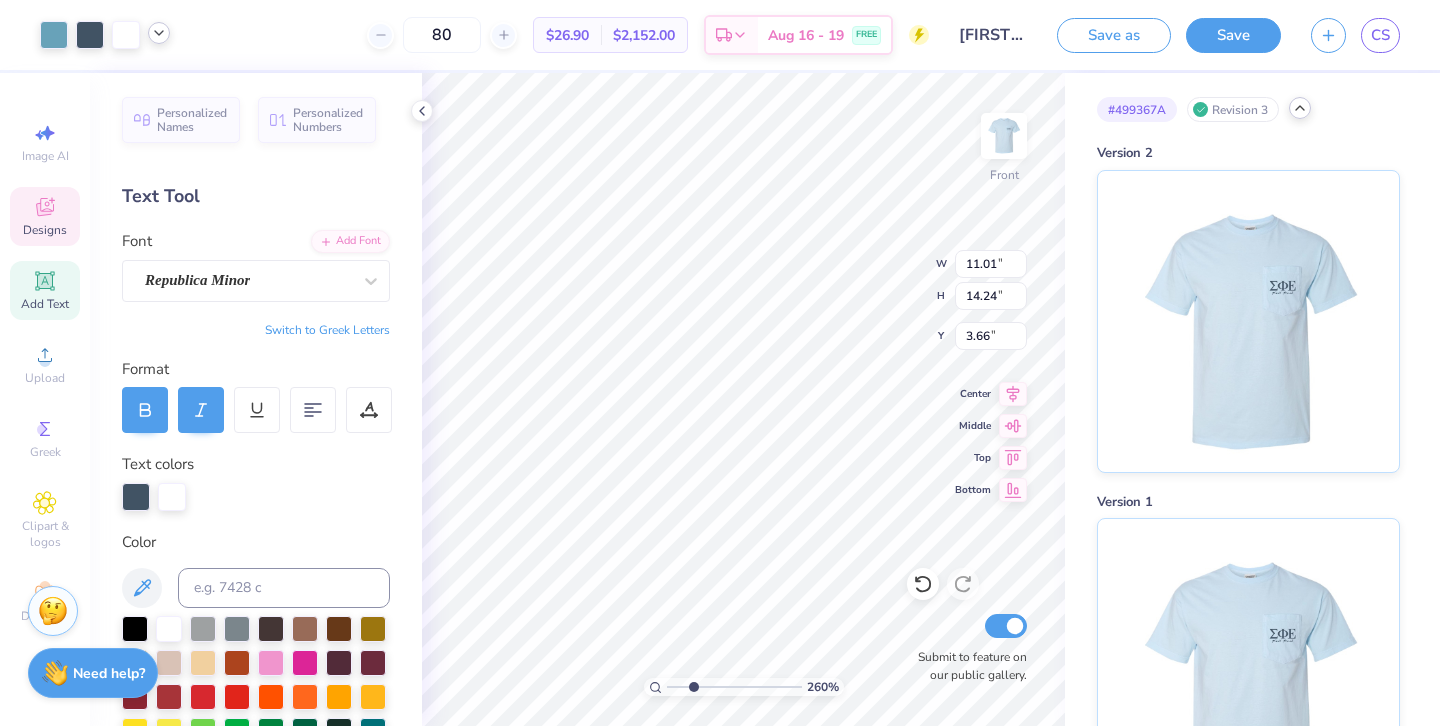click 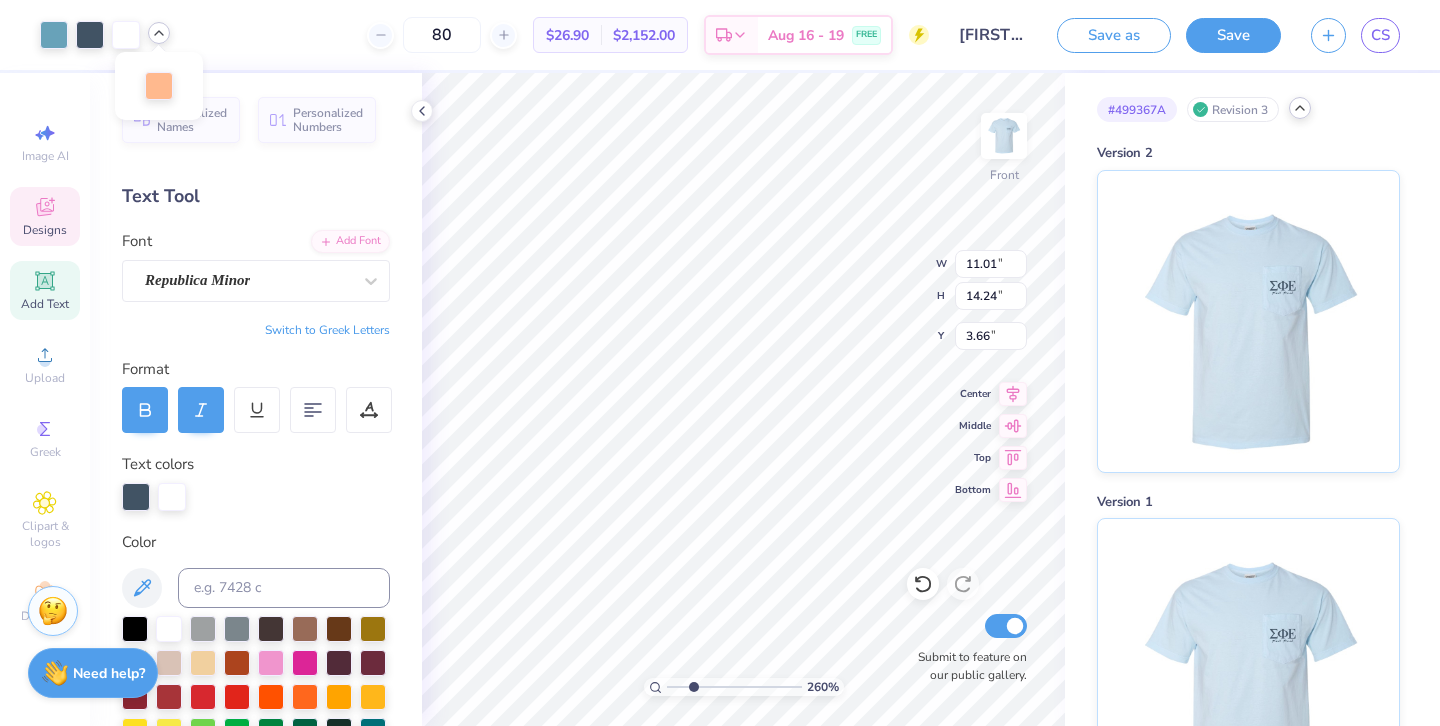 click 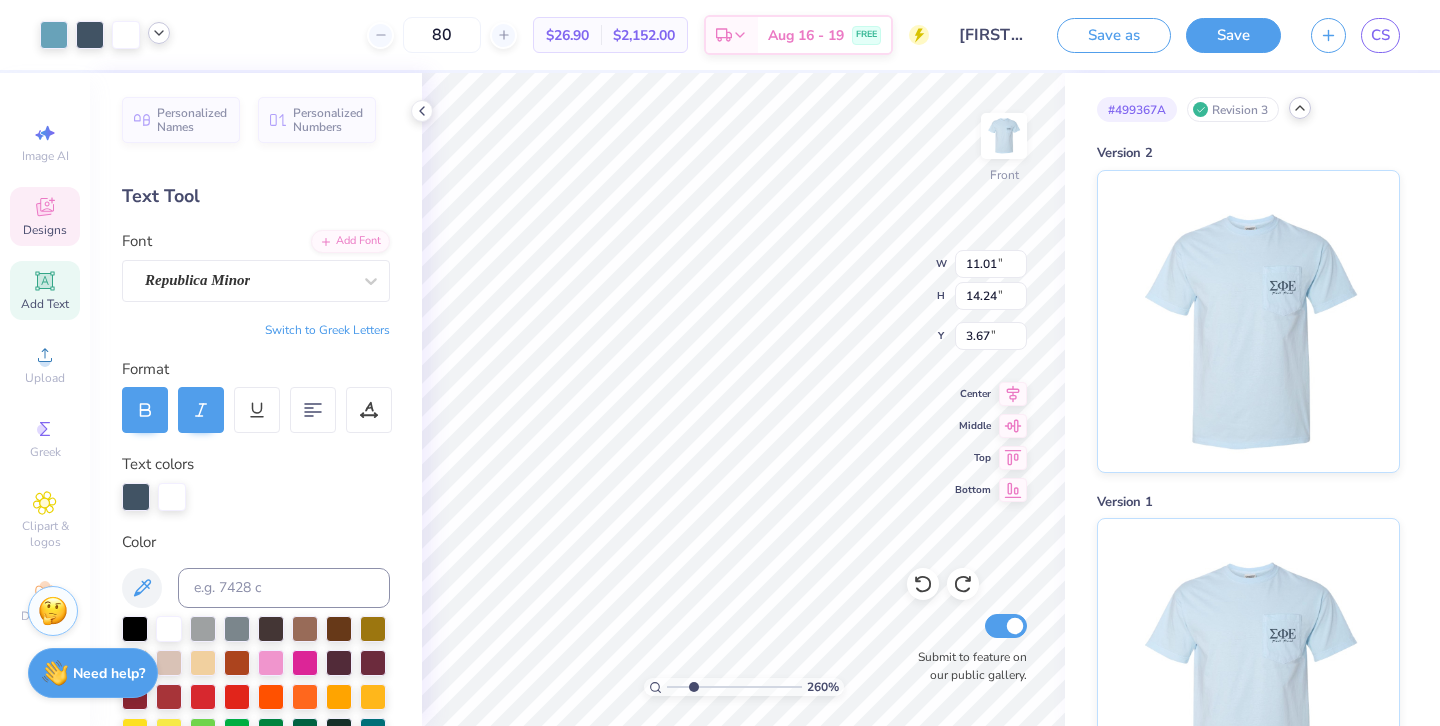 type on "3.66" 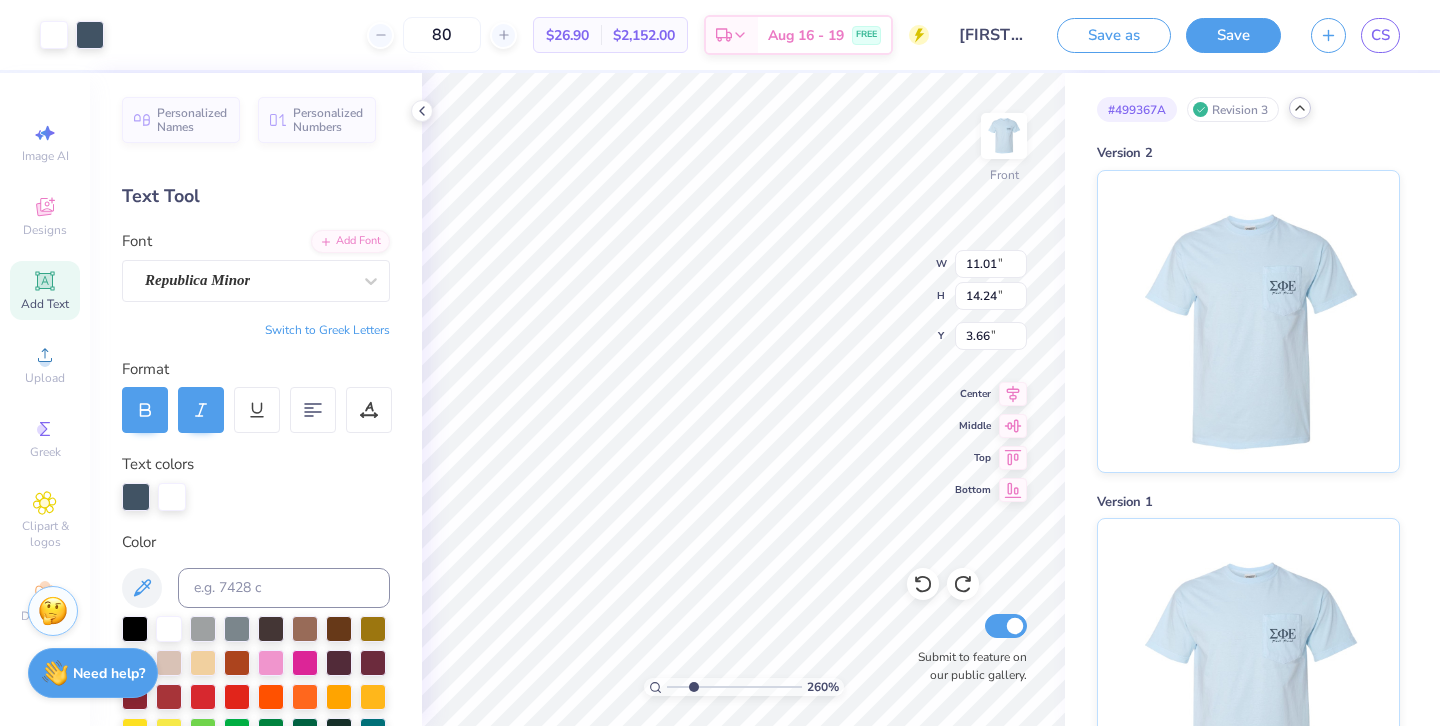 type on "10.98" 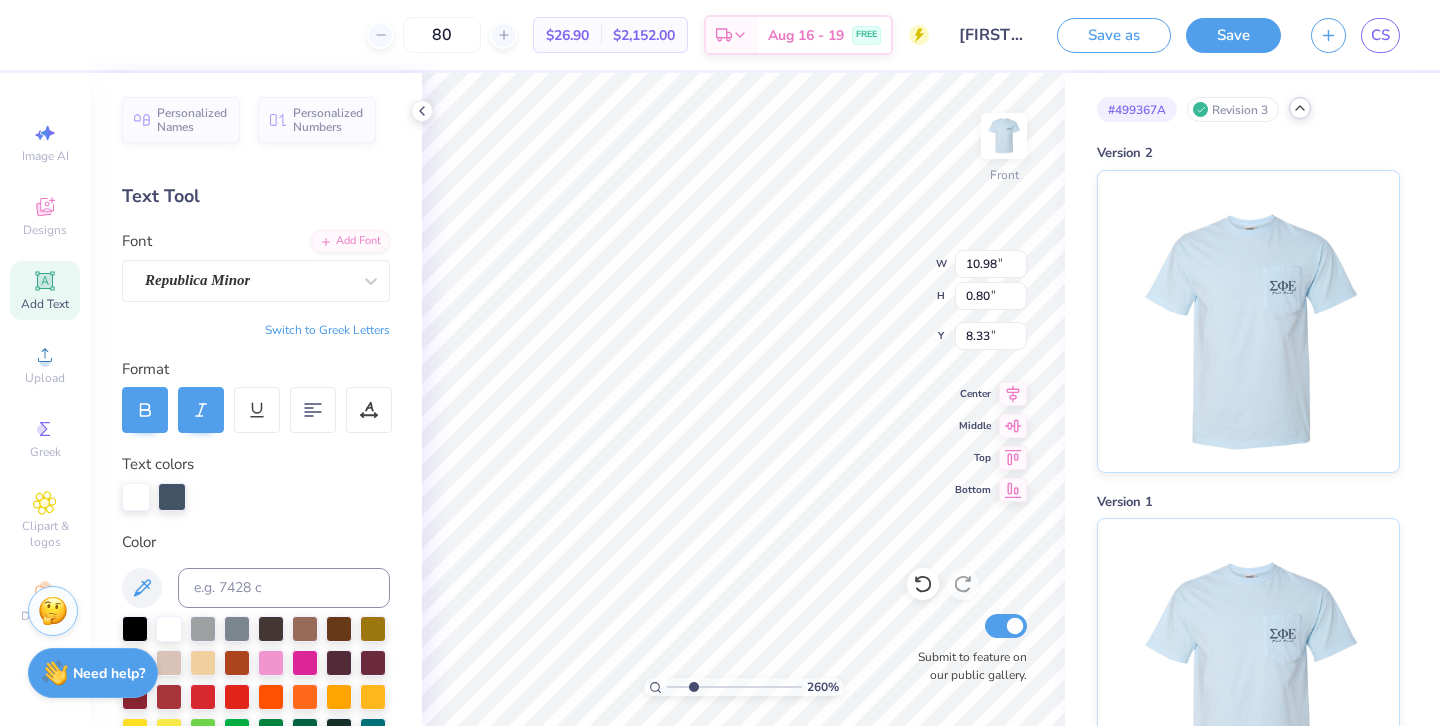 type on "4.96" 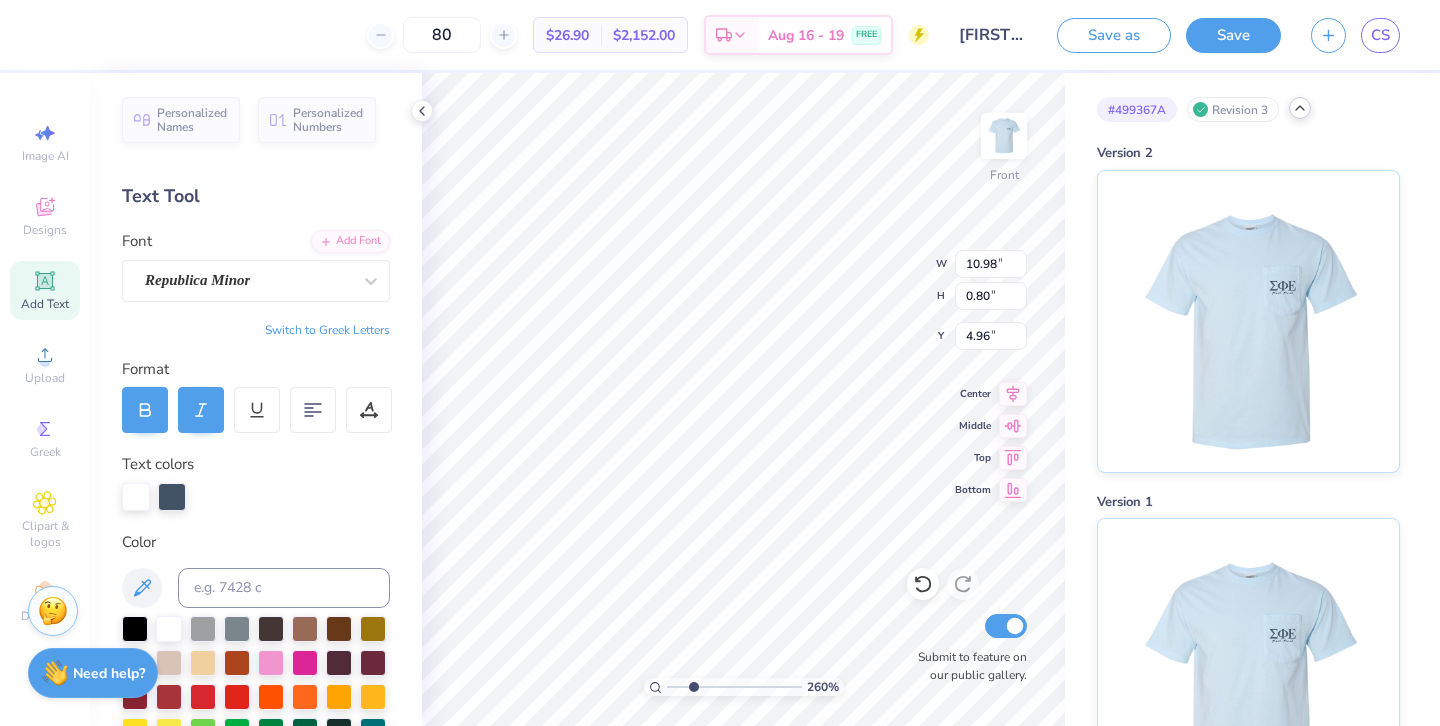type on "11.01" 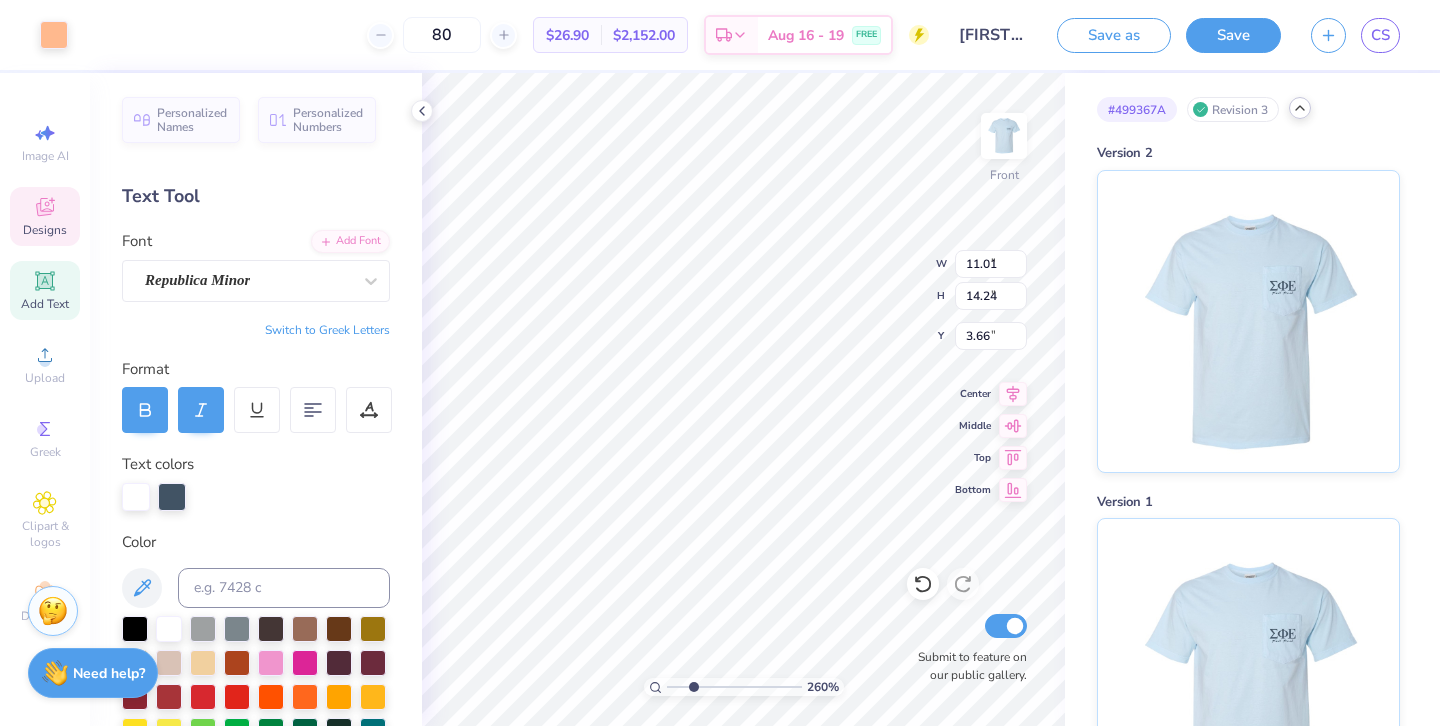 type on "4.26" 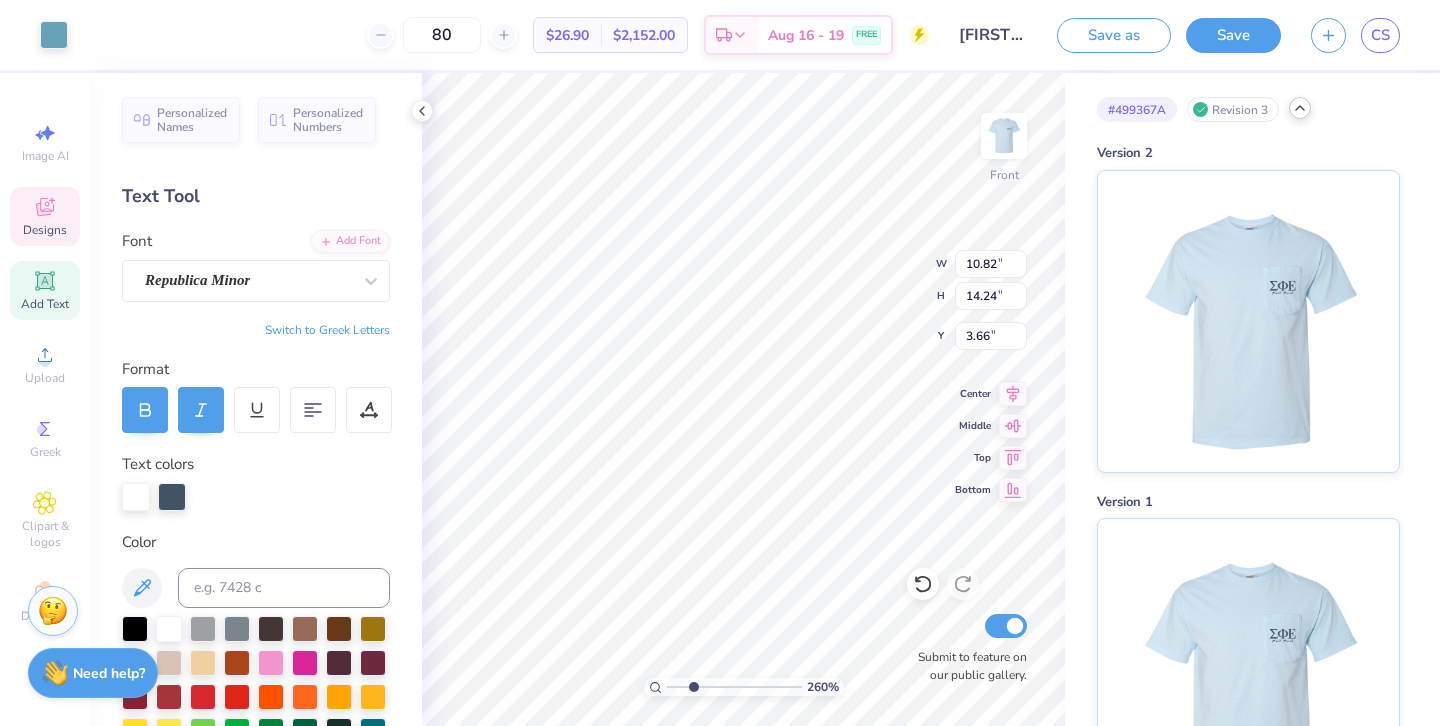 type on "10.82" 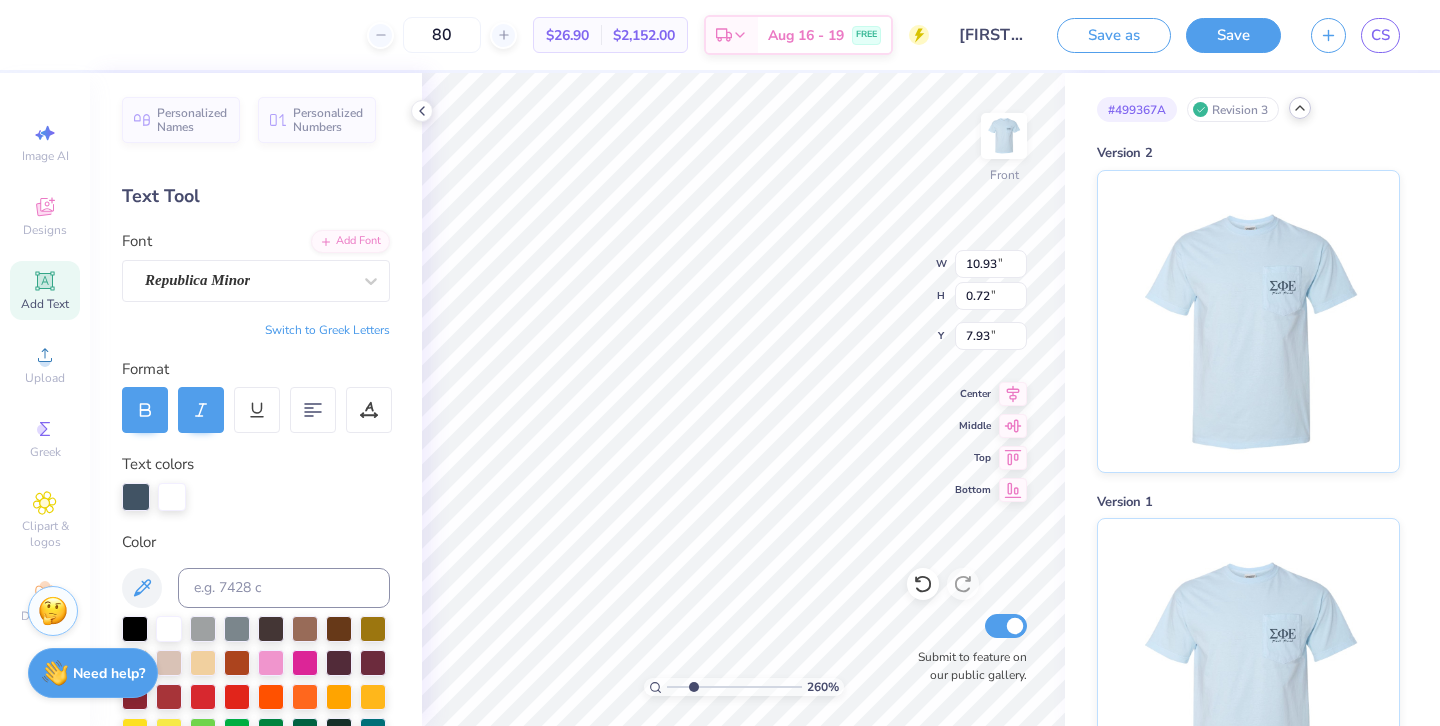 type on "6.94" 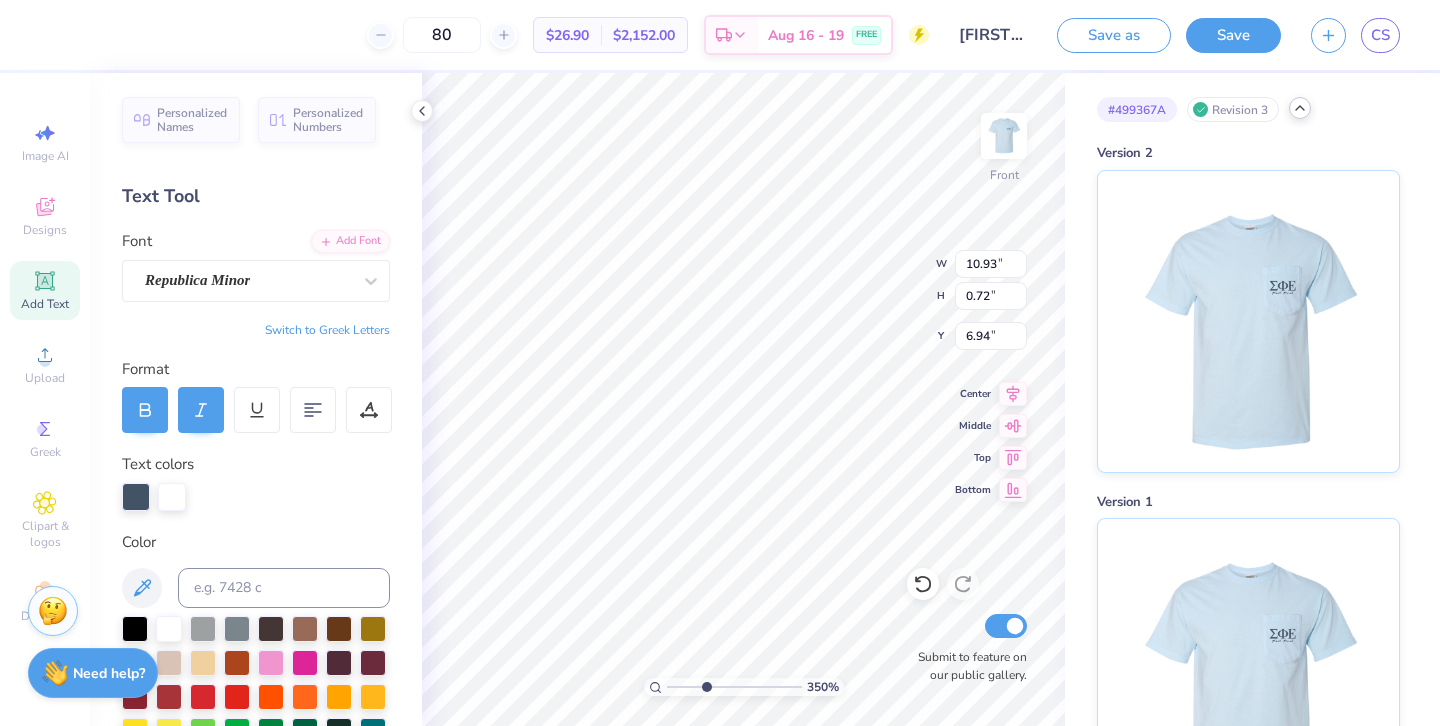 type on "4.32" 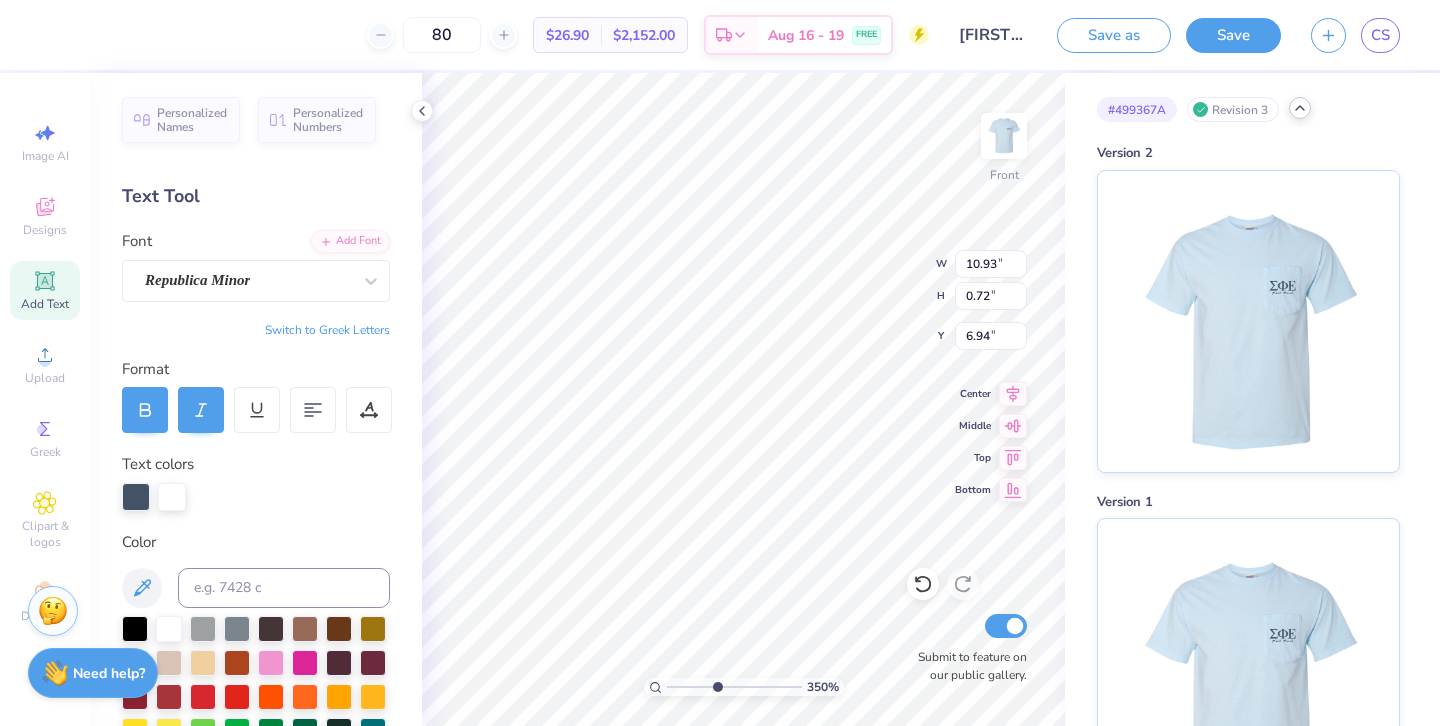drag, startPoint x: 698, startPoint y: 686, endPoint x: 716, endPoint y: 686, distance: 18 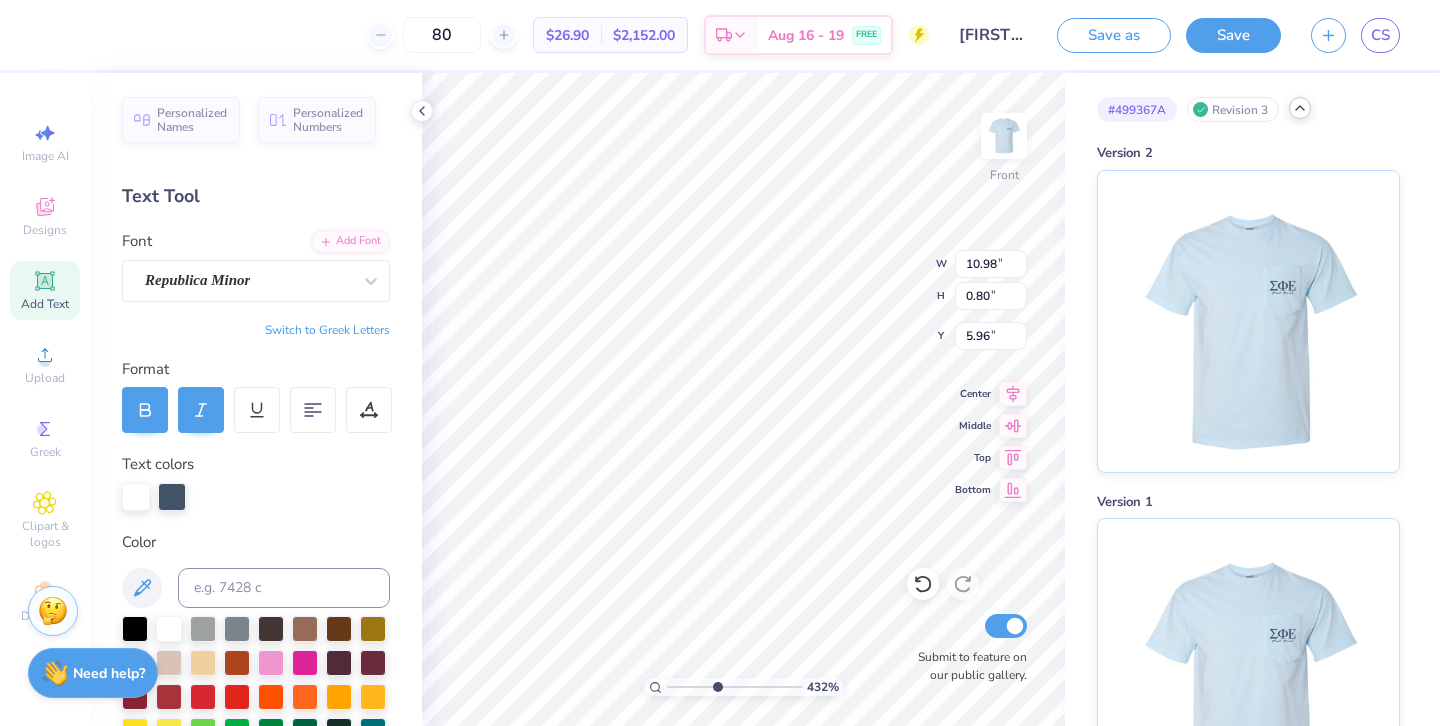 type on "5.97" 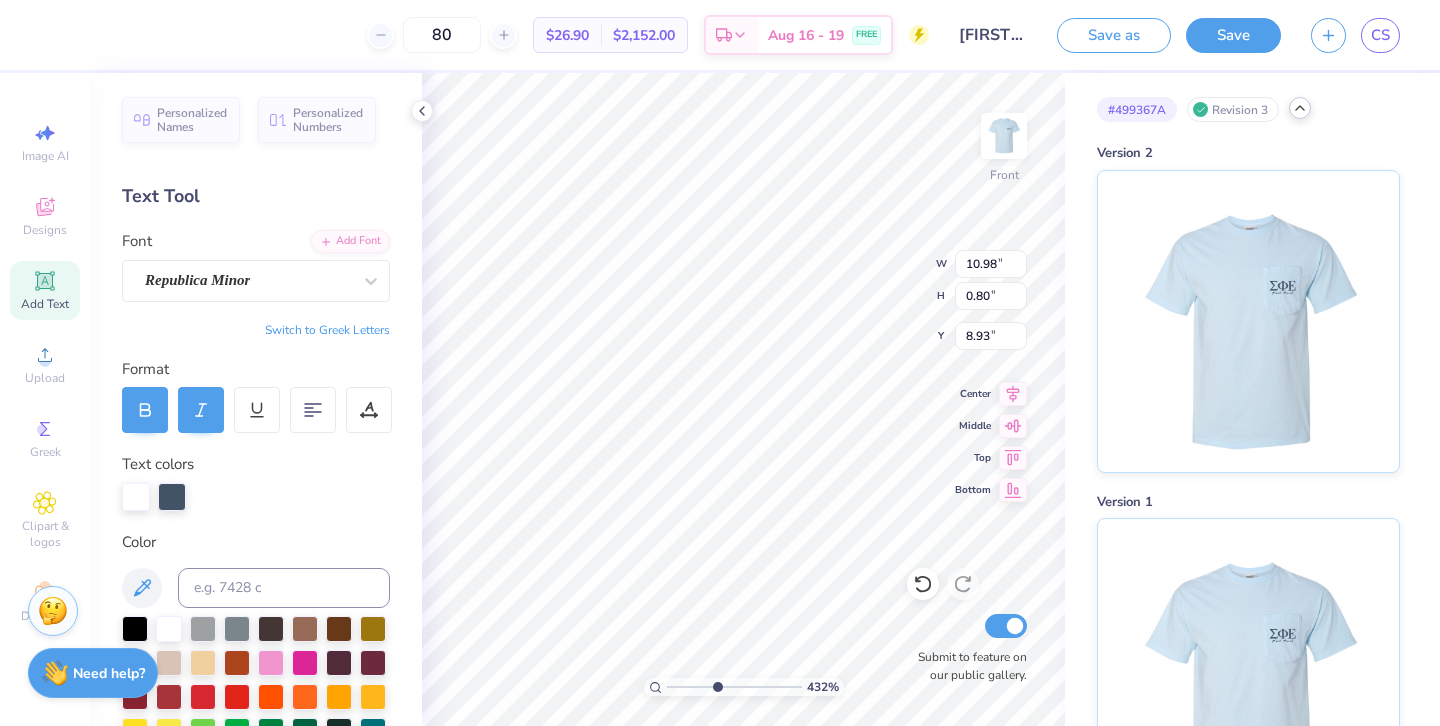 type on "8.94" 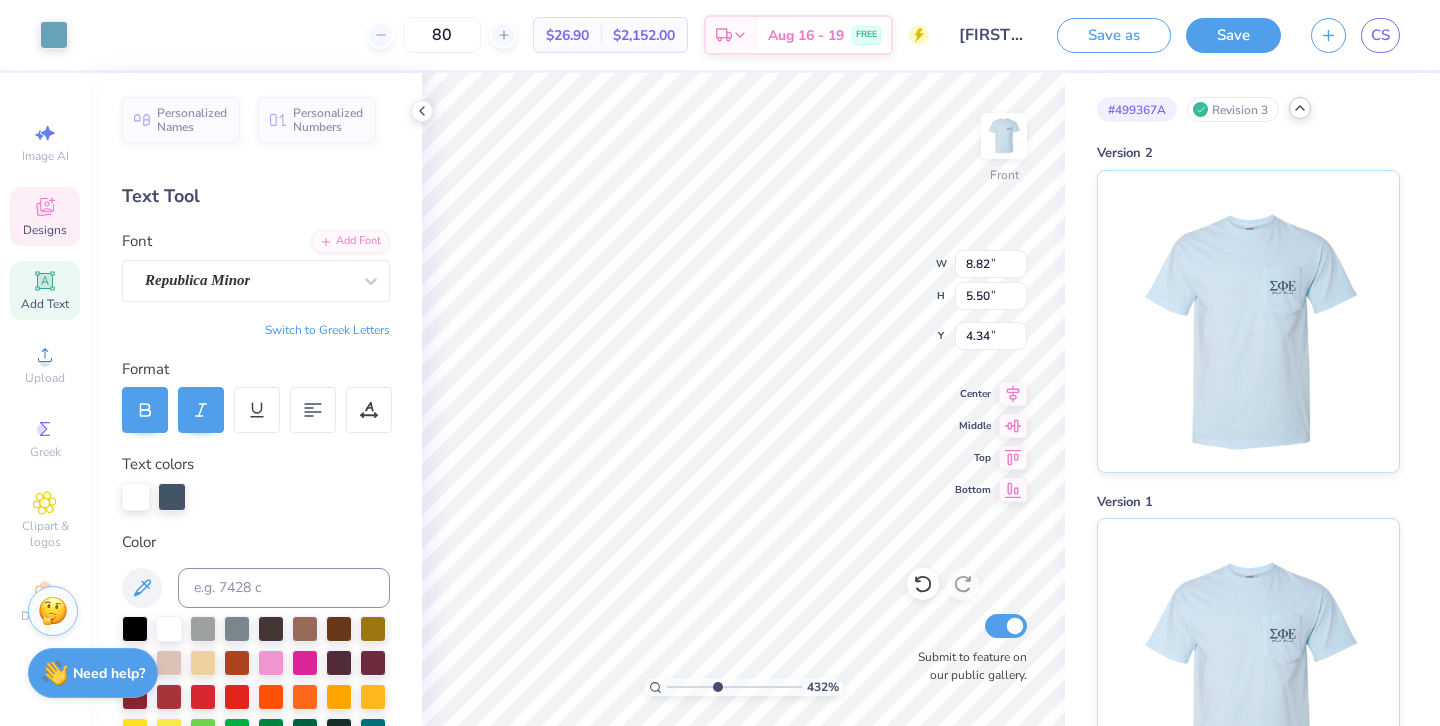 type on "8.82" 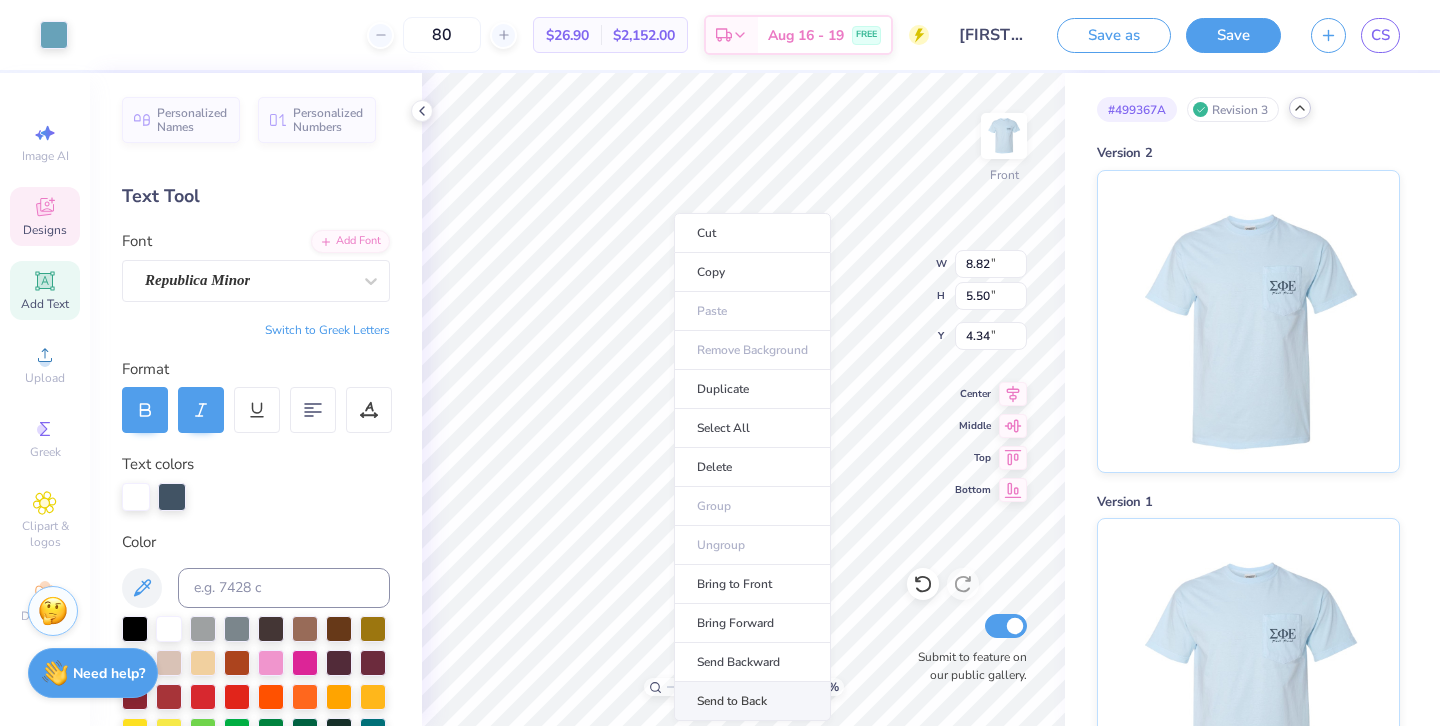 click on "Send to Back" at bounding box center [752, 701] 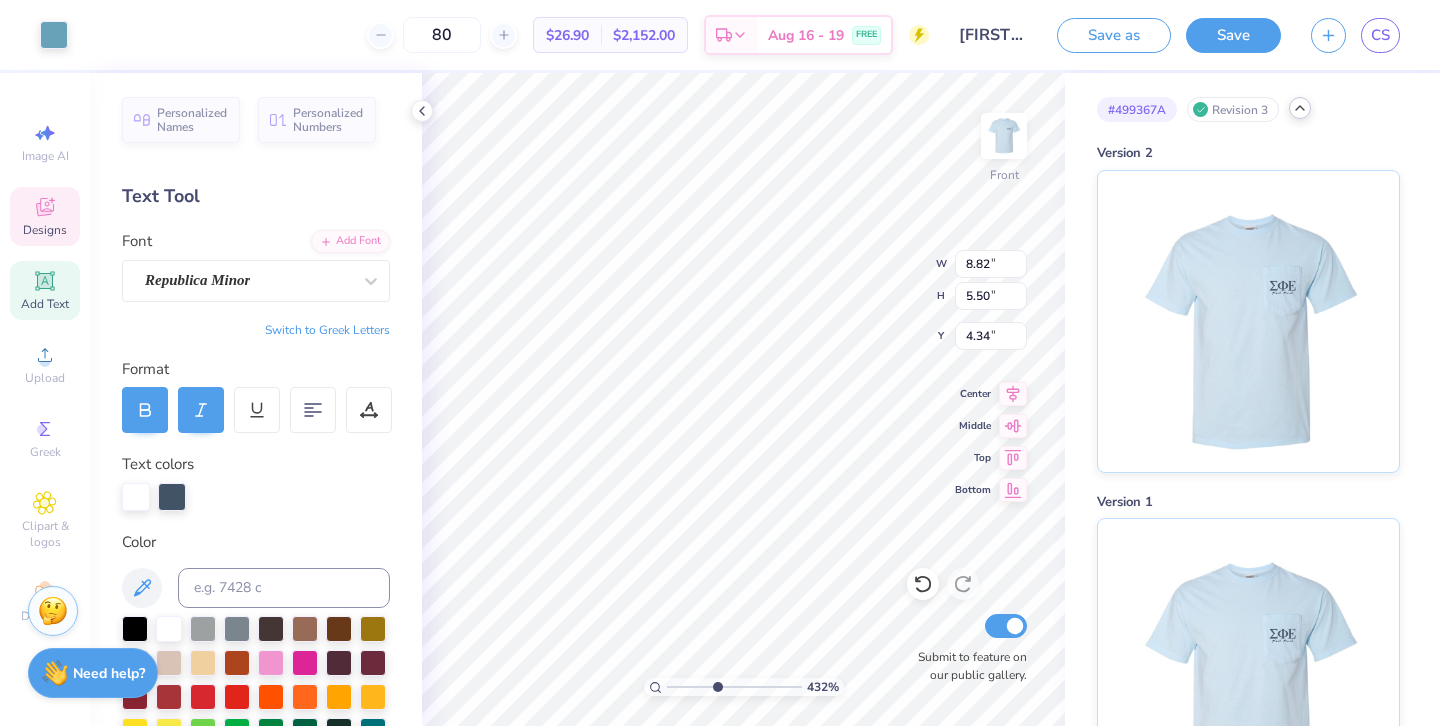 type on "10.82" 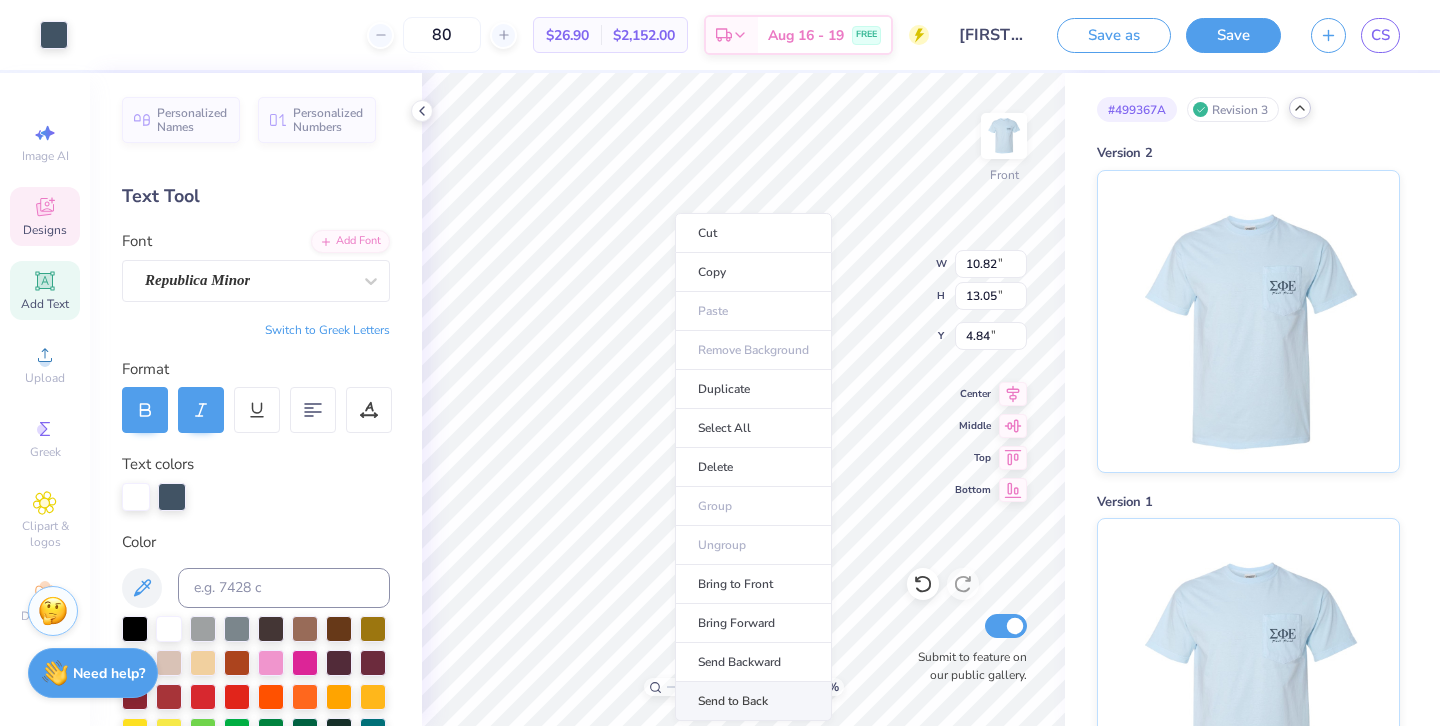 click on "Send to Back" at bounding box center (753, 701) 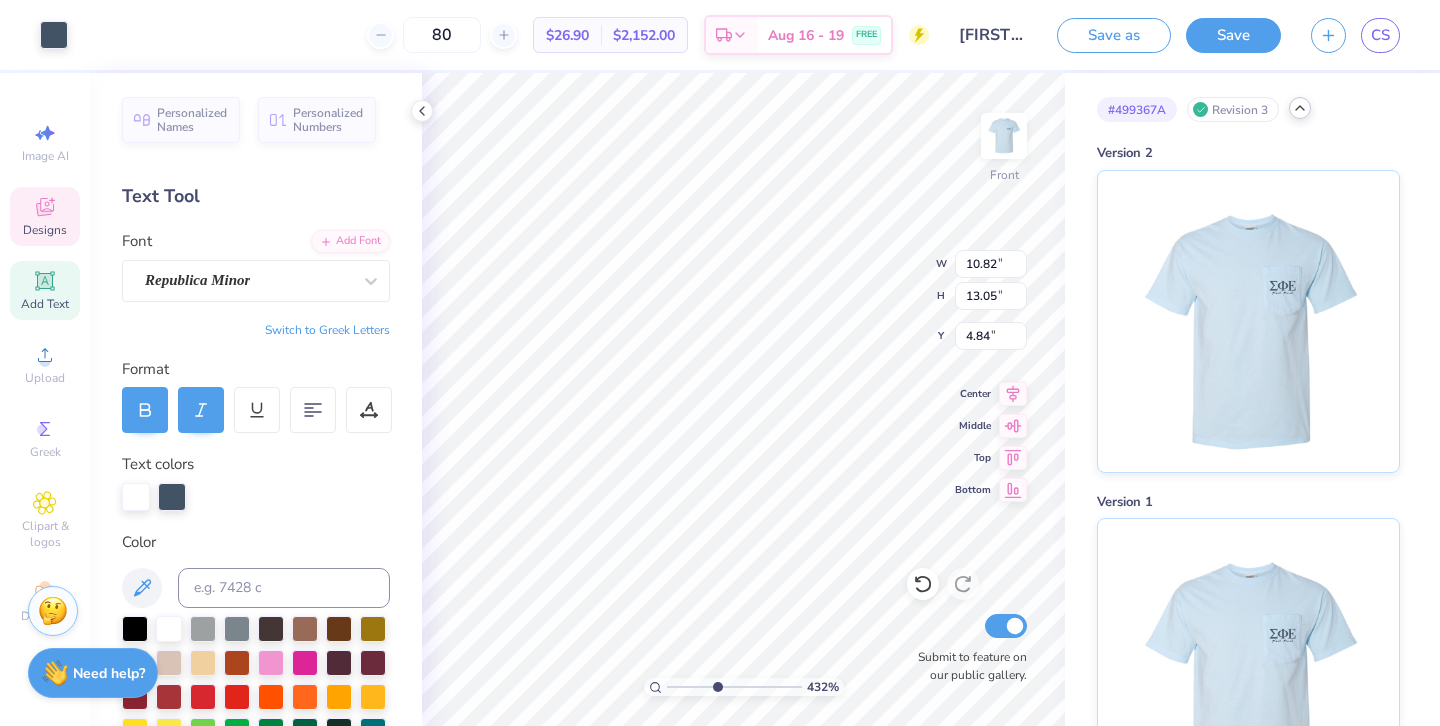 type on "10.98" 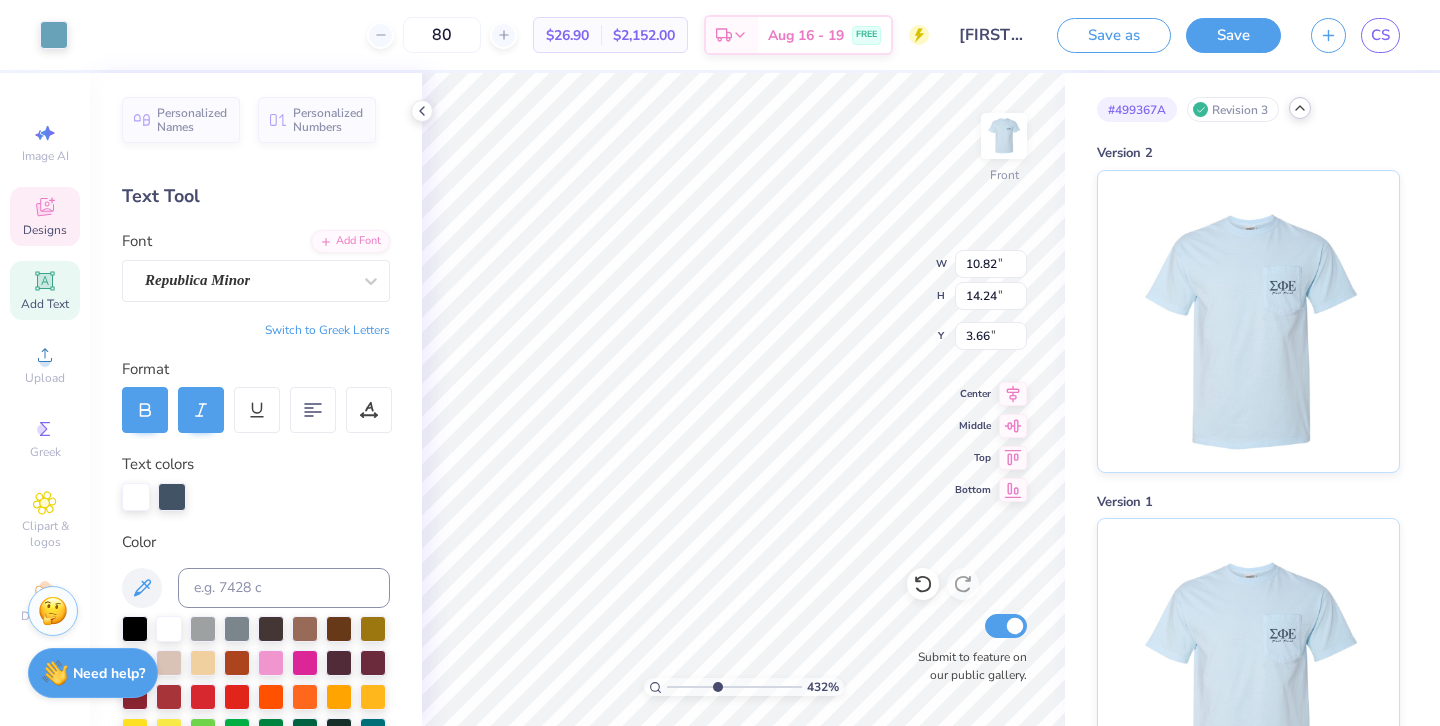 type on "2.96" 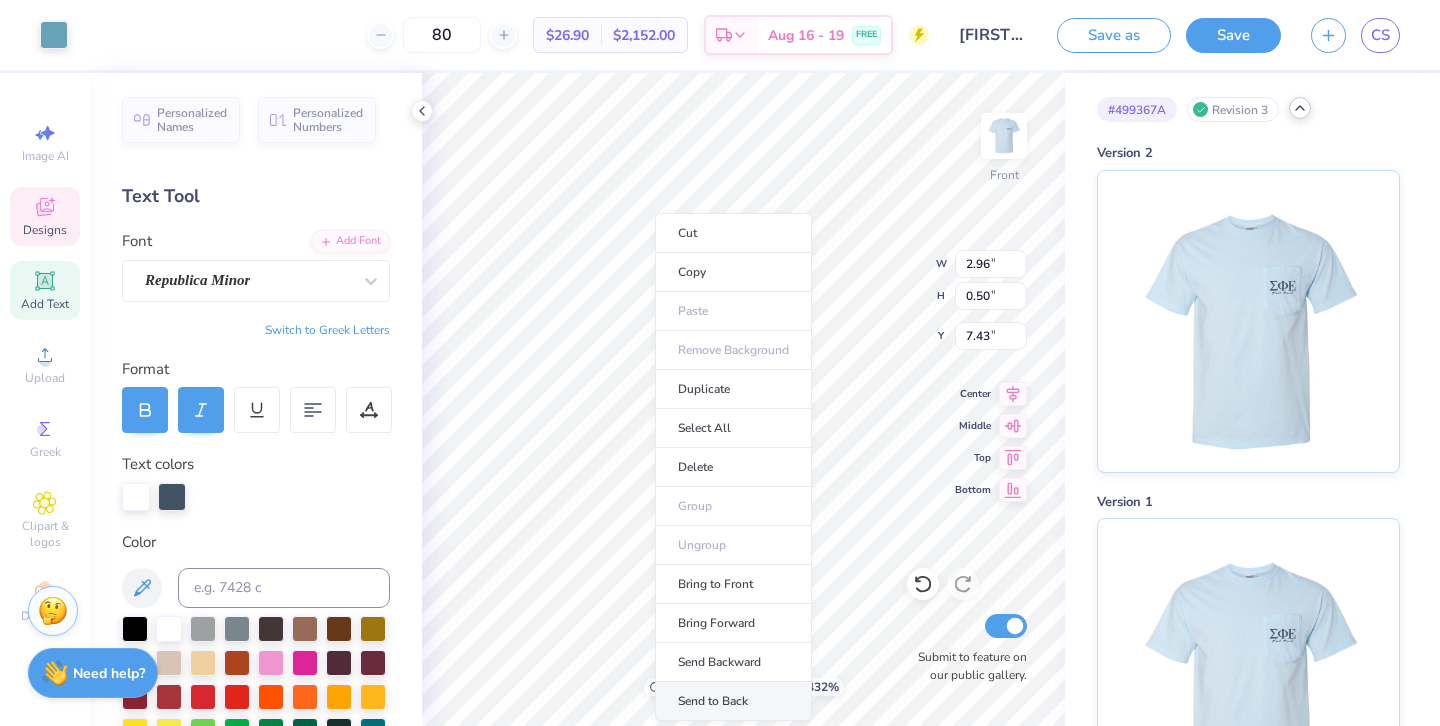 click on "Send to Back" at bounding box center (733, 701) 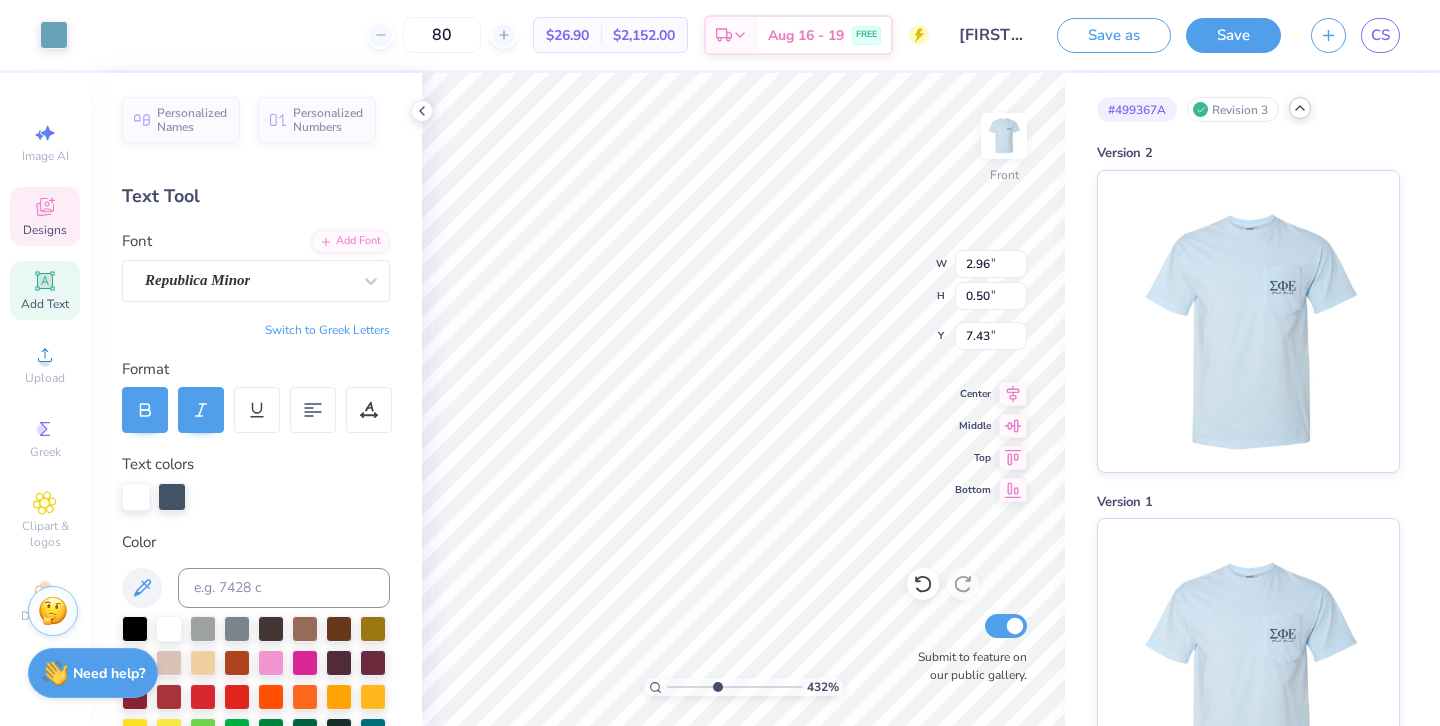 type on "8.82" 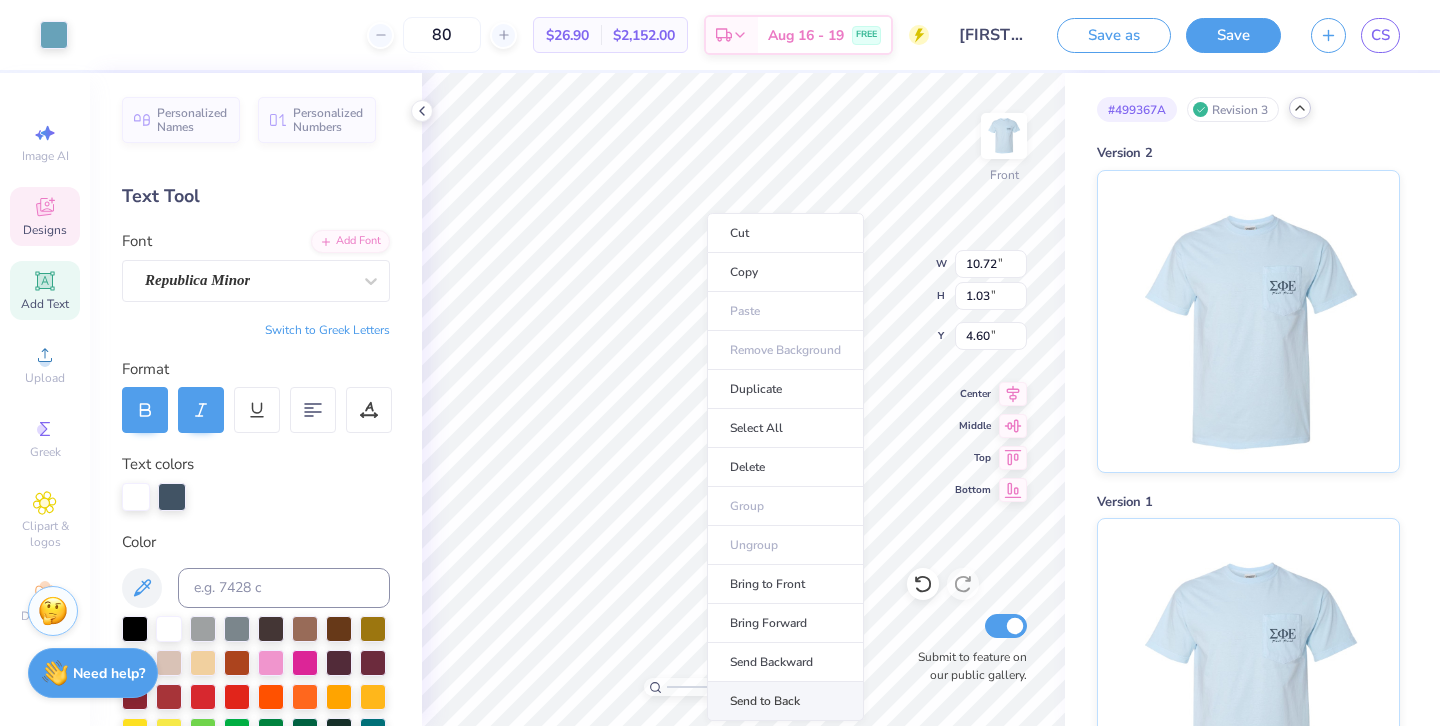 click on "Send to Back" at bounding box center (785, 701) 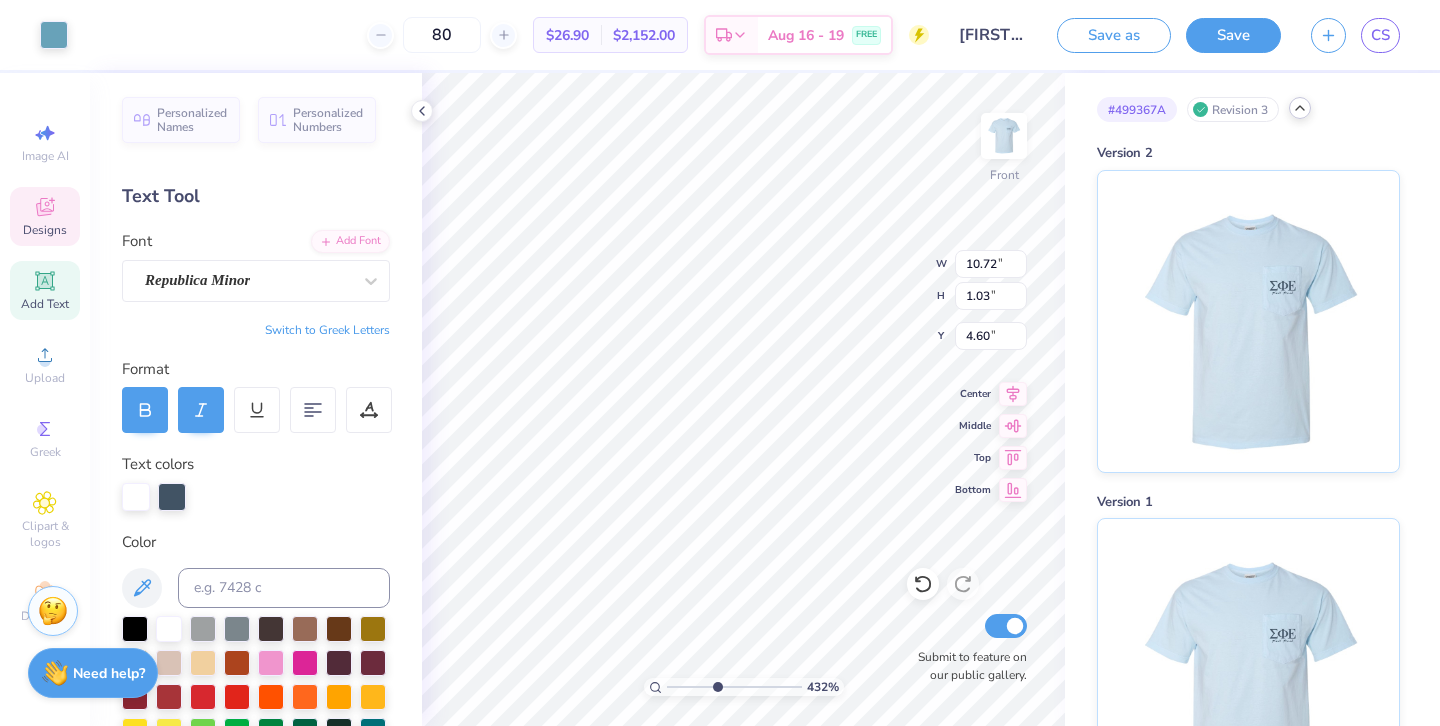 type on "10.98" 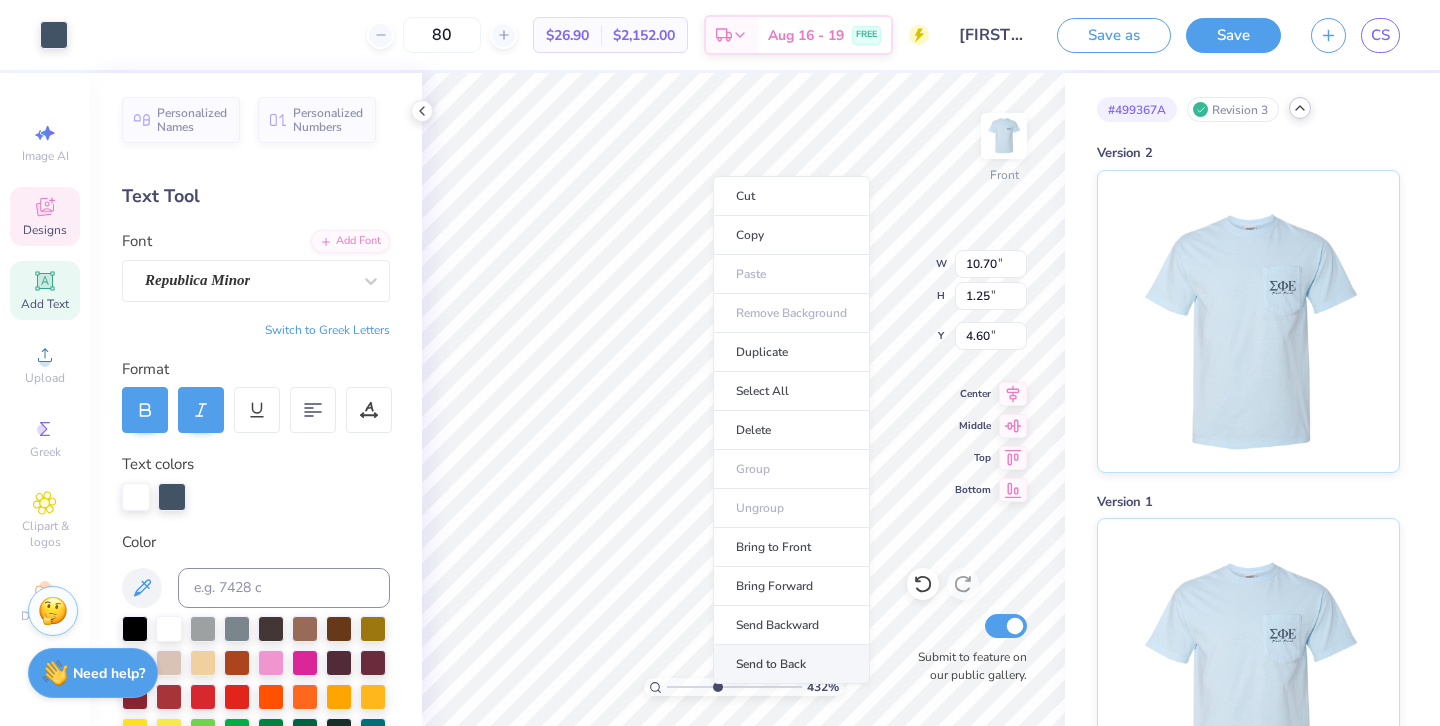click on "Send to Back" at bounding box center [791, 664] 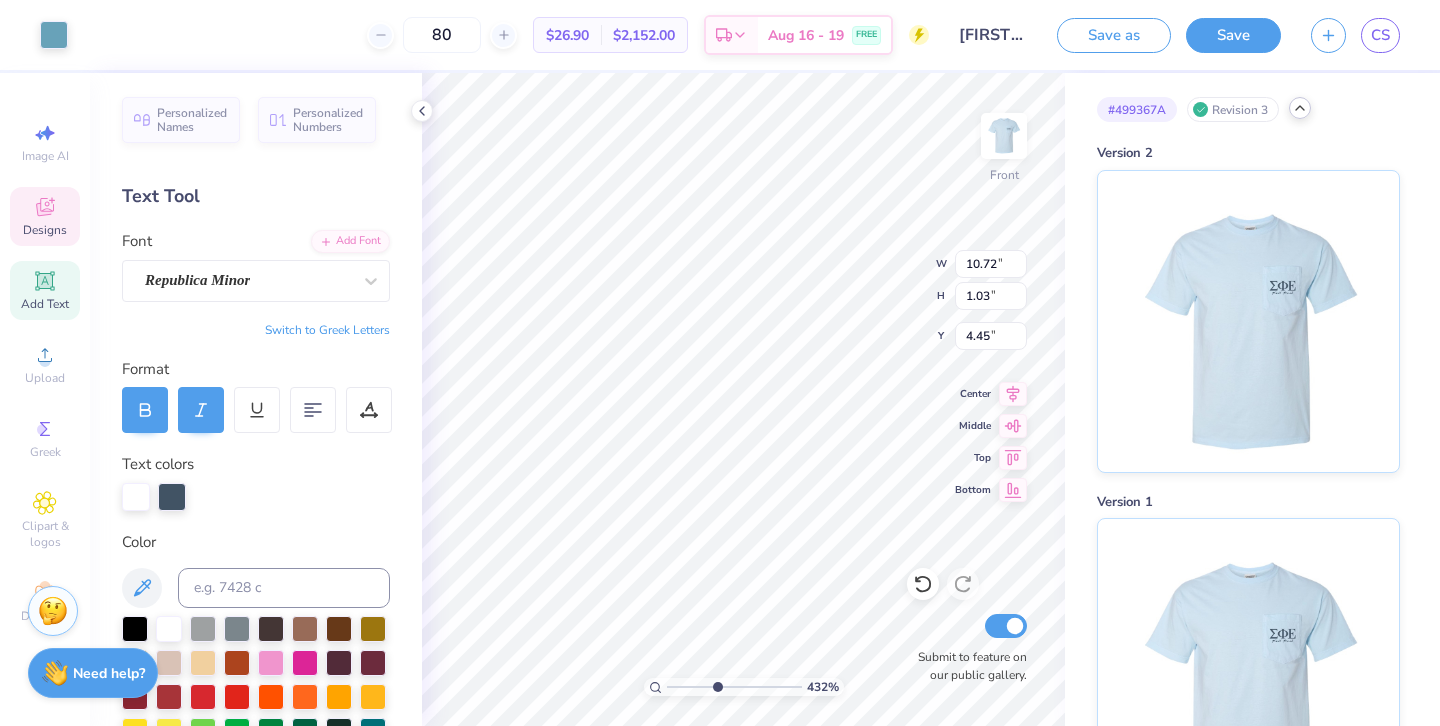 type on "10.72" 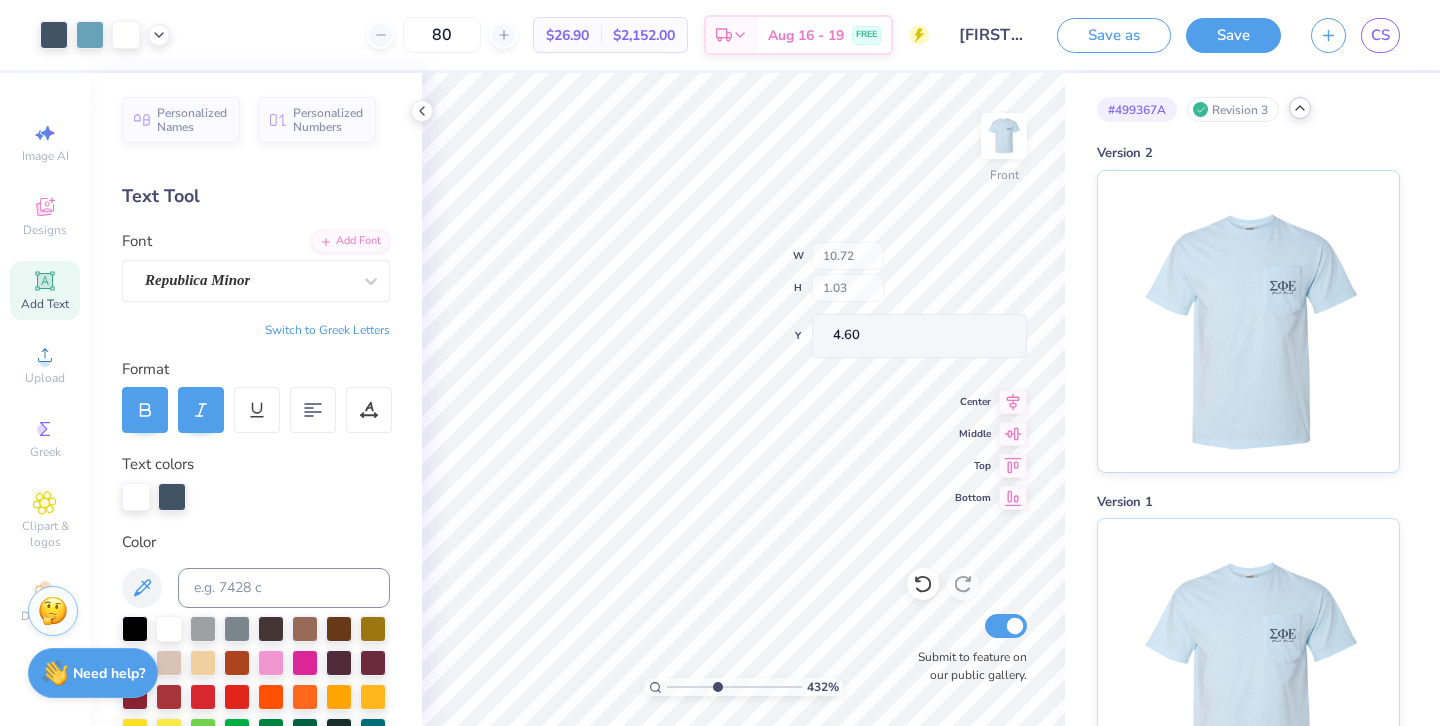 type on "10.82" 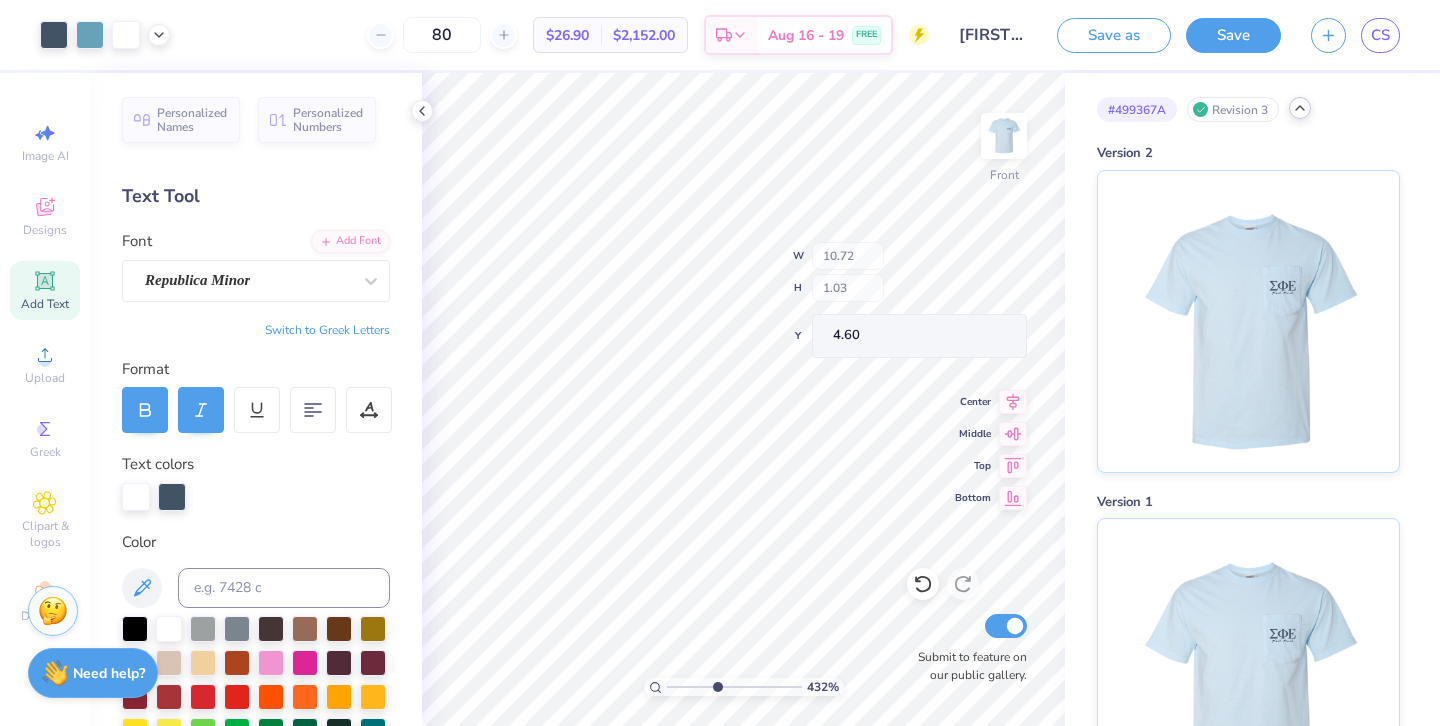 type on "14.24" 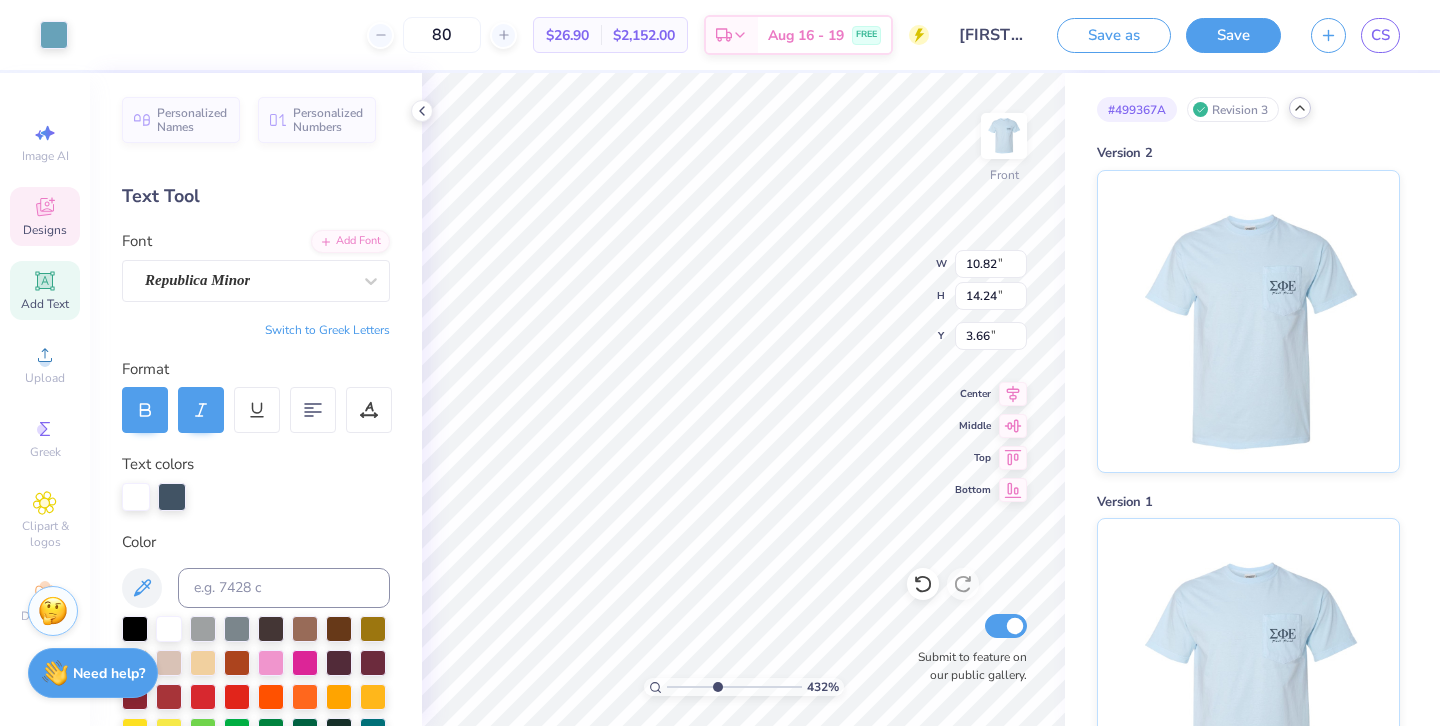 type on "10.72" 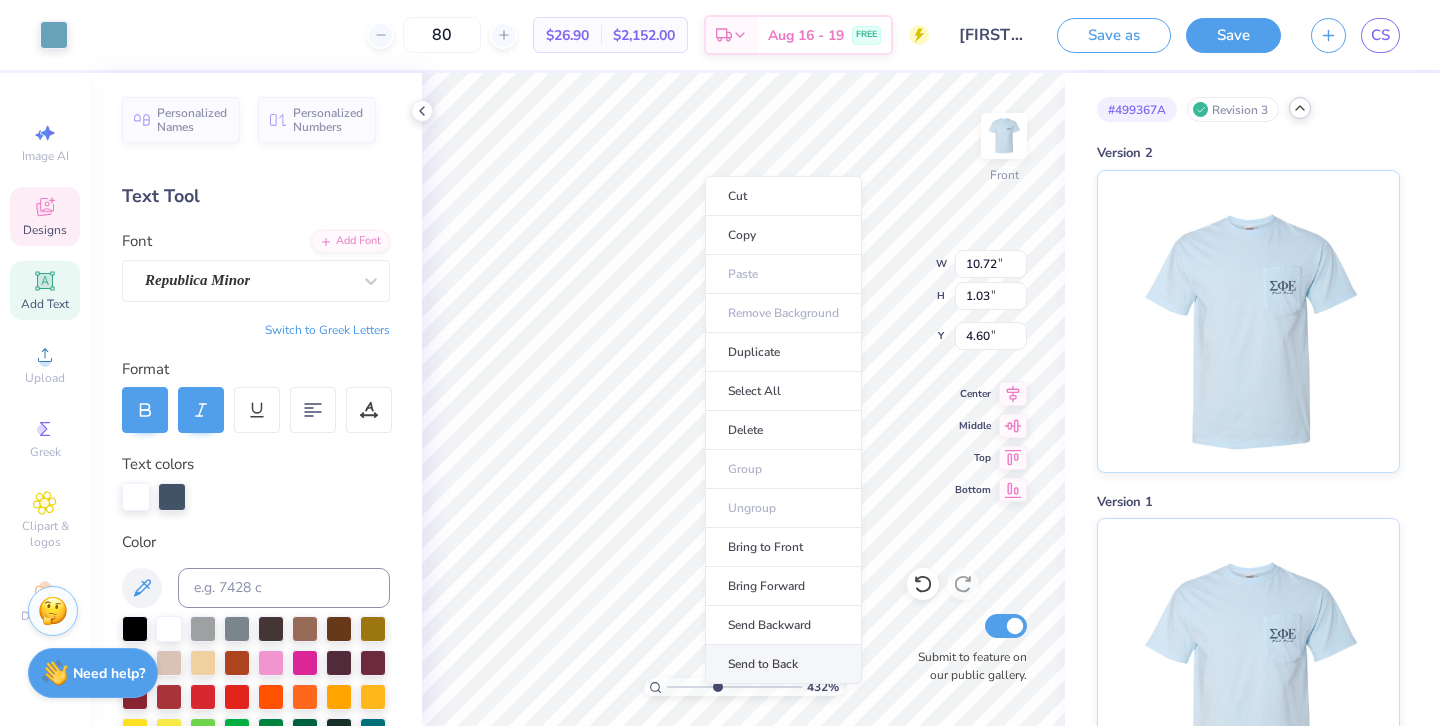 click on "Send to Back" at bounding box center [783, 664] 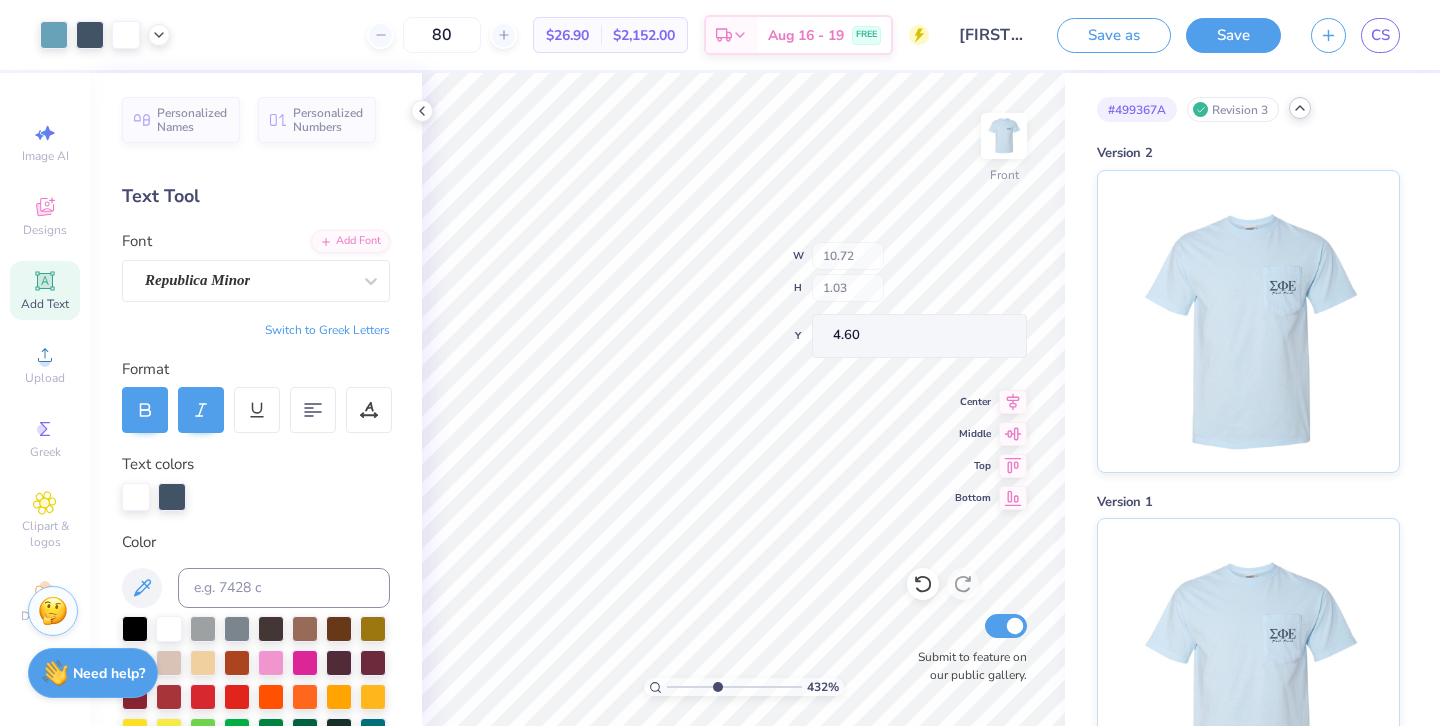 type on "10.82" 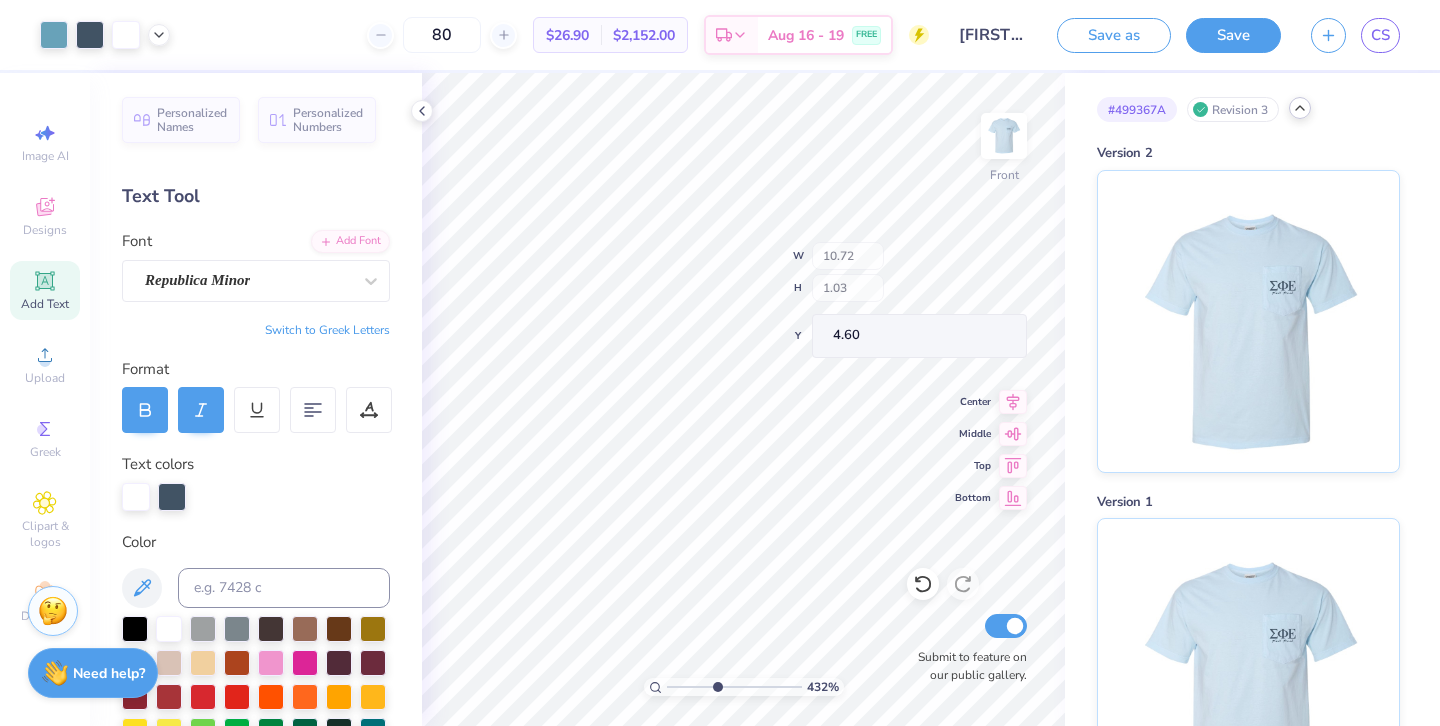 type on "14.24" 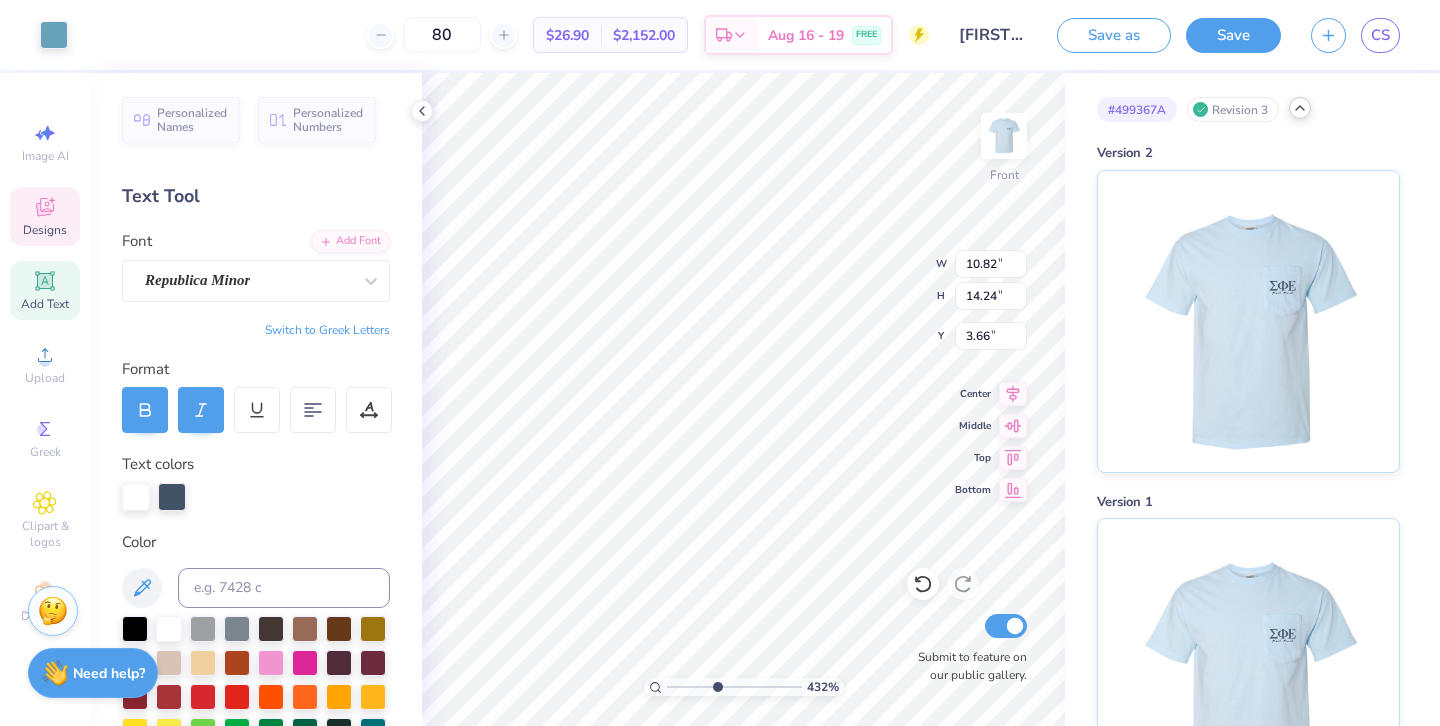 type on "4.42" 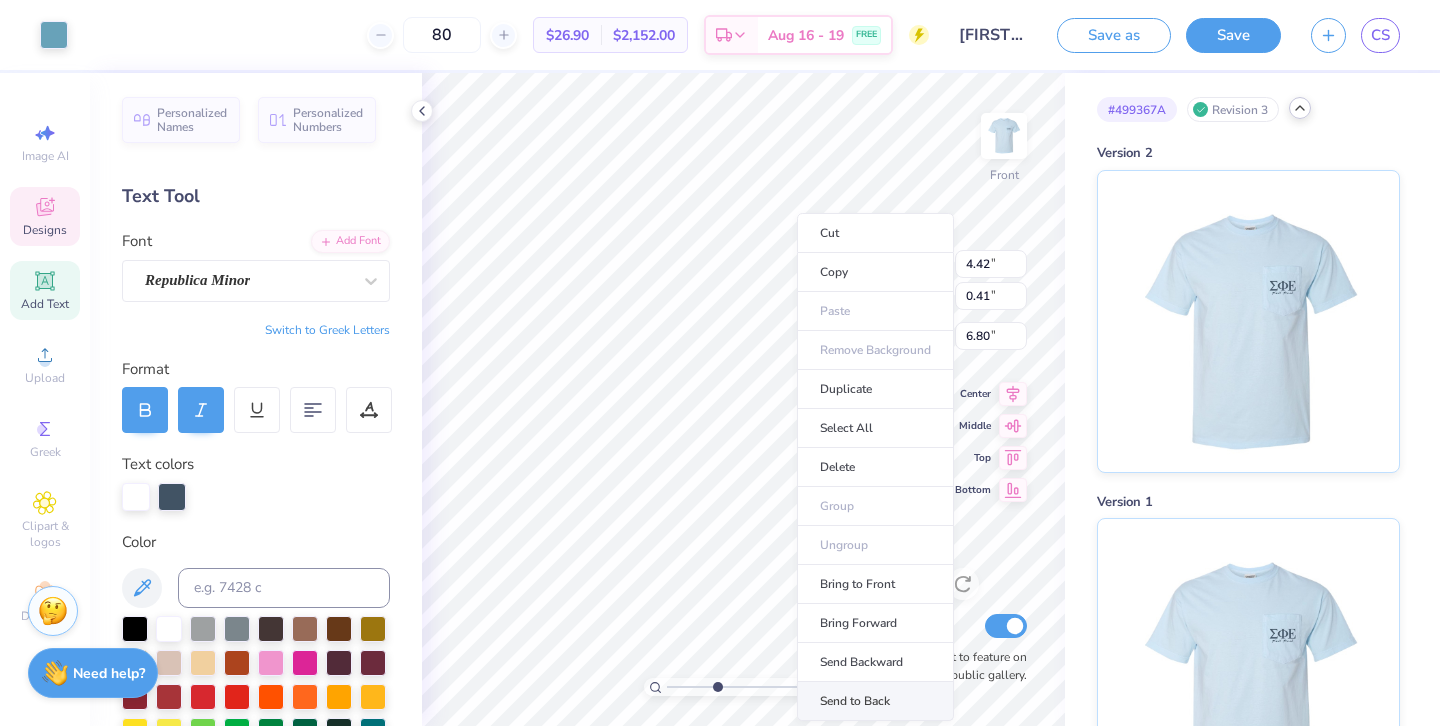 click on "Send to Back" at bounding box center [875, 701] 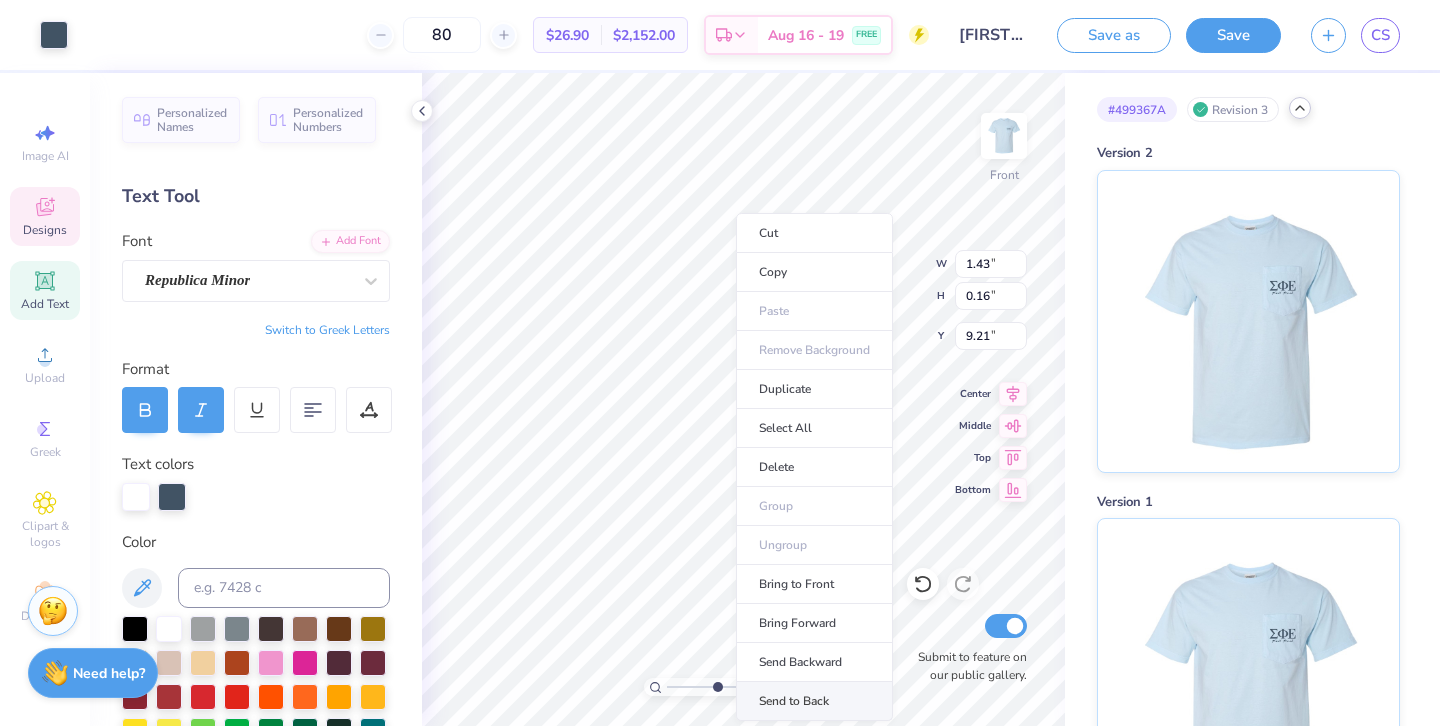 click on "Send to Back" at bounding box center (814, 701) 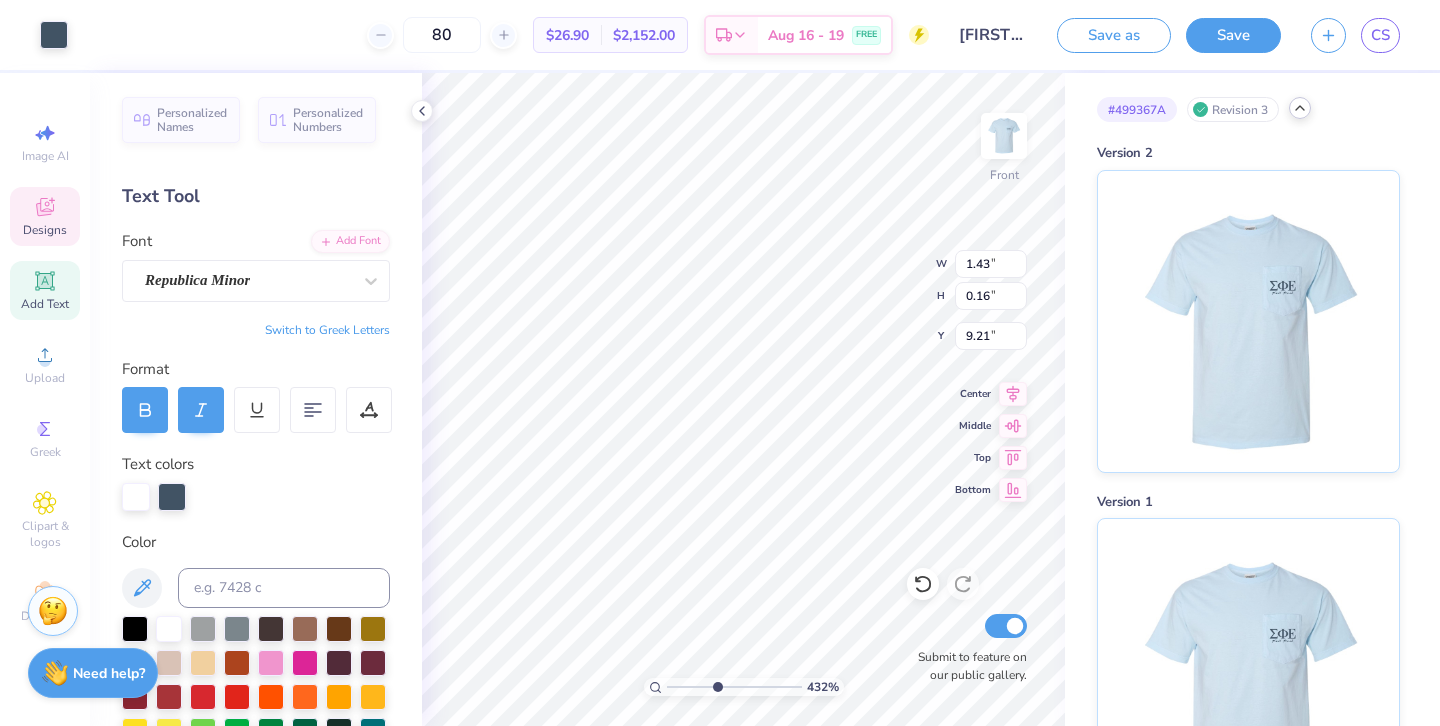 type on "1.45" 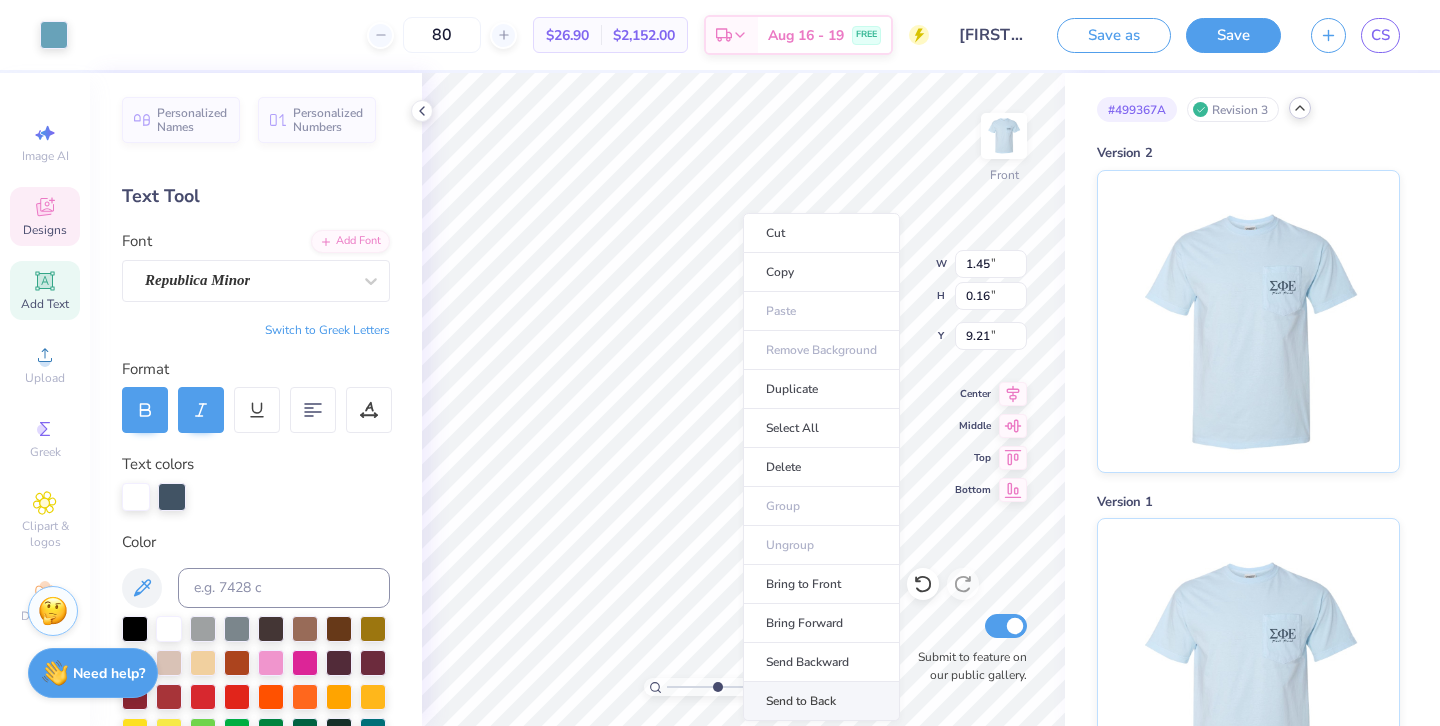 click on "Send to Back" at bounding box center [821, 701] 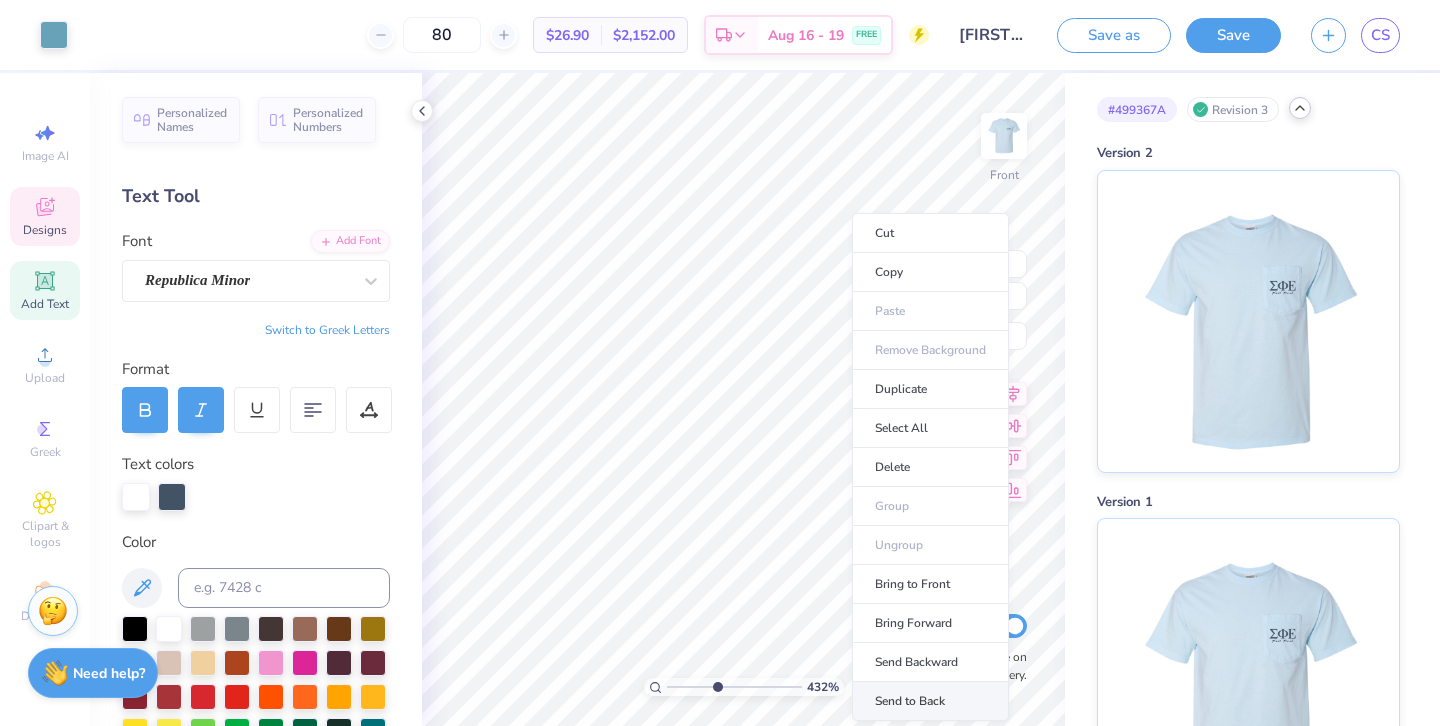 click on "Send to Back" at bounding box center (930, 701) 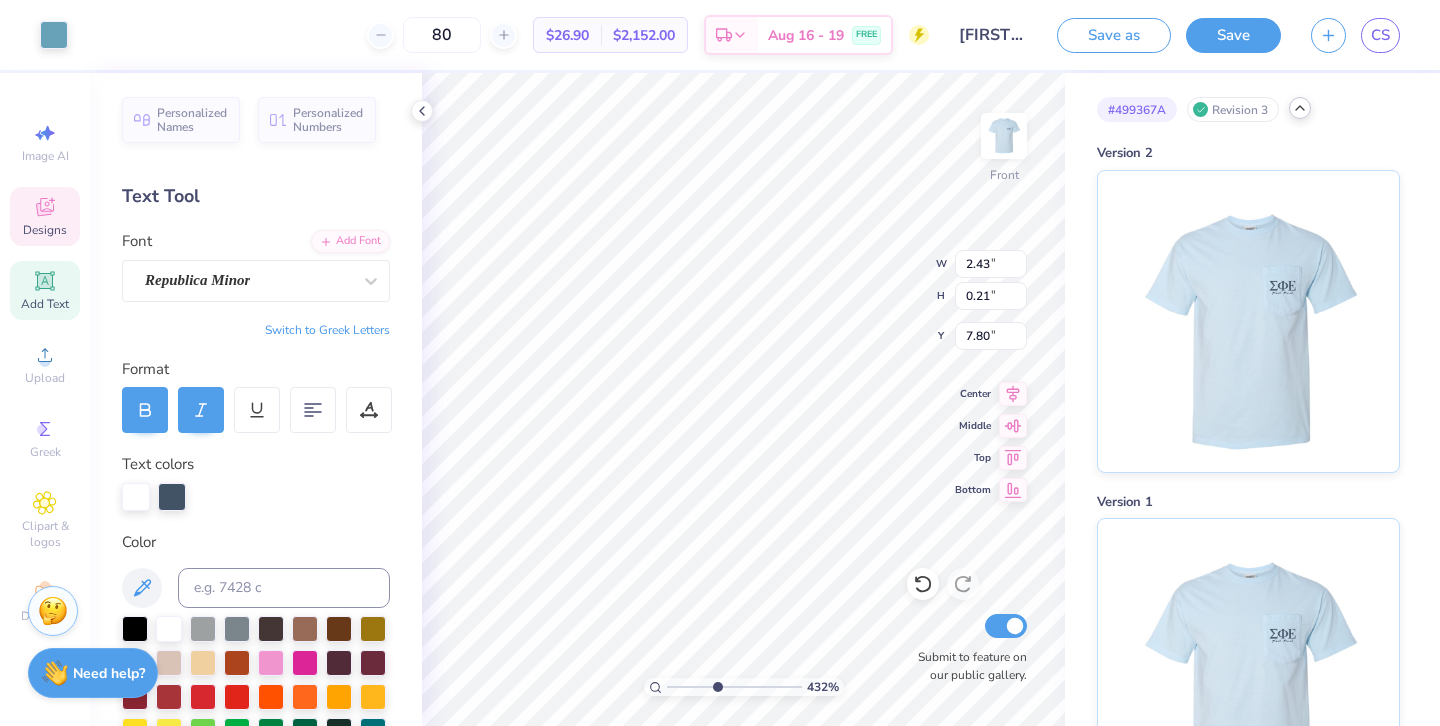 type on "8.07" 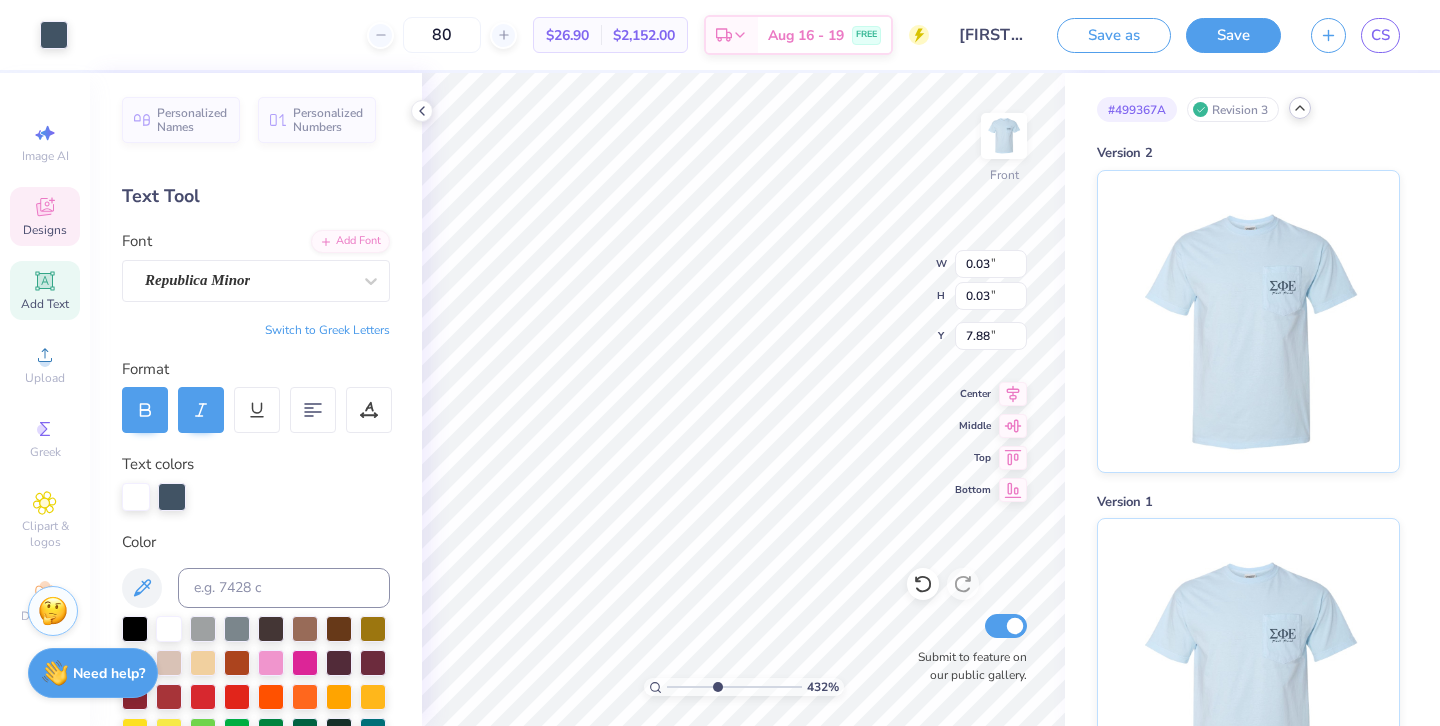 type on "7.95" 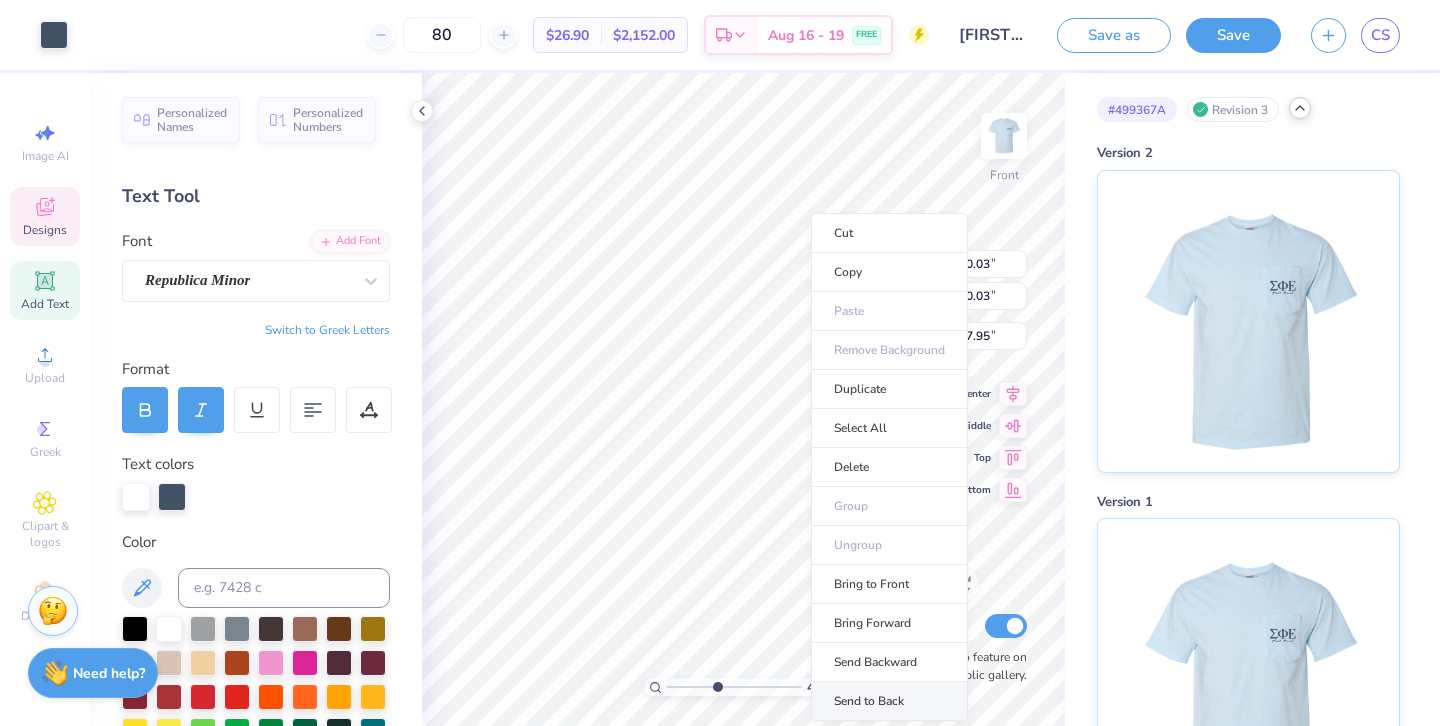 click on "Send to Back" at bounding box center (889, 701) 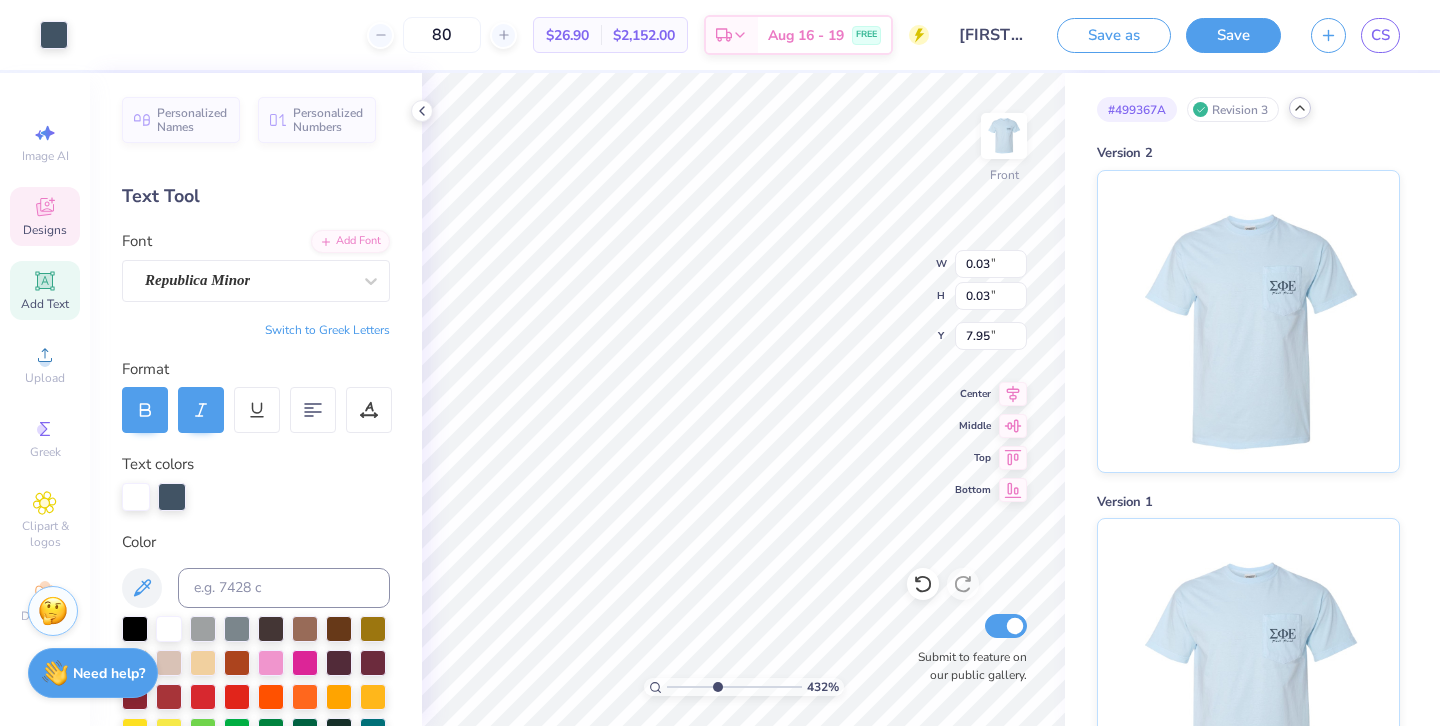 type on "2.43" 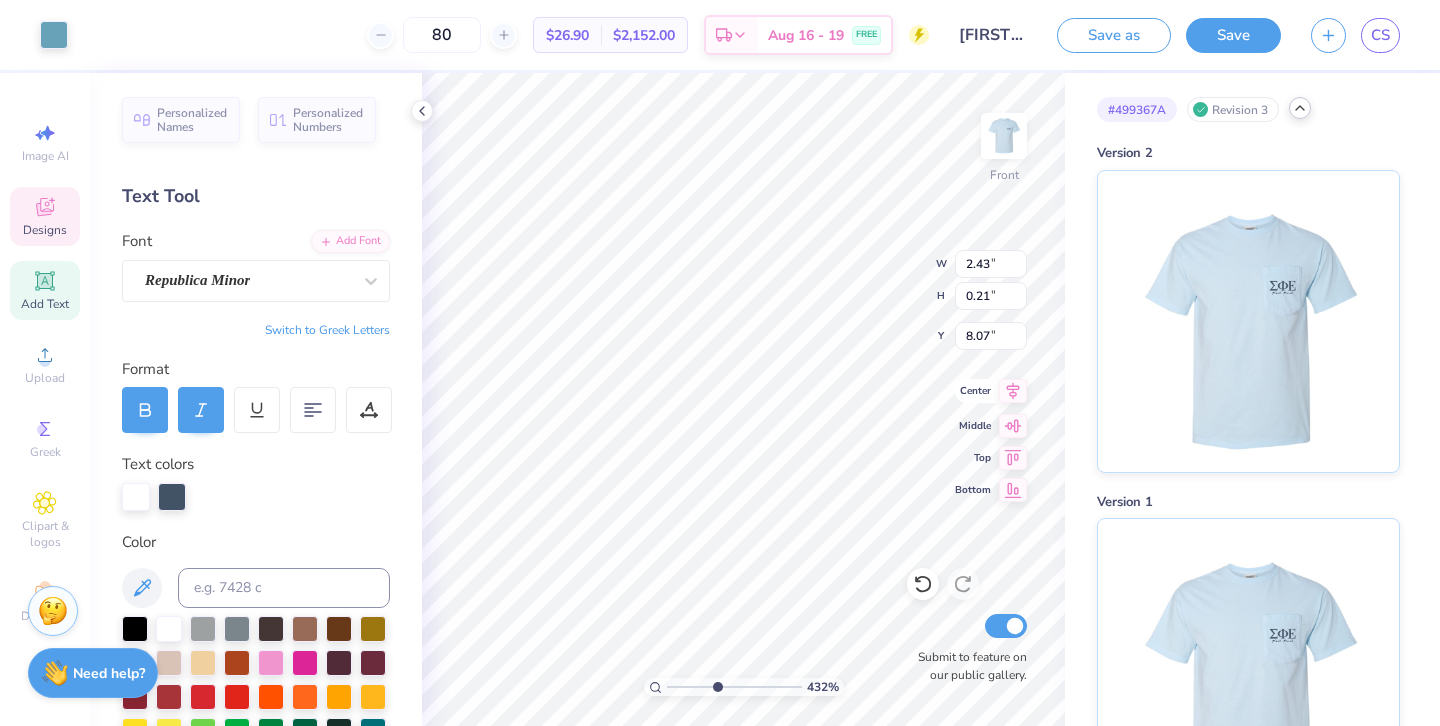 click on "432  % Front W 2.43 2.43 " H 0.21 0.21 " Y 8.07 8.07 " Center Middle Top Bottom Submit to feature on our public gallery." at bounding box center [743, 399] 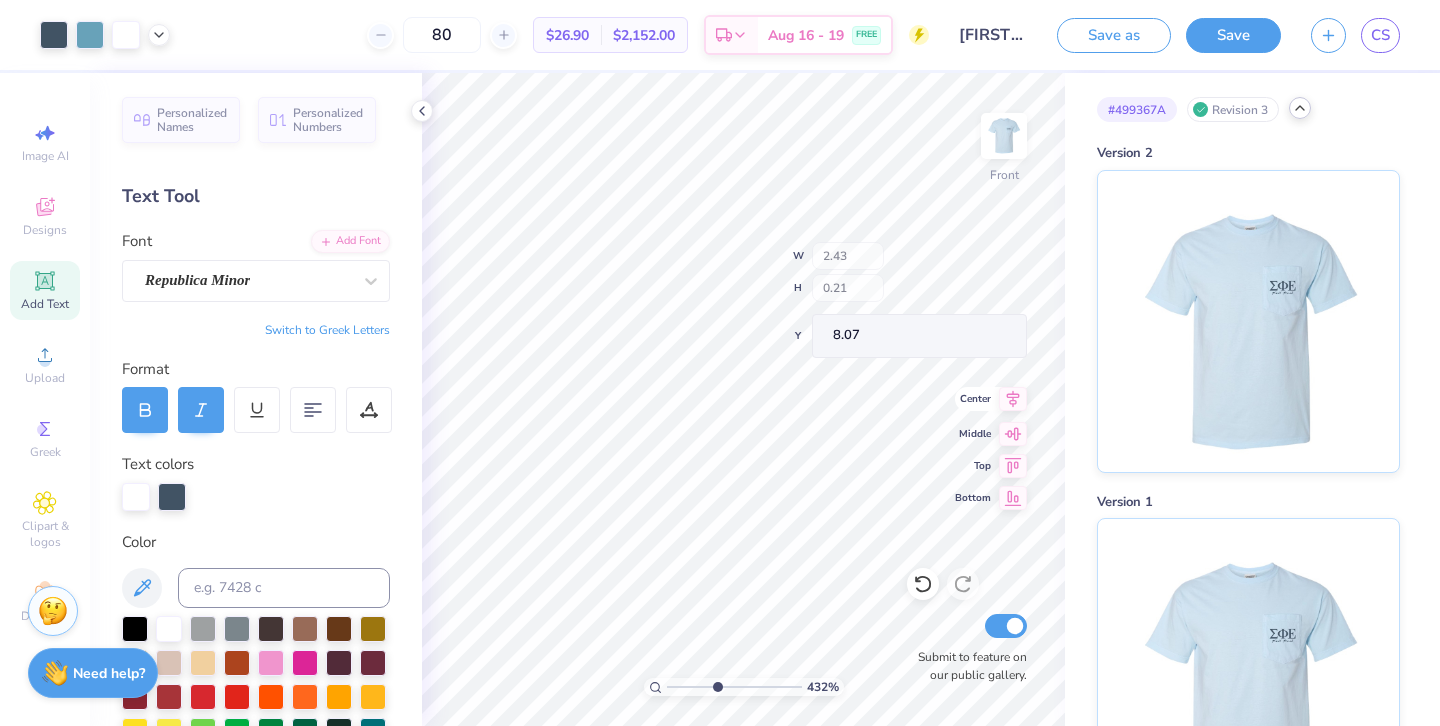 type on "8.18" 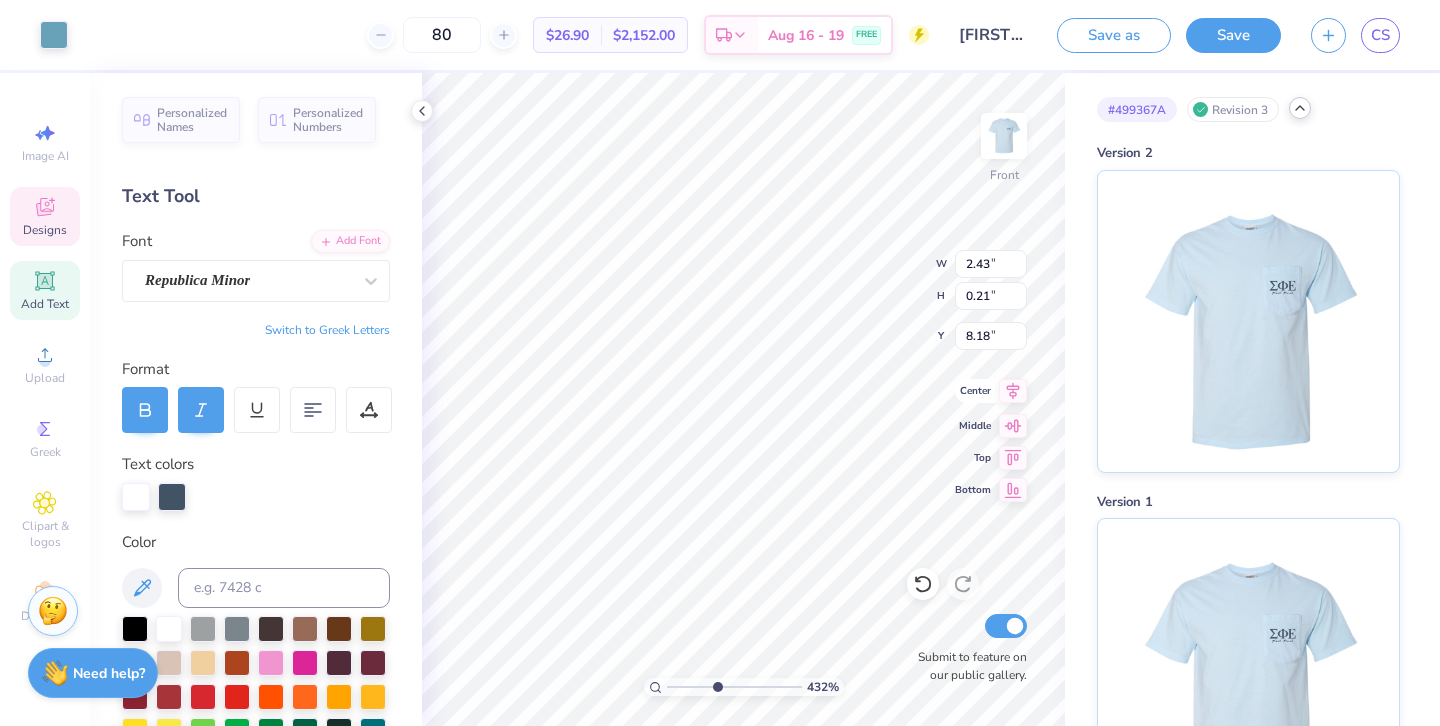 type on "7.80" 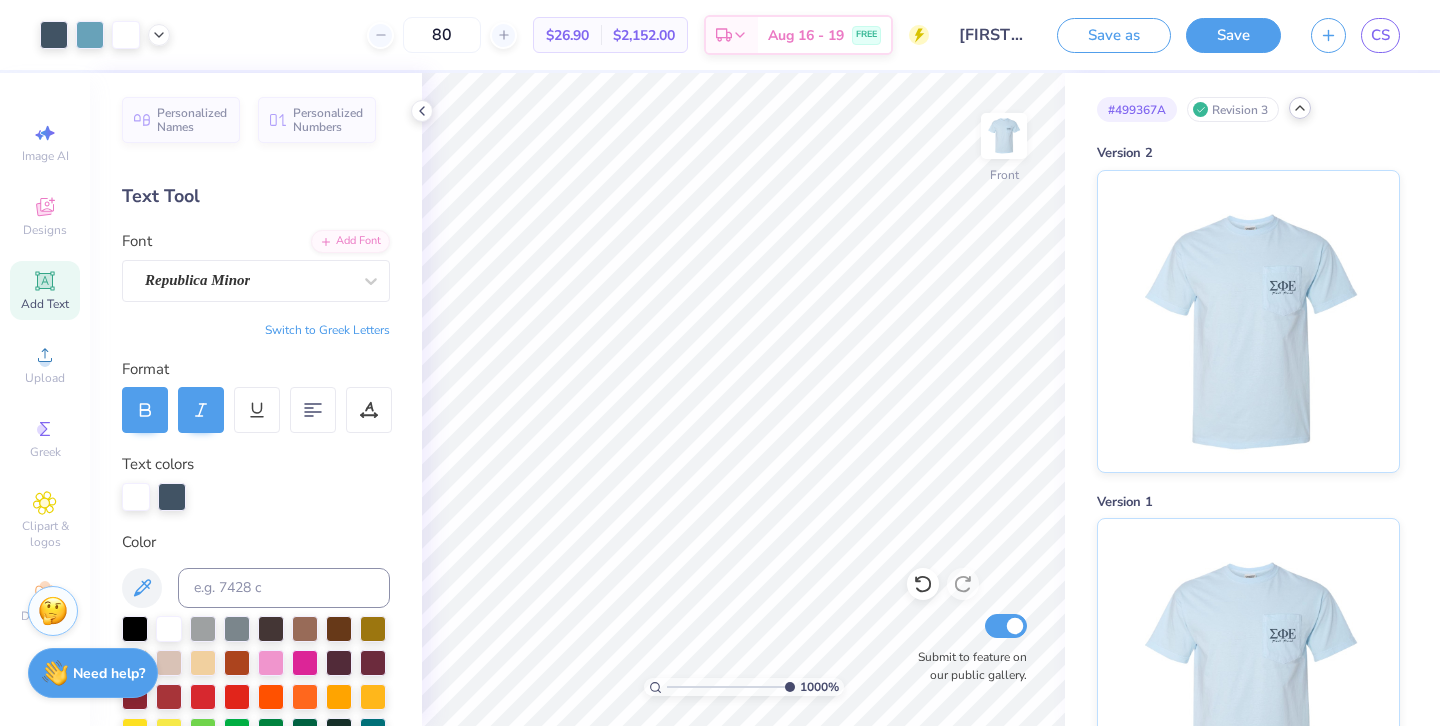 drag, startPoint x: 715, startPoint y: 687, endPoint x: 838, endPoint y: 655, distance: 127.09445 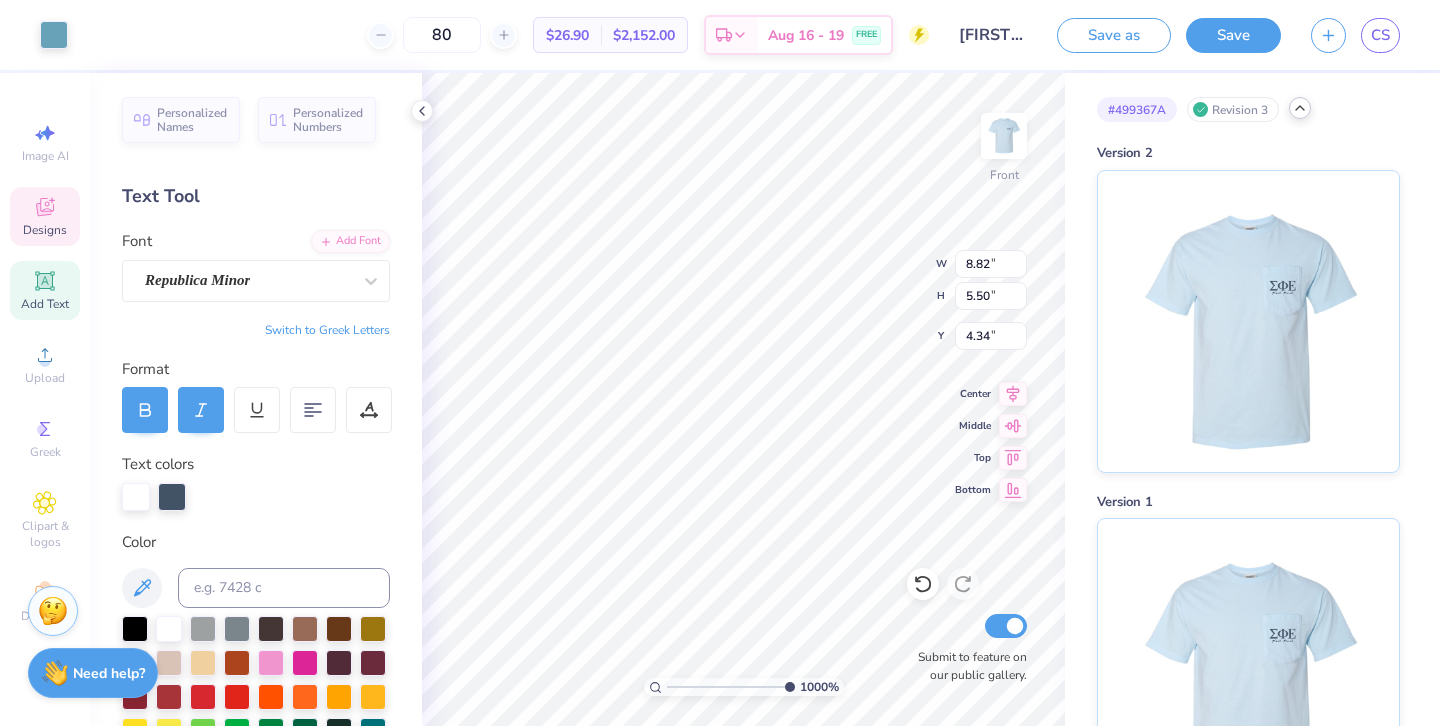 type on "4.35" 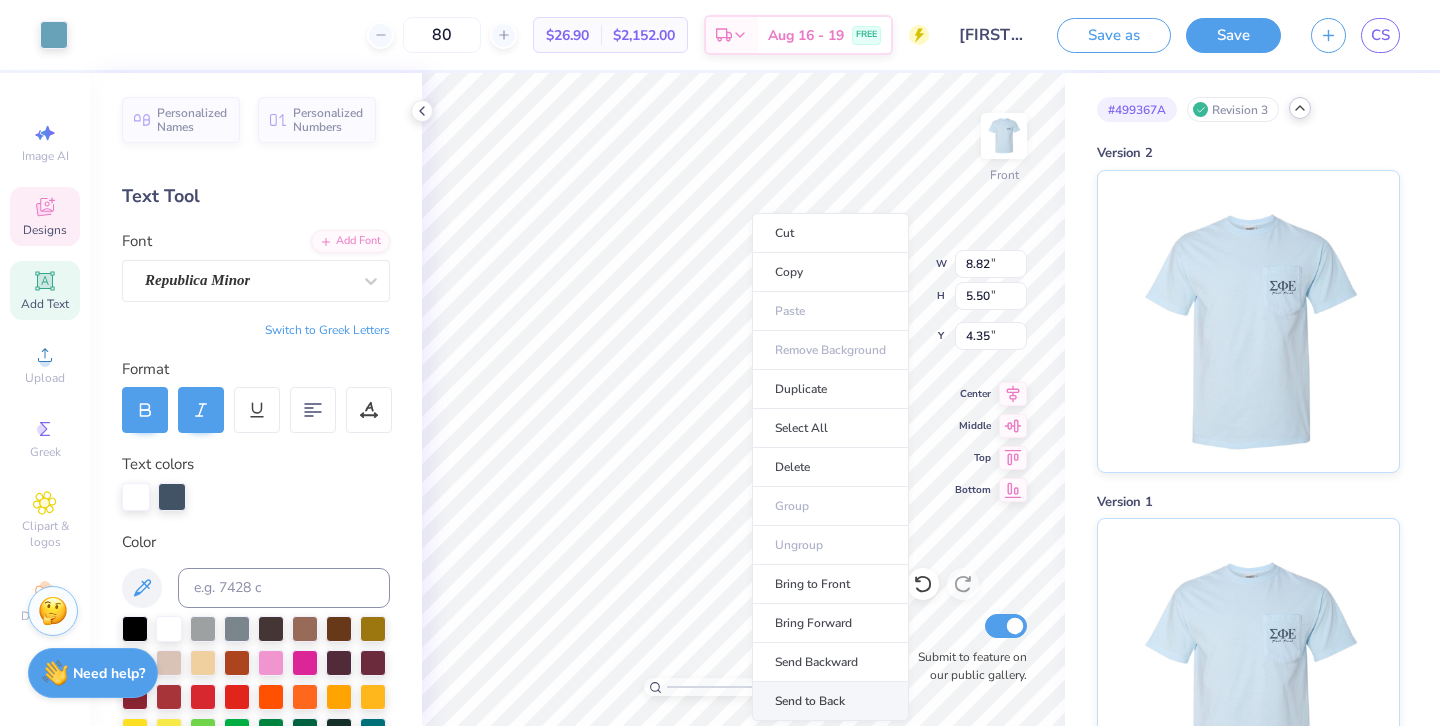 click on "Send to Back" at bounding box center (830, 701) 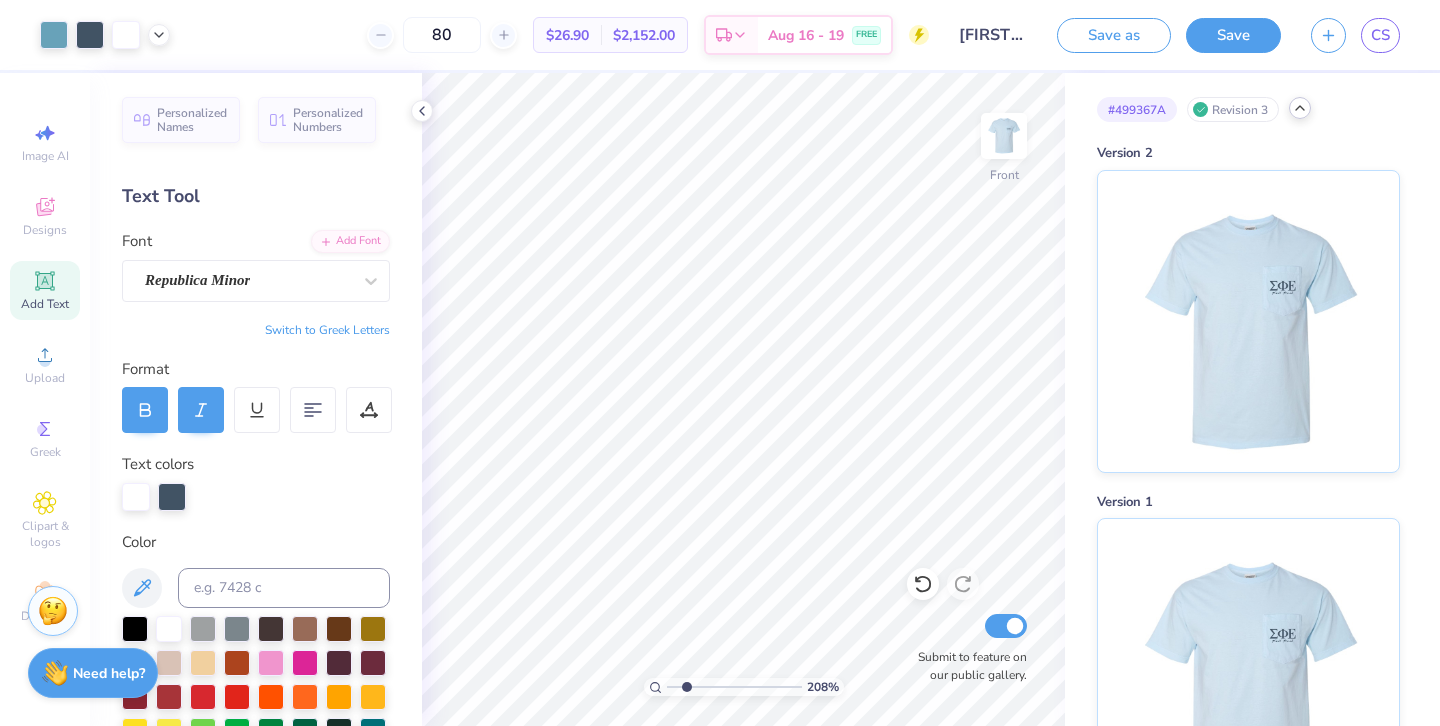 drag, startPoint x: 782, startPoint y: 683, endPoint x: 686, endPoint y: 680, distance: 96.04687 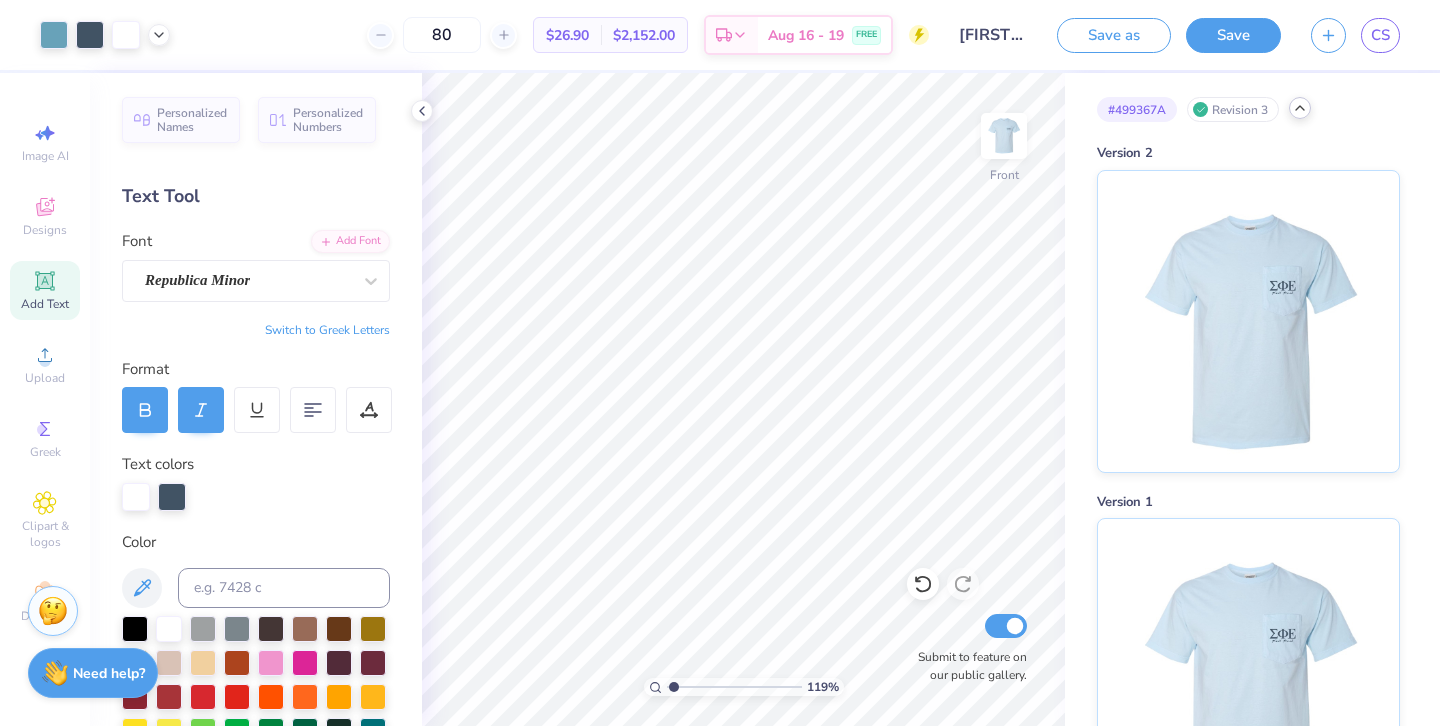 drag, startPoint x: 686, startPoint y: 686, endPoint x: 674, endPoint y: 686, distance: 12 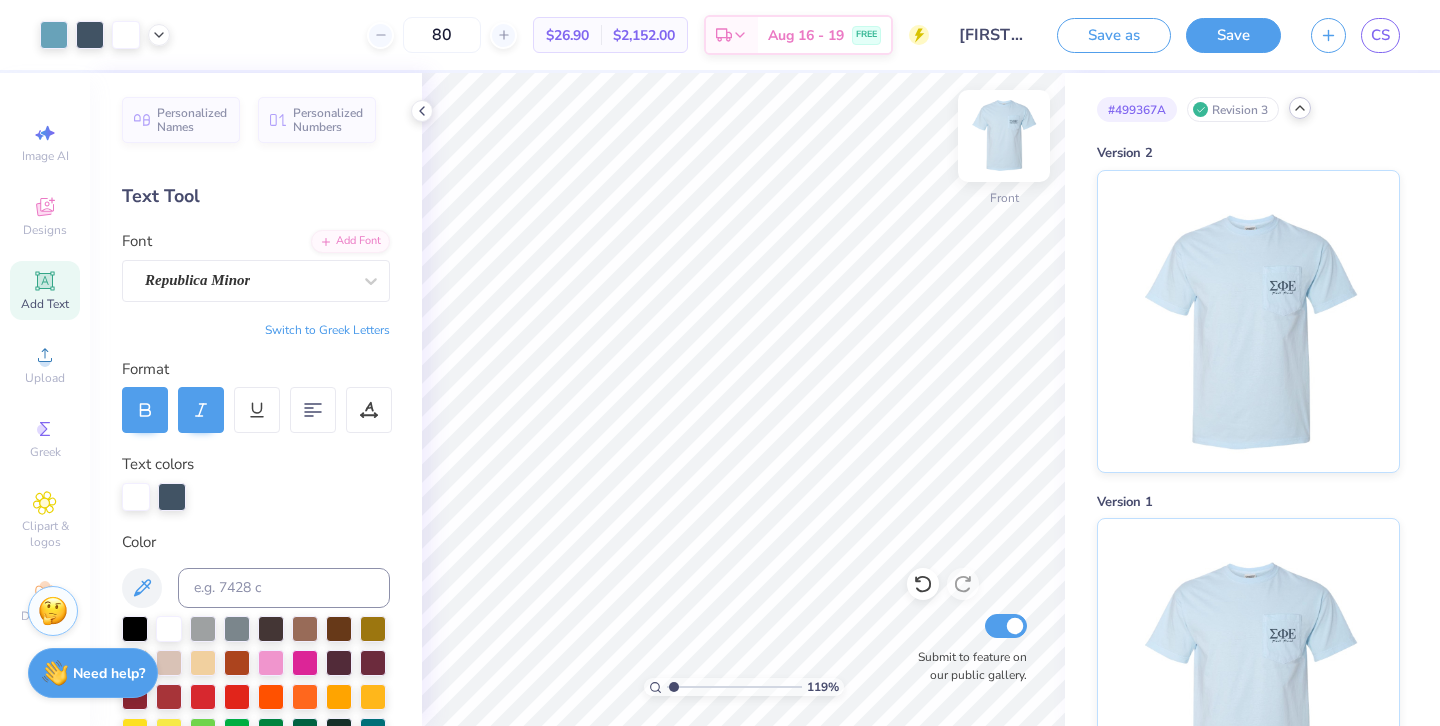 click at bounding box center [1004, 136] 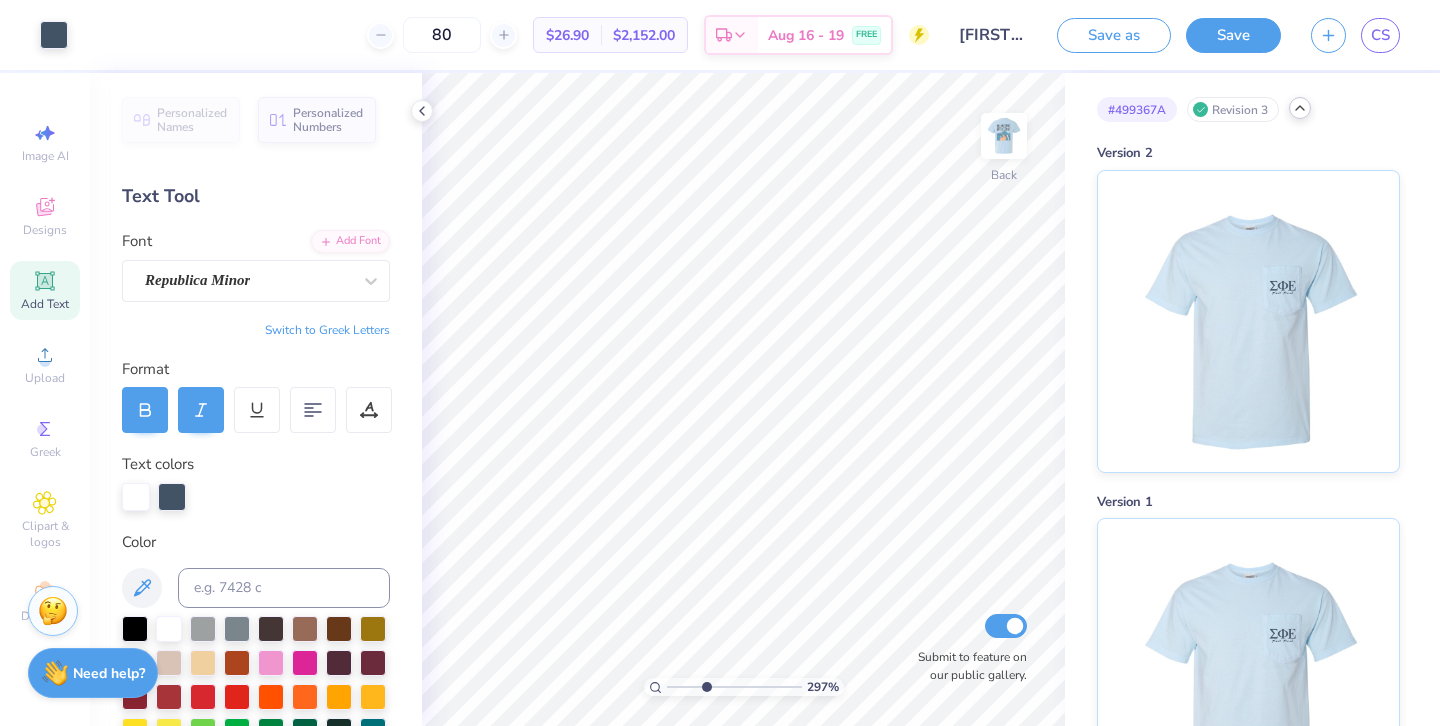 type on "3.57" 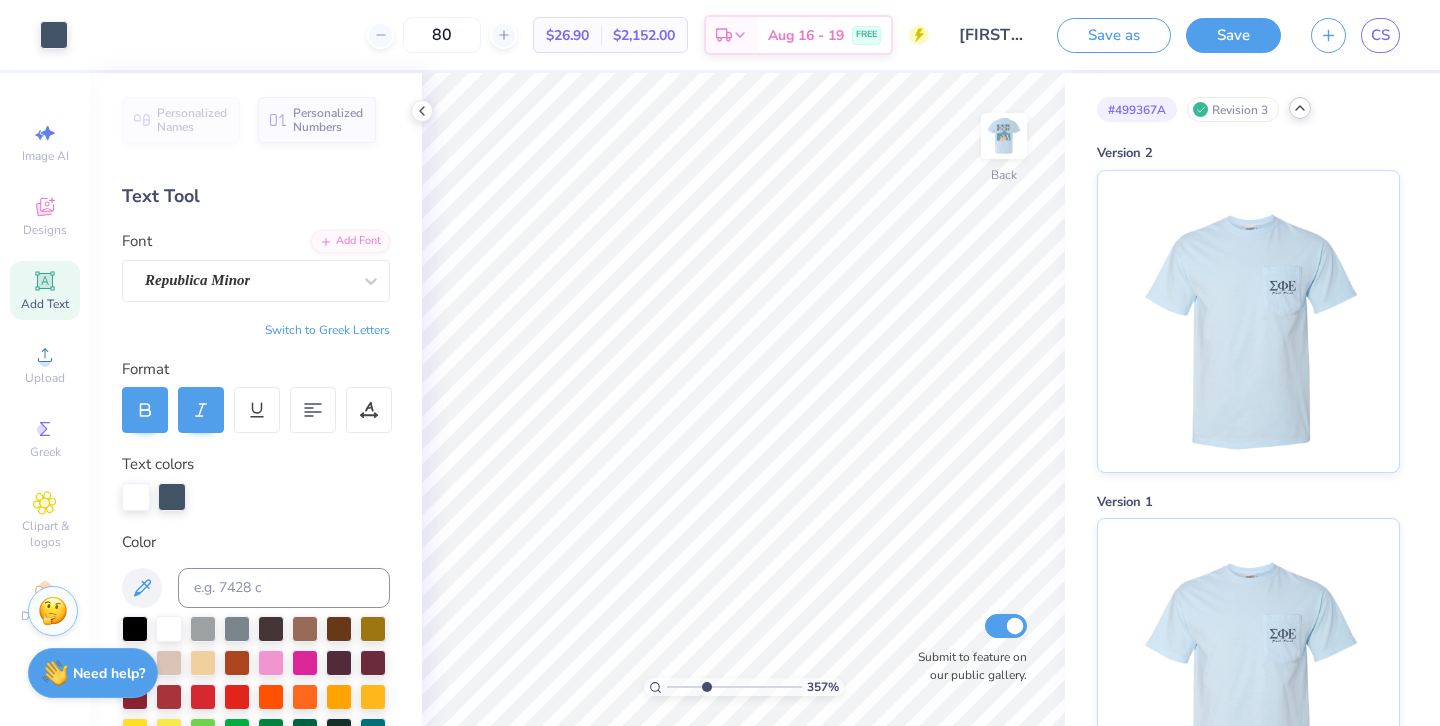 drag, startPoint x: 670, startPoint y: 689, endPoint x: 706, endPoint y: 689, distance: 36 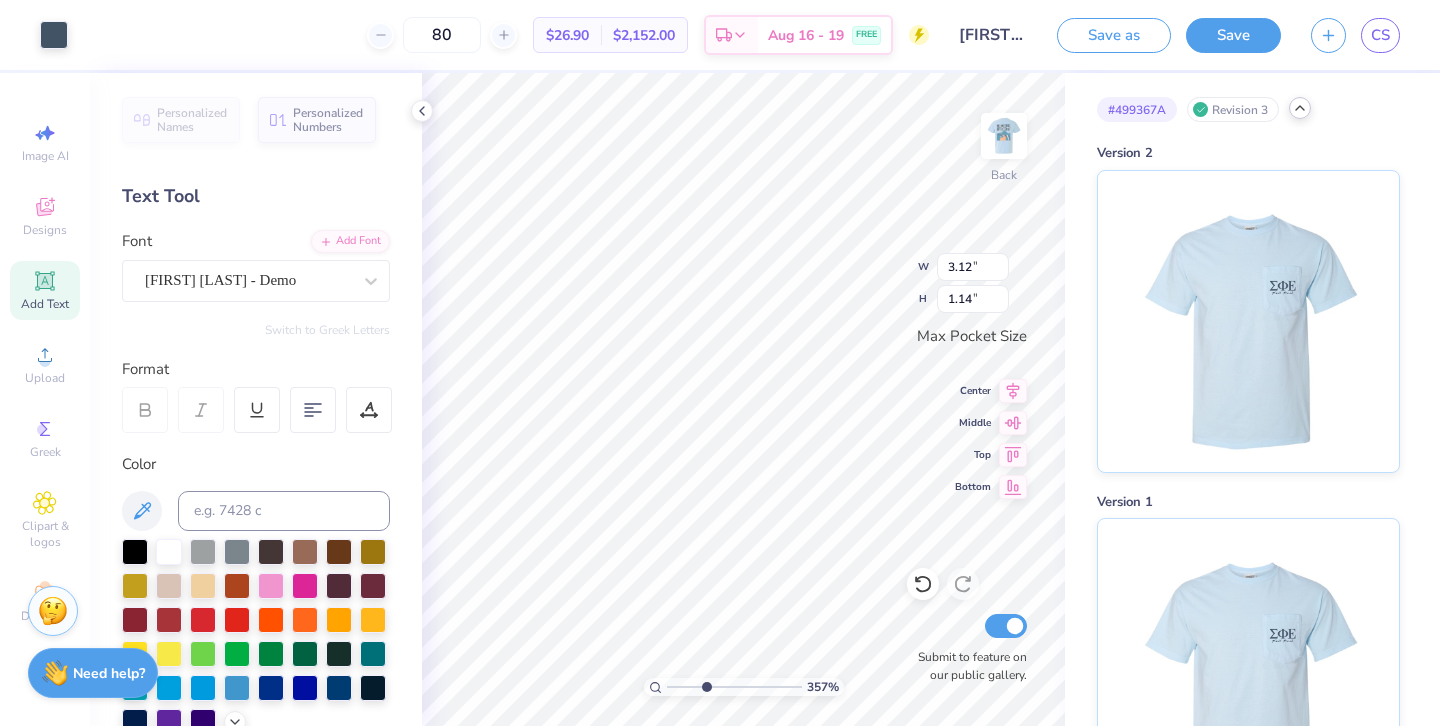 type on "2.49" 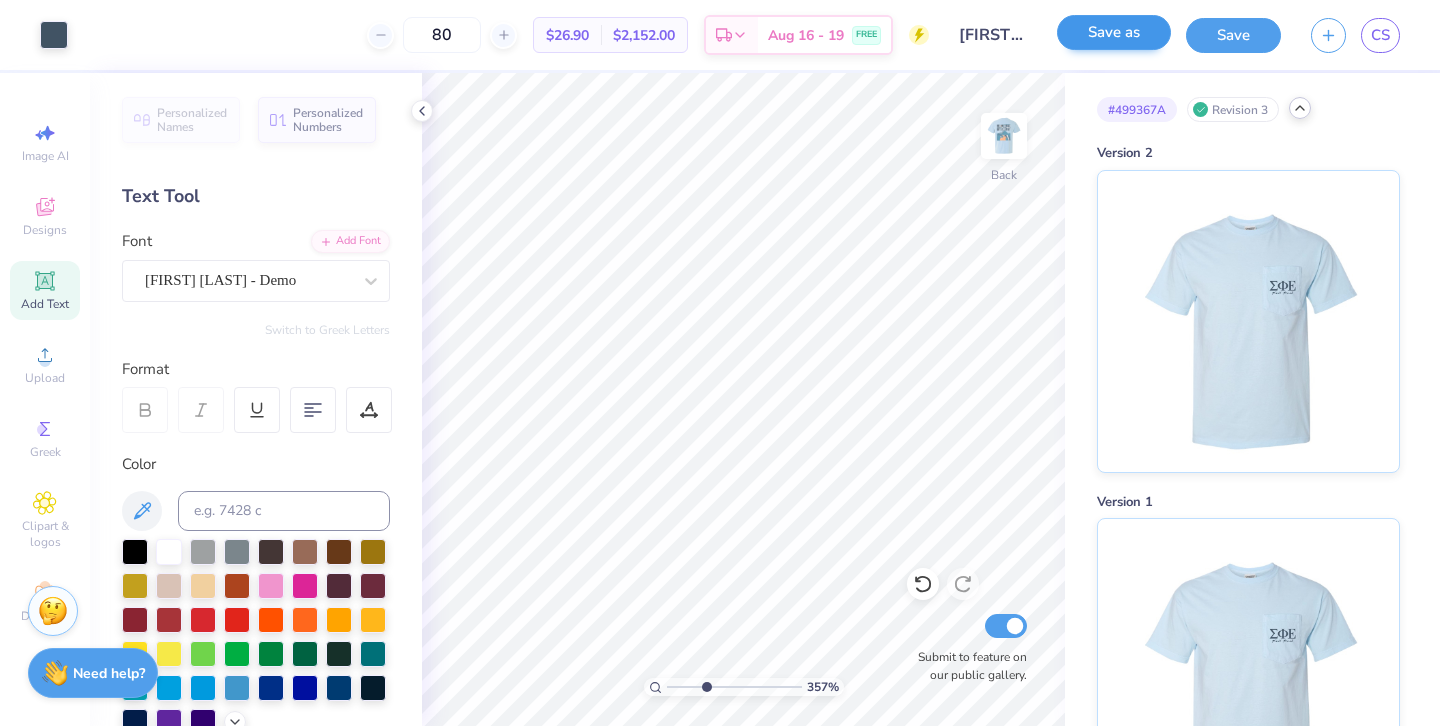 click on "Save as" at bounding box center (1114, 32) 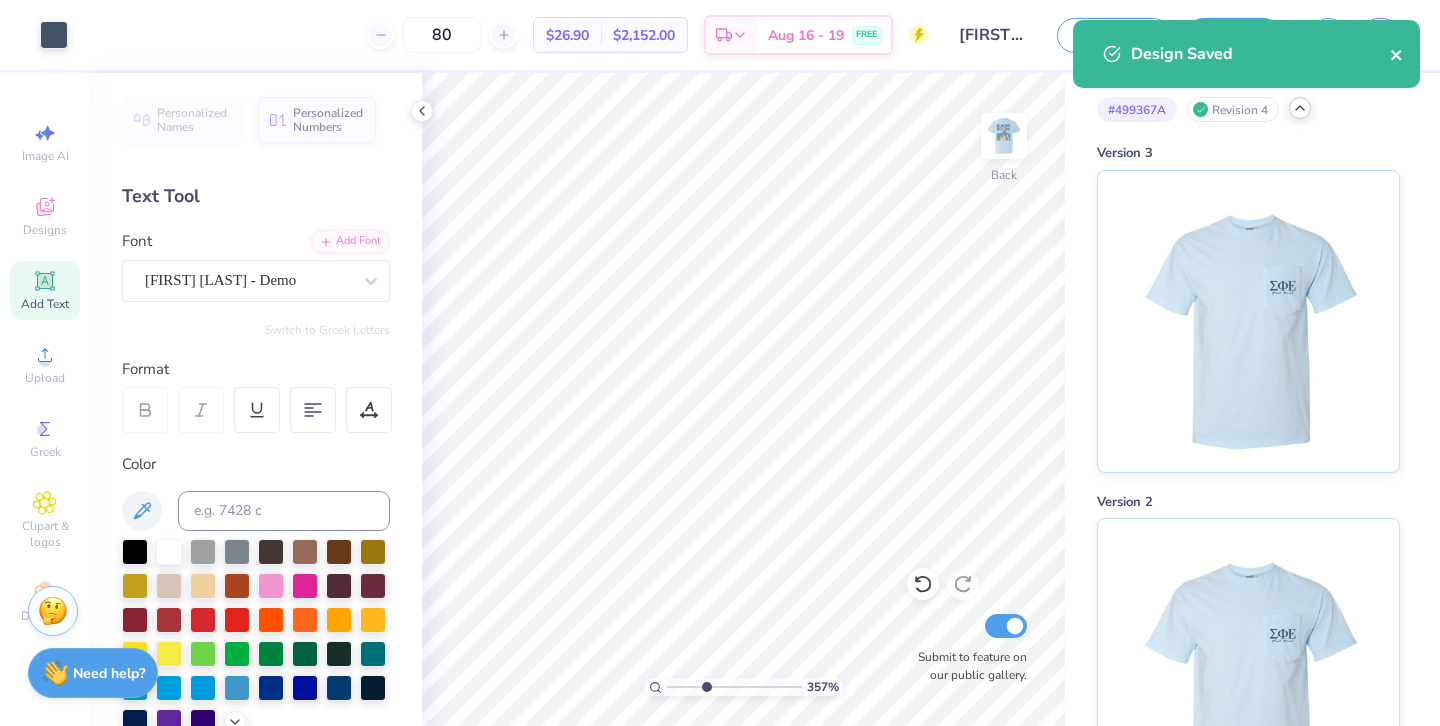 click 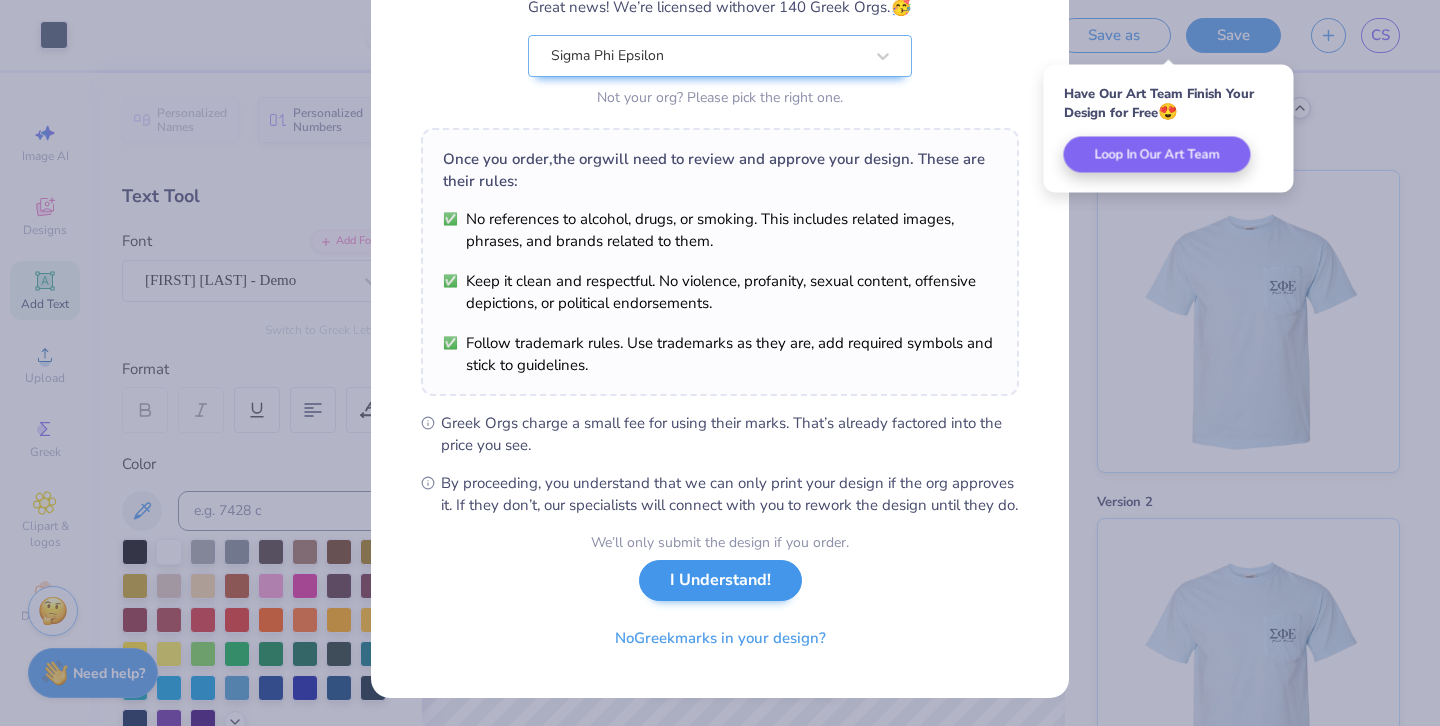 scroll, scrollTop: 210, scrollLeft: 0, axis: vertical 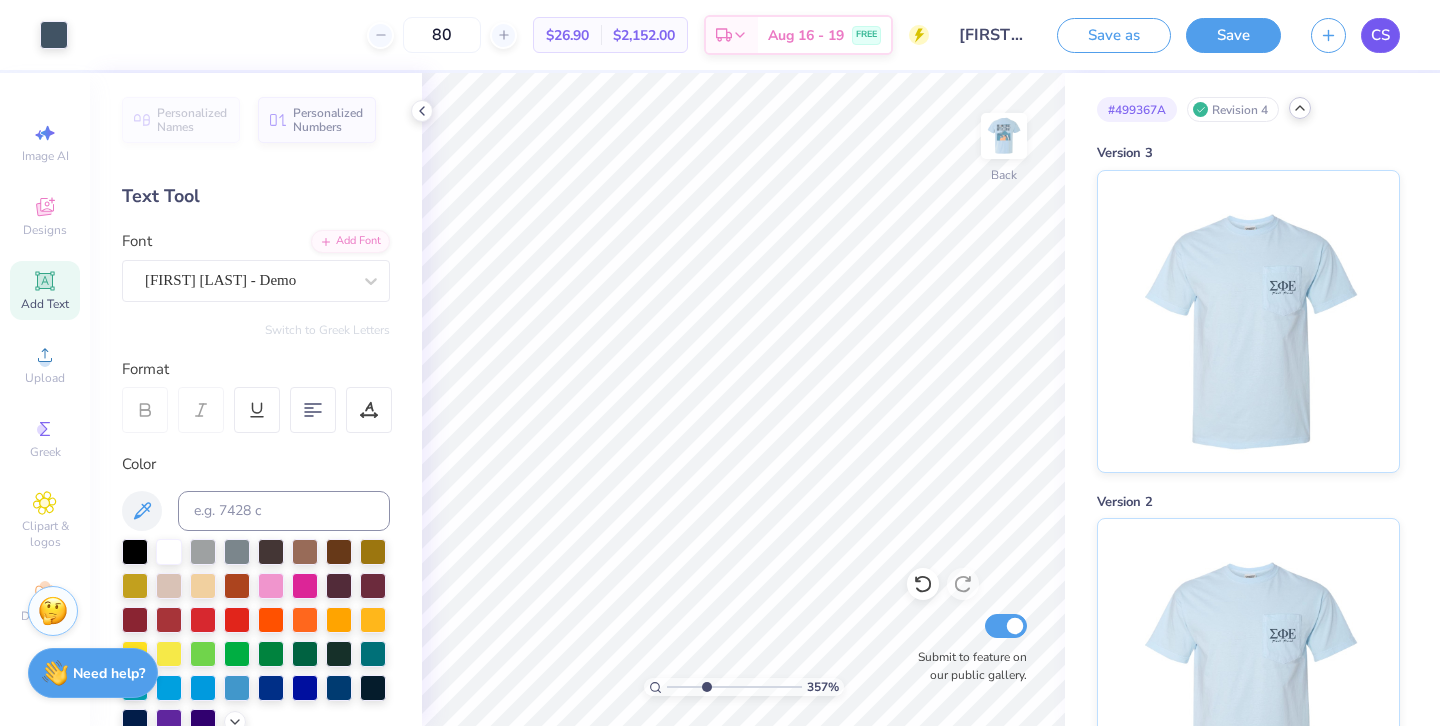 click on "CS" at bounding box center [1380, 35] 